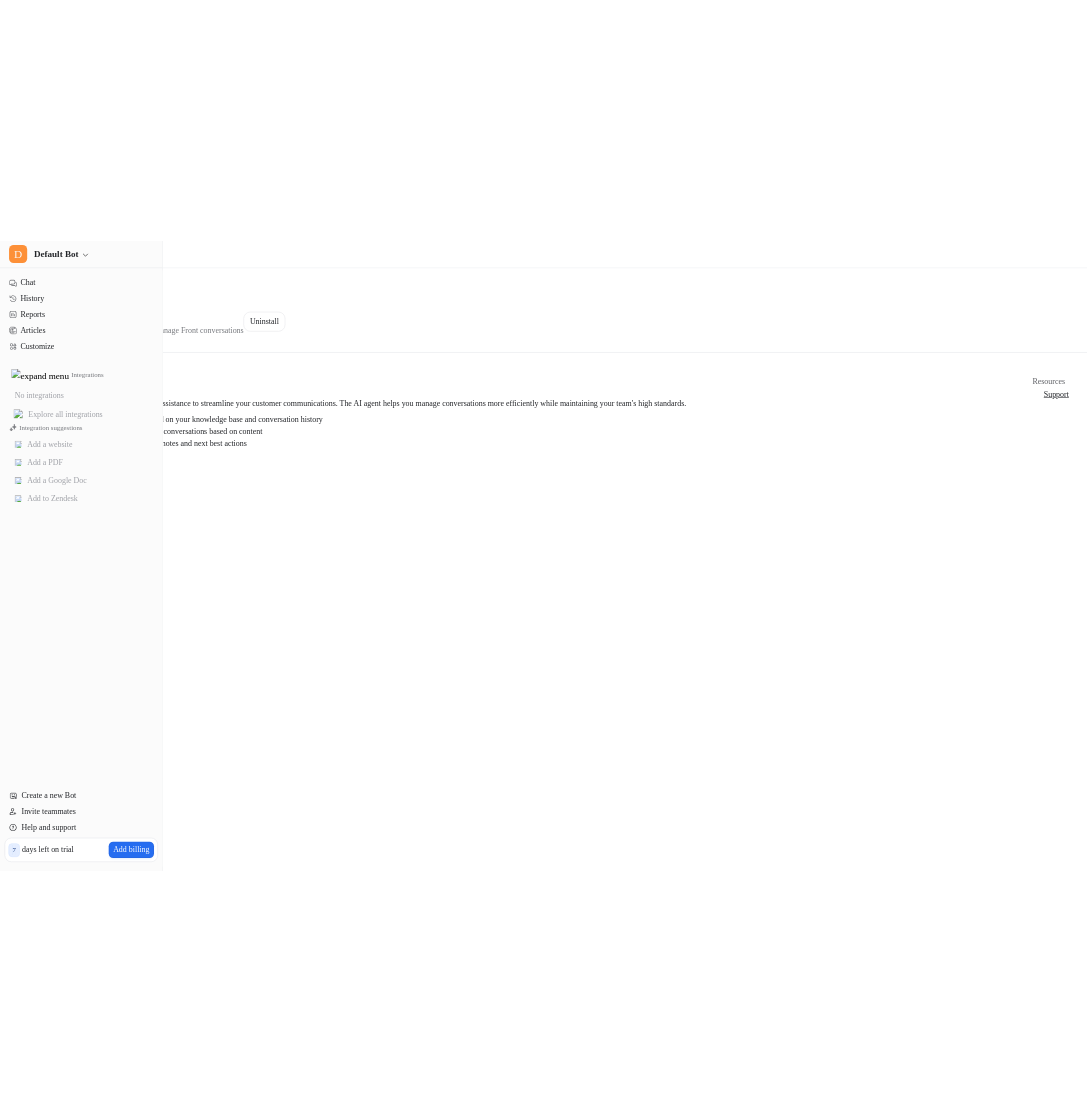 scroll, scrollTop: 0, scrollLeft: 0, axis: both 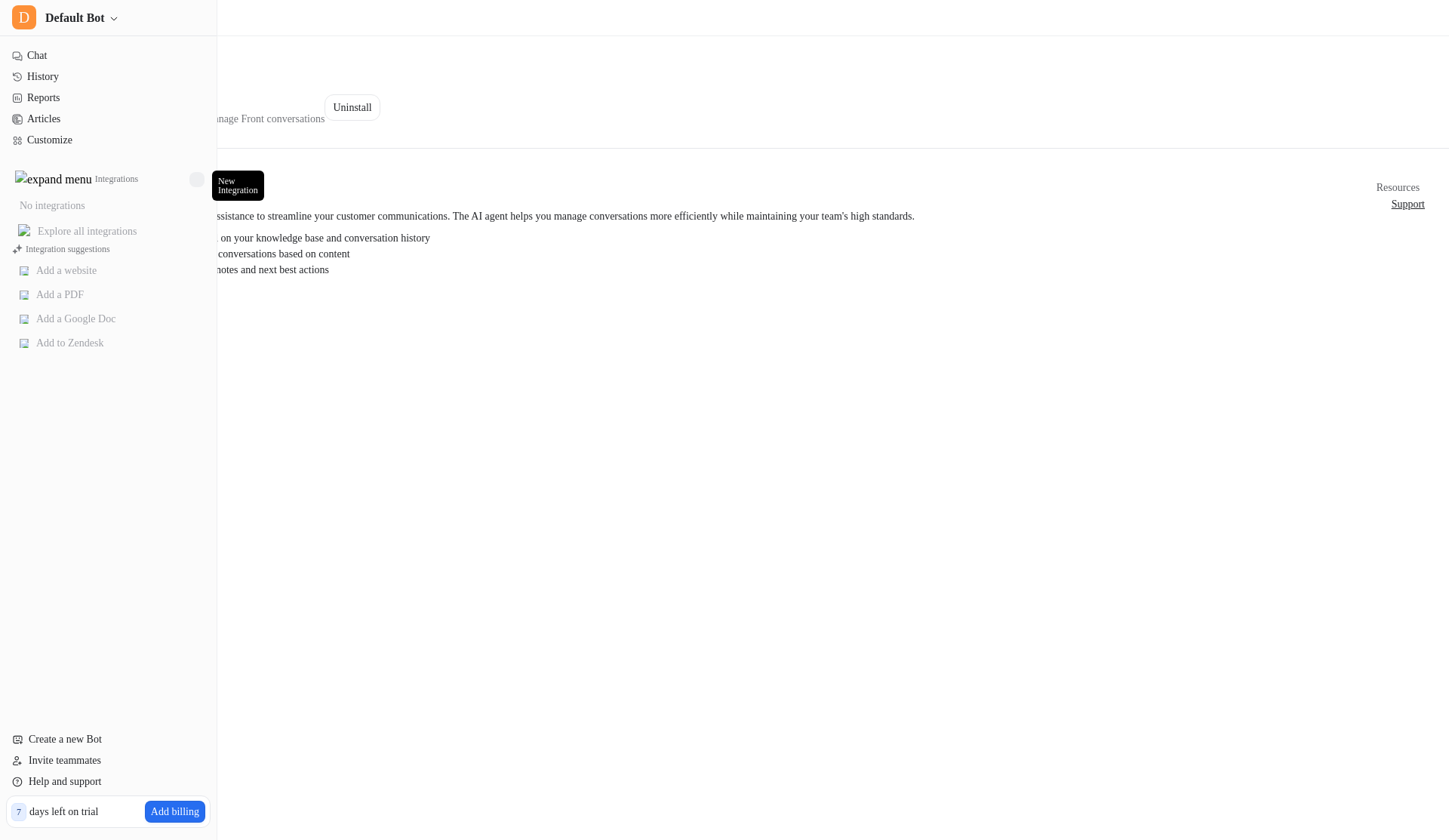 click at bounding box center [197, 180] 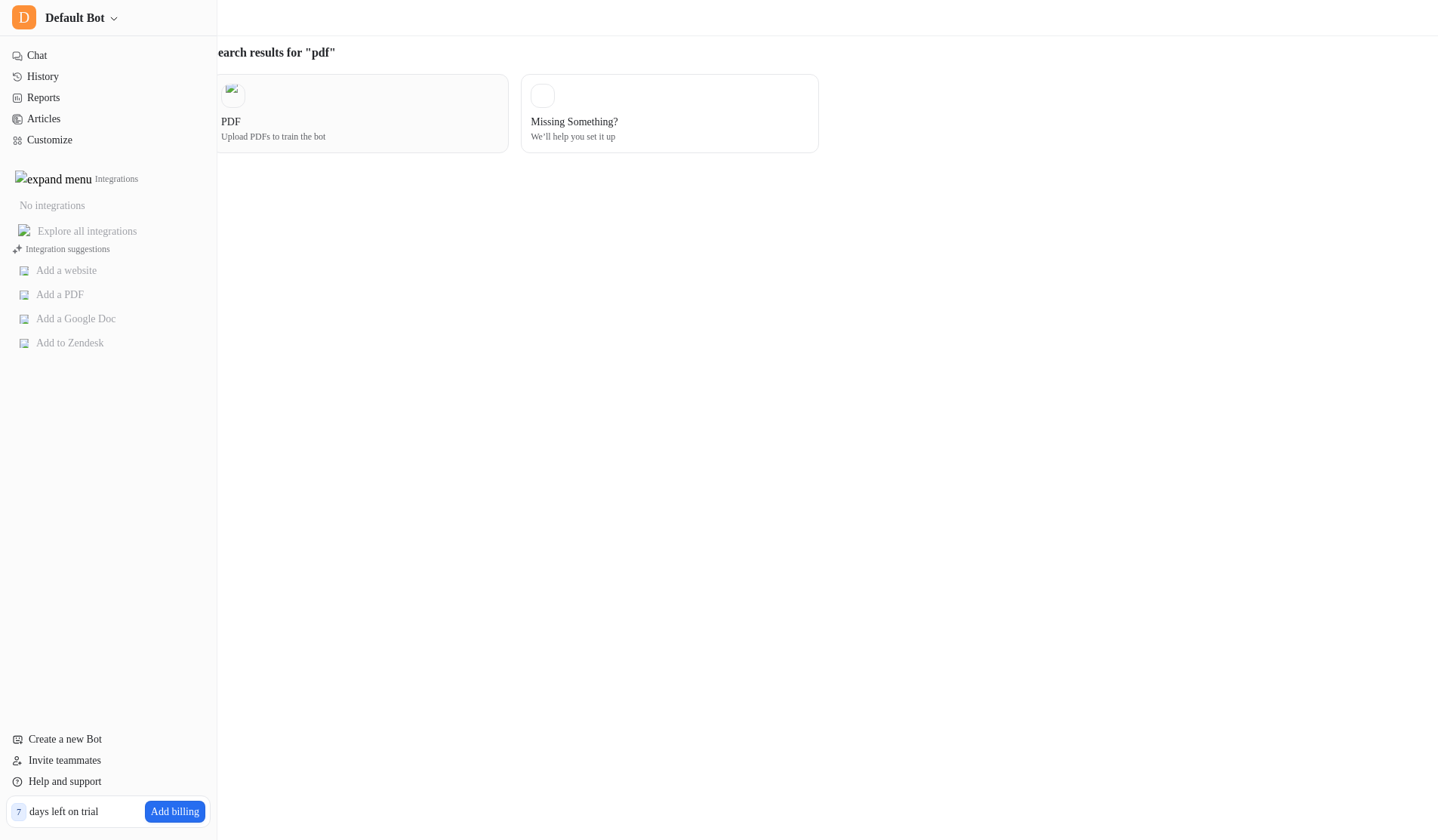 type on "***" 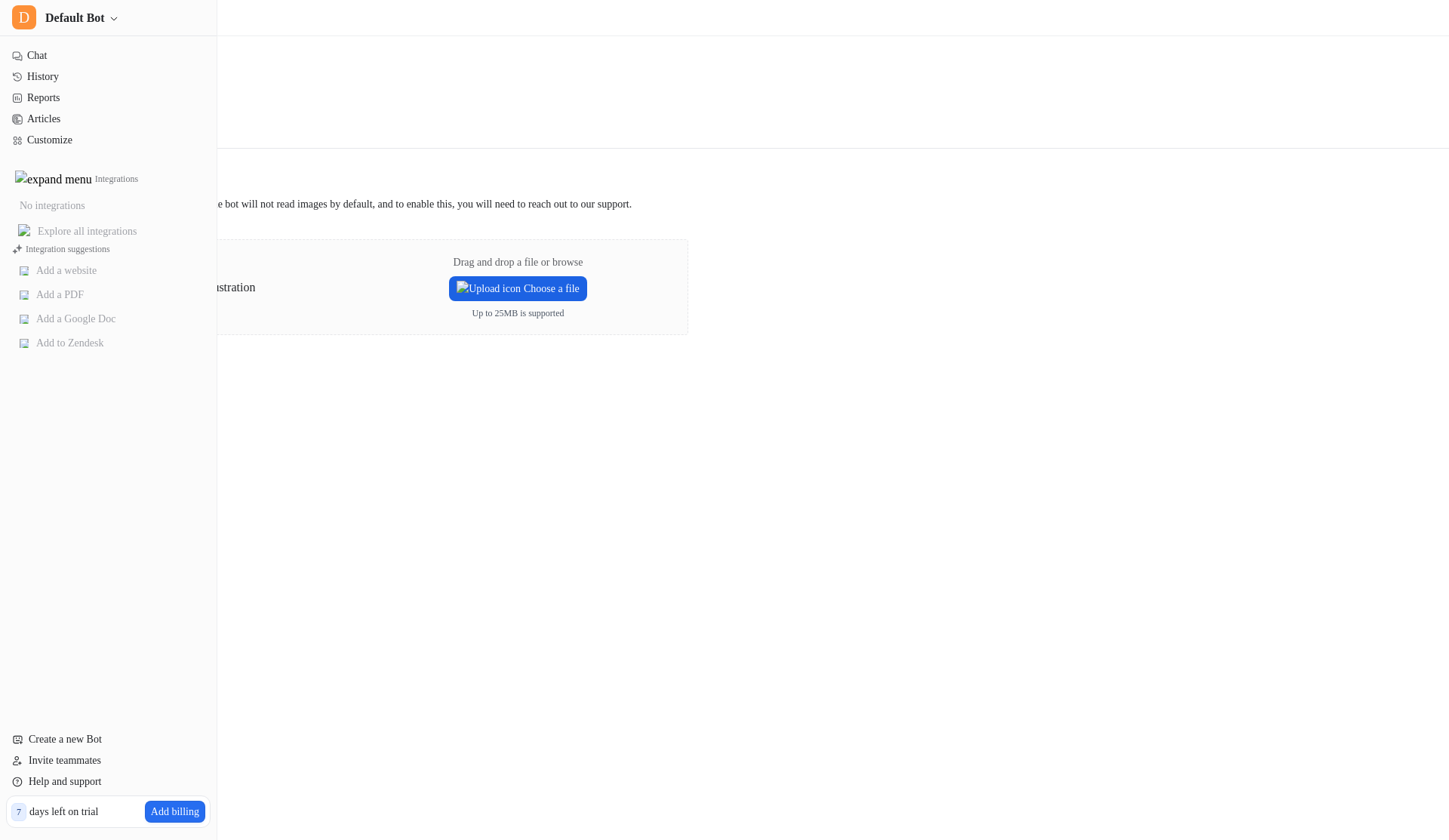 click on "Choose a file" at bounding box center (518, 288) 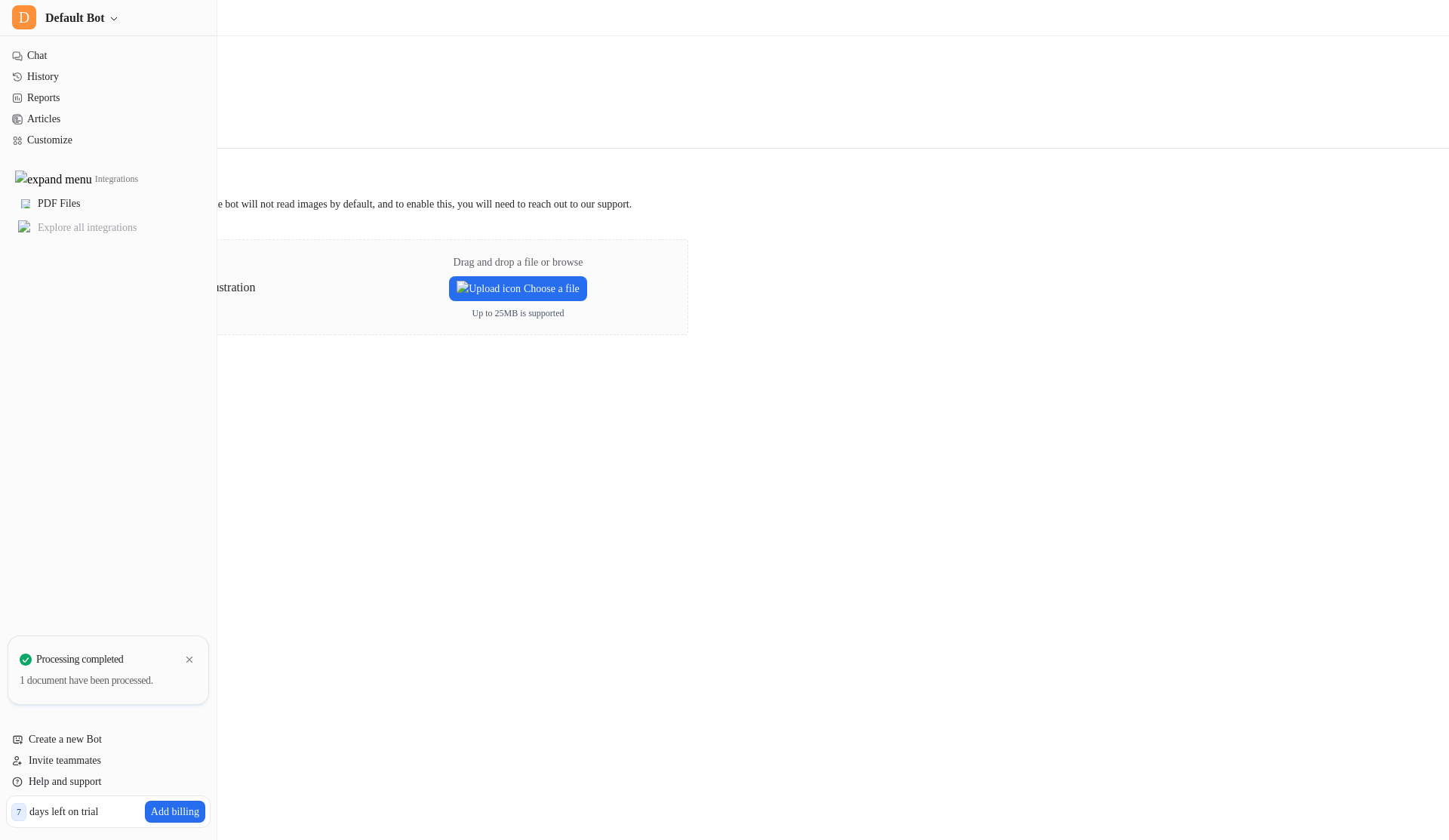 click on "1 document have been processed." at bounding box center [108, 681] 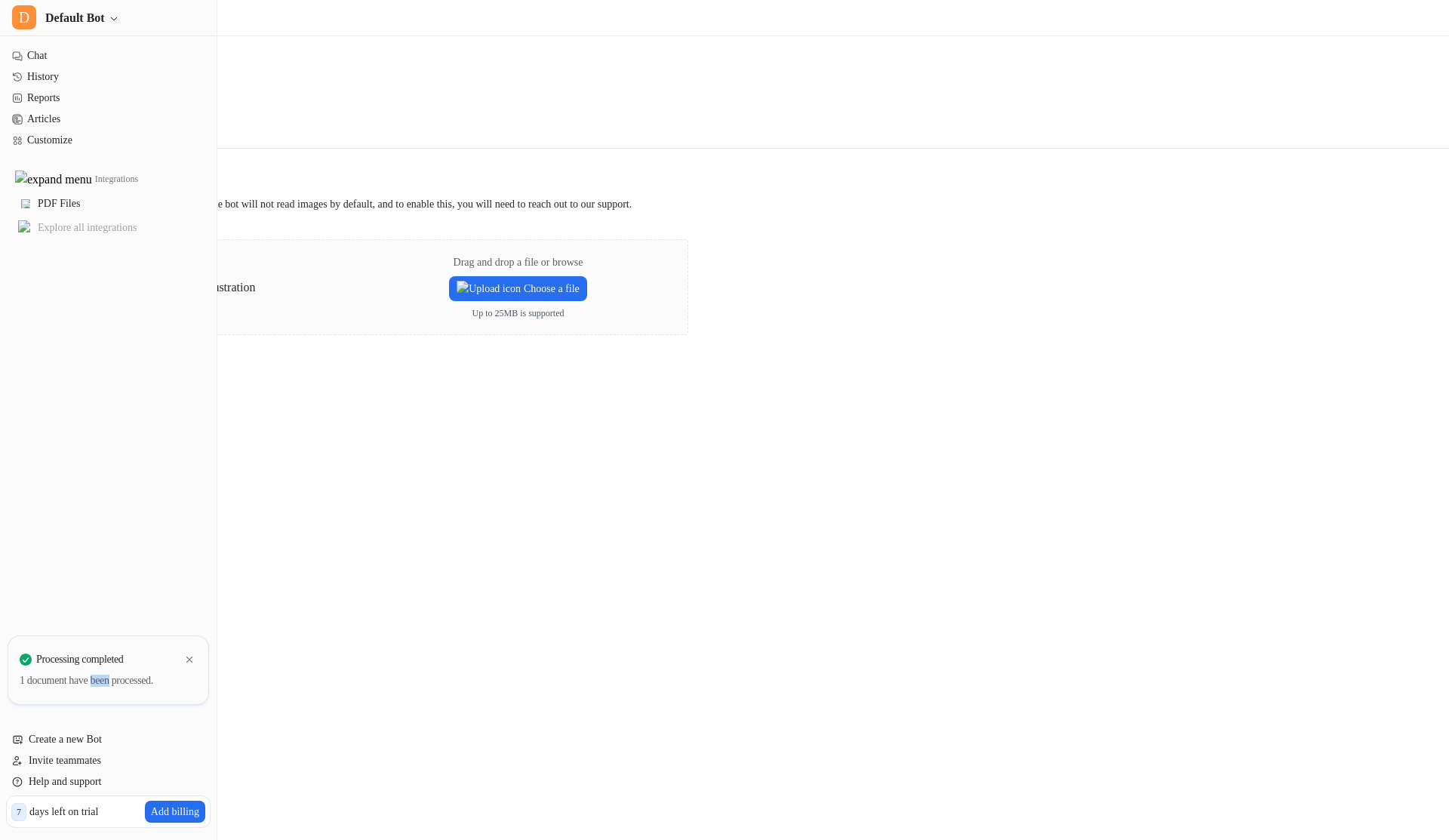 click on "1 document have been processed." at bounding box center (108, 681) 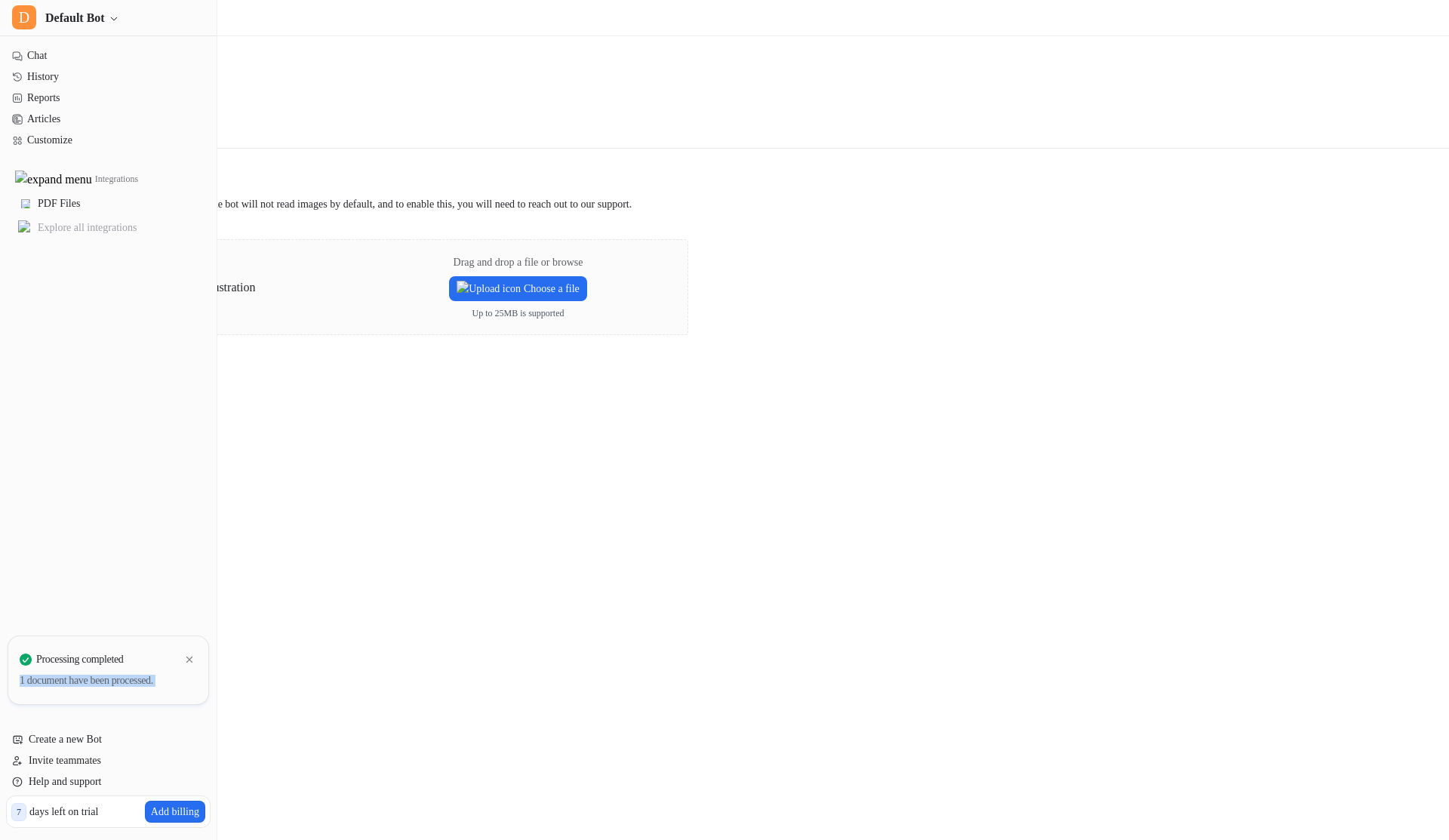 click on "1 document have been processed." at bounding box center (108, 681) 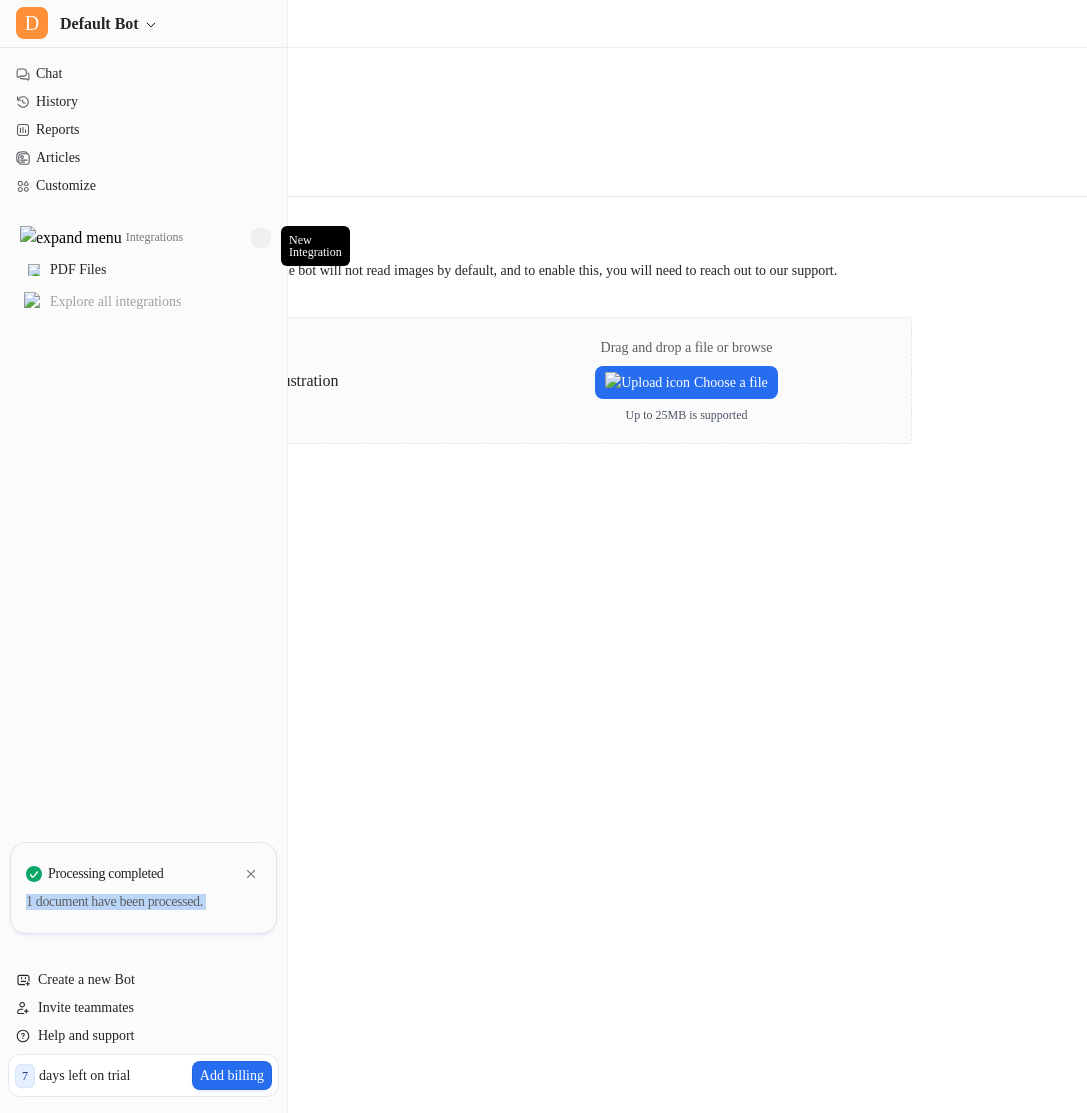 click at bounding box center (261, 238) 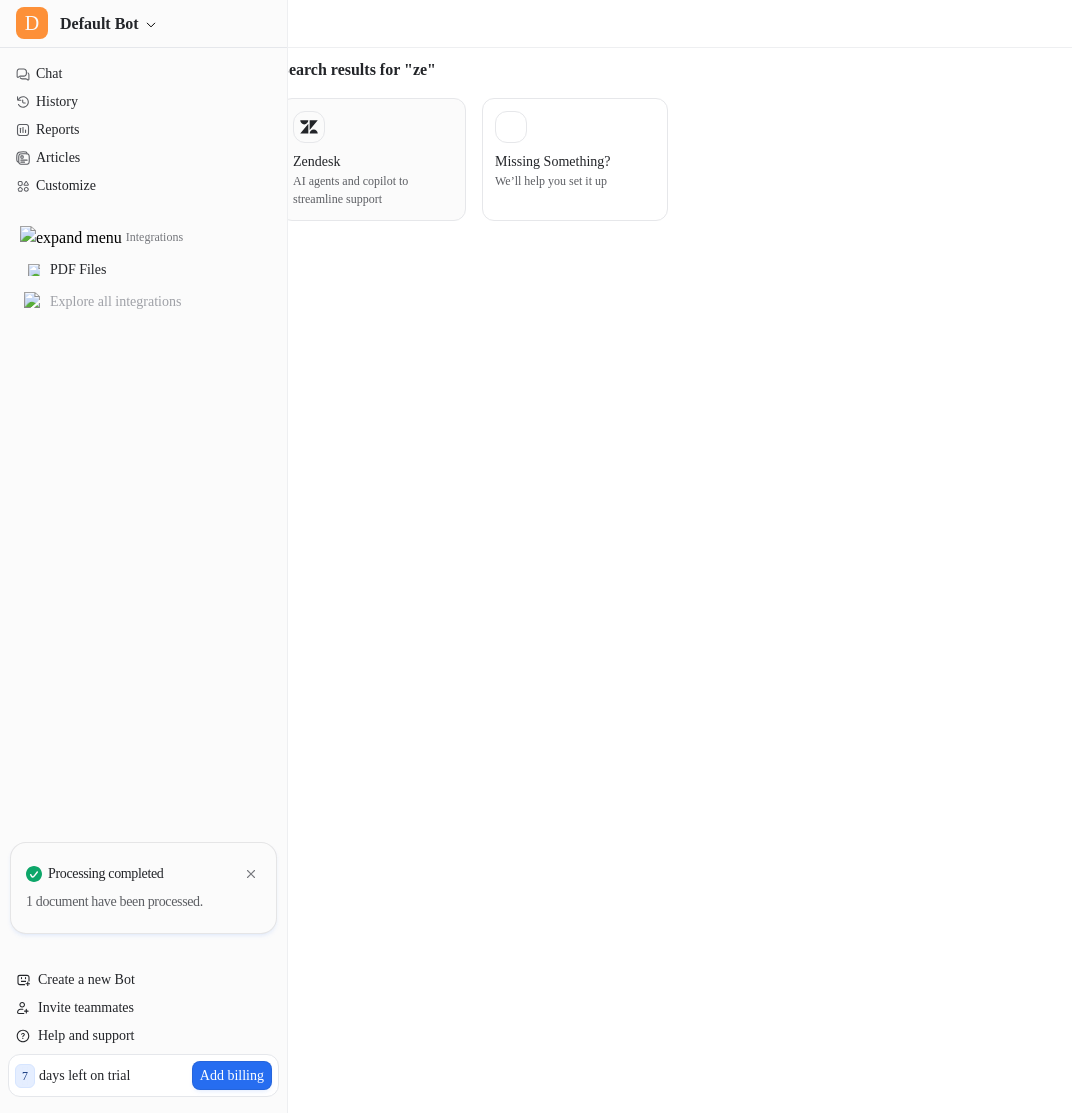 type on "**" 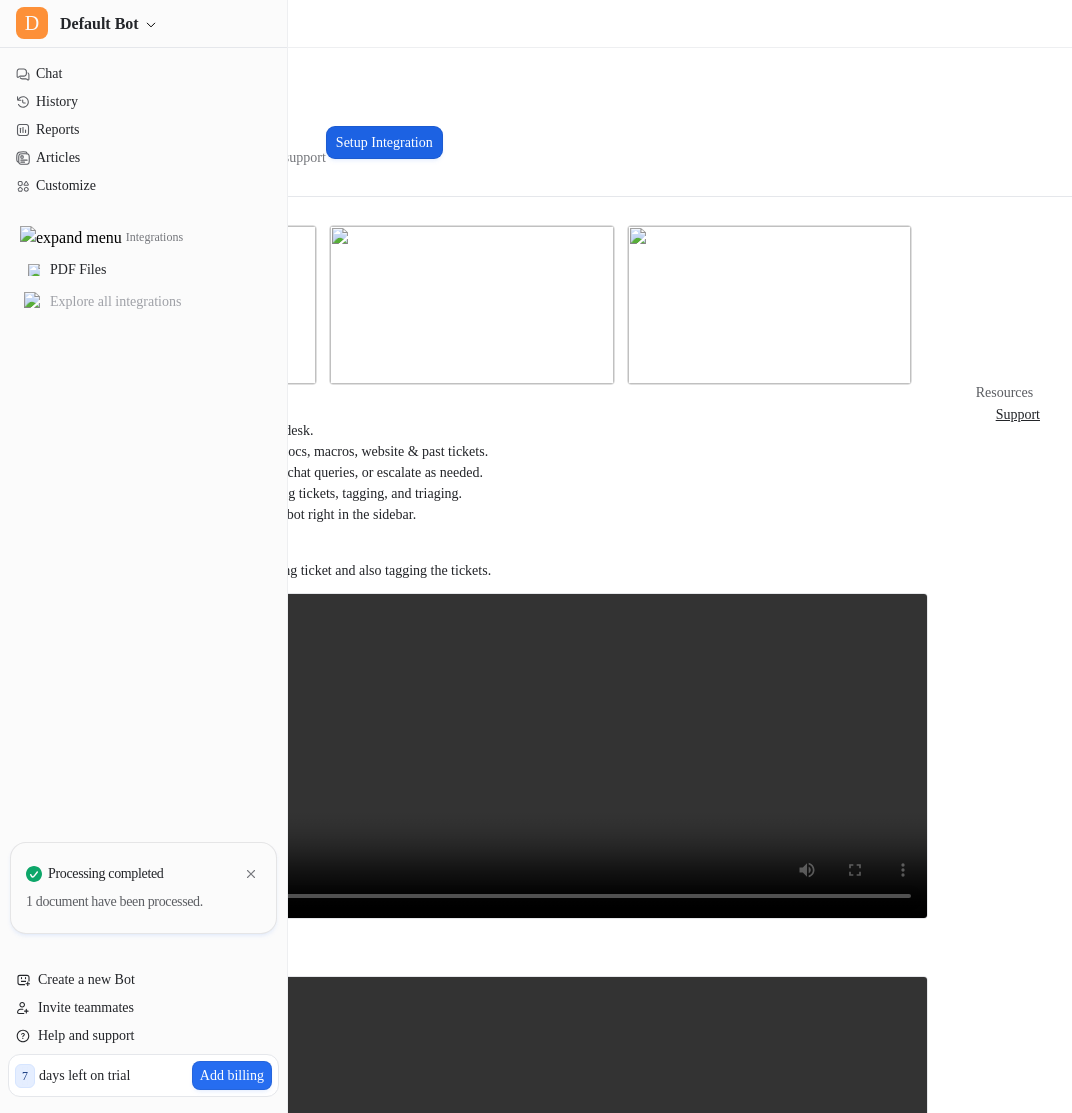 click on "Setup Integration" at bounding box center (384, 142) 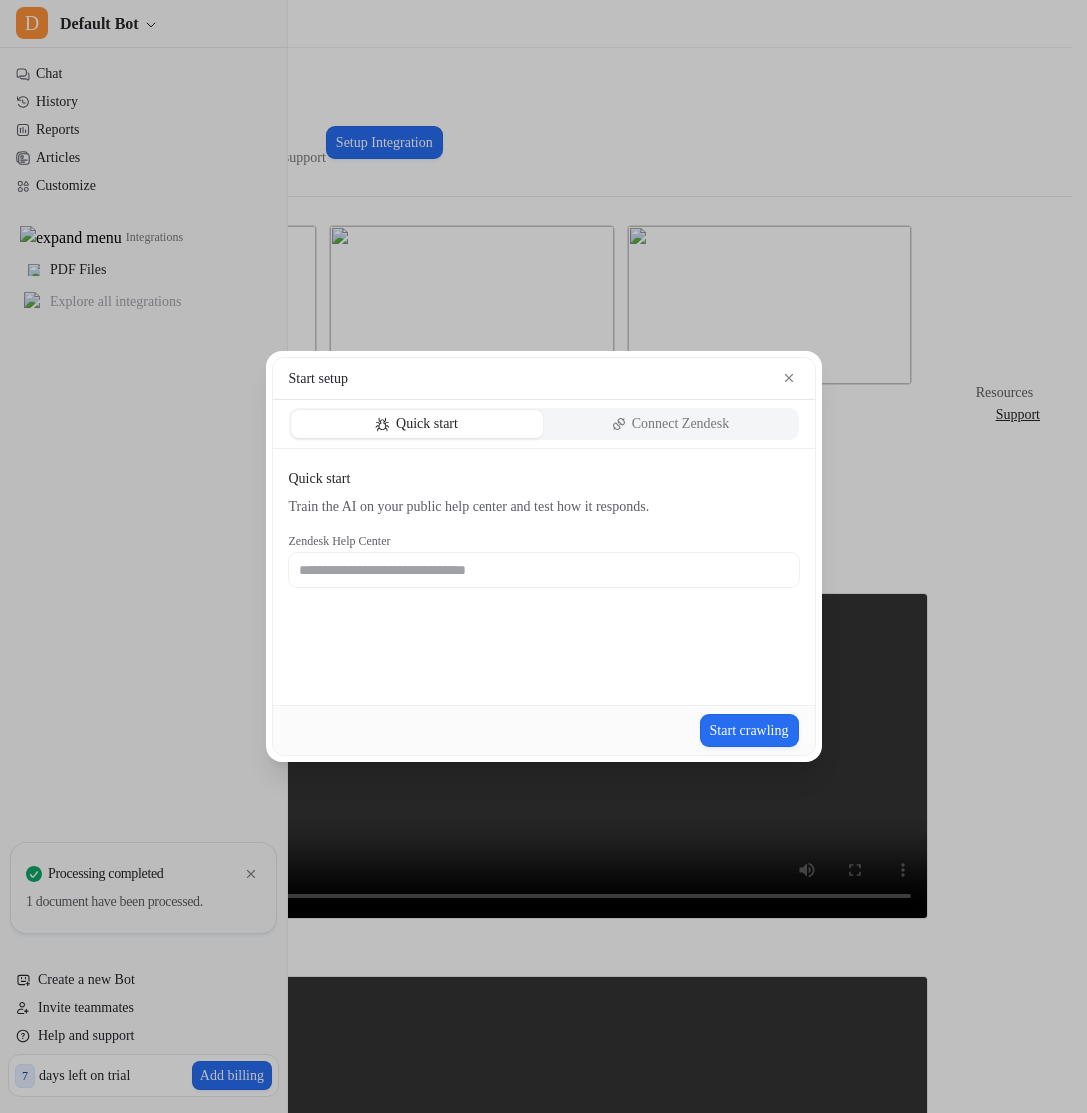 click on "Quick start Connect Zendesk" at bounding box center (544, 424) 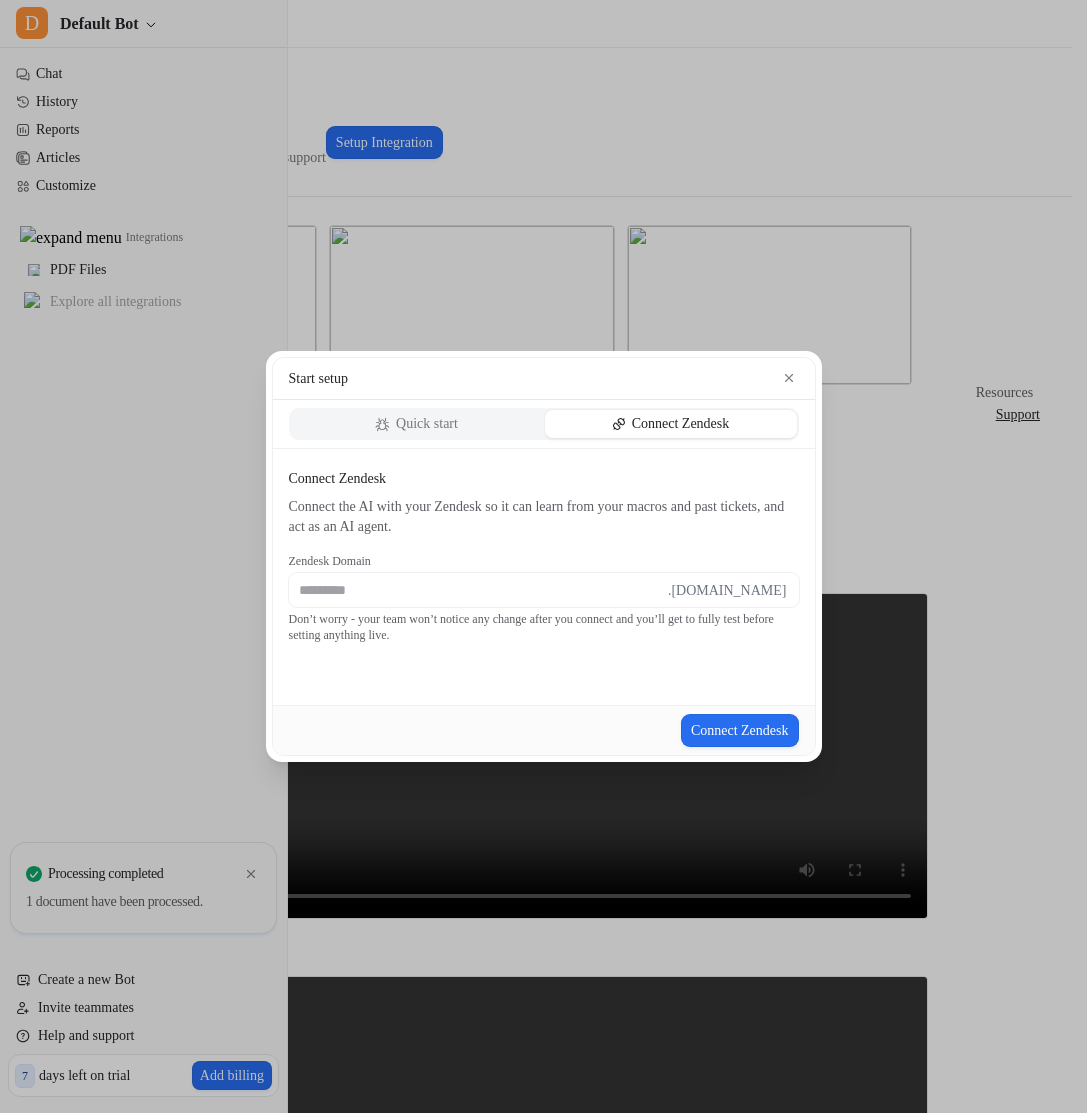 click at bounding box center [478, 590] 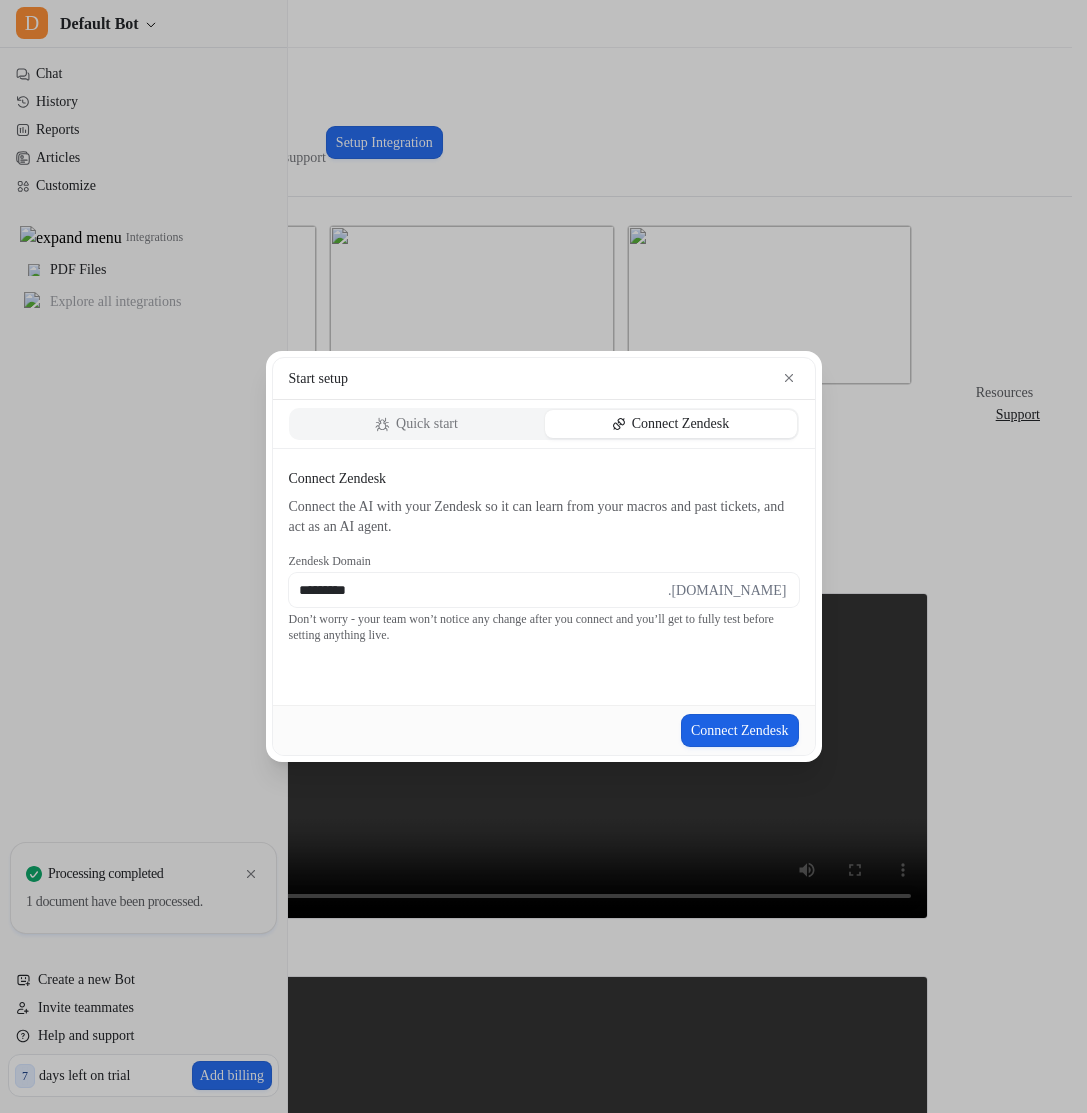 click on "Connect Zendesk" at bounding box center [740, 730] 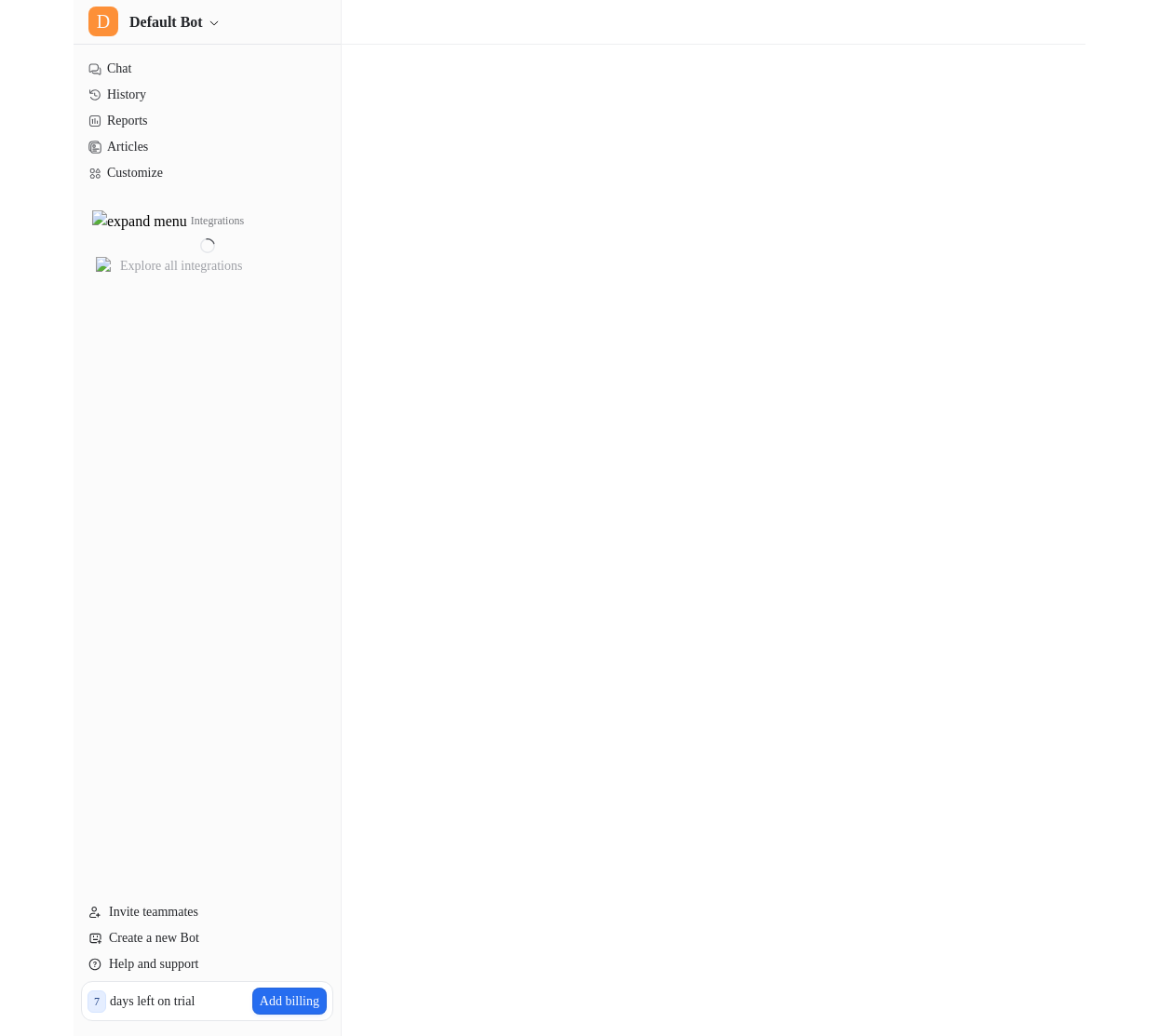 scroll, scrollTop: 0, scrollLeft: 0, axis: both 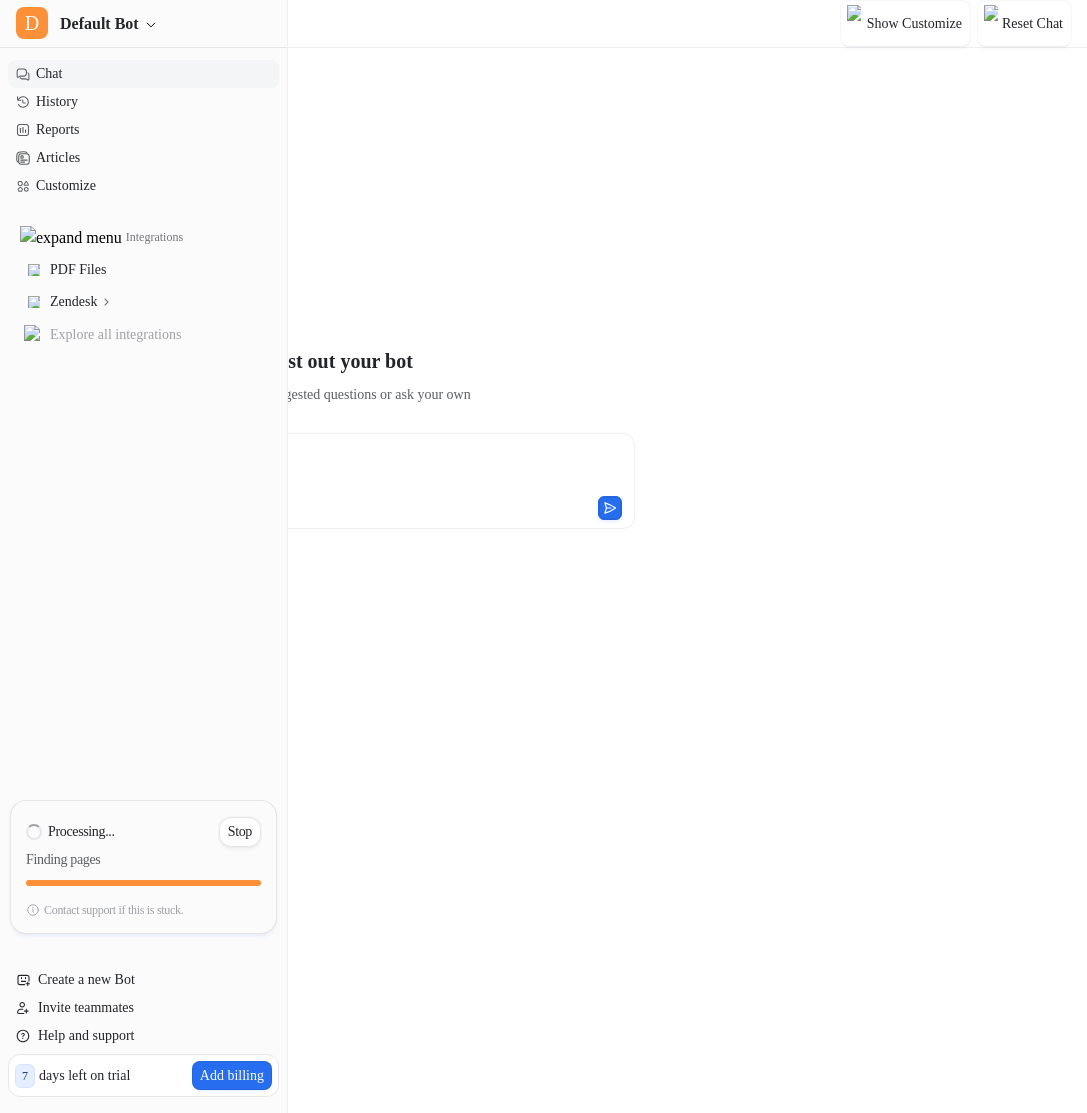type on "**********" 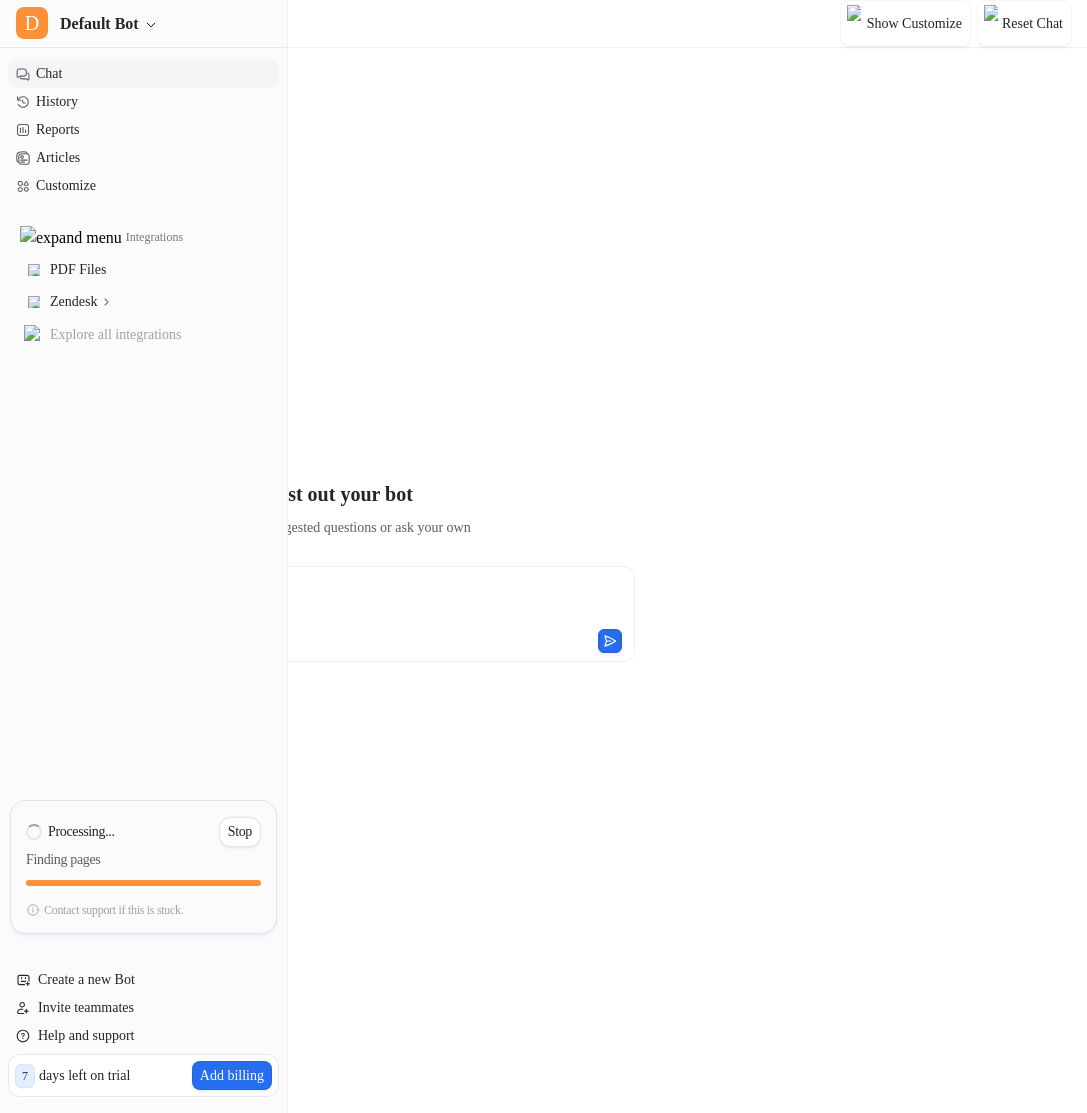 click on "**********" at bounding box center [325, 570] 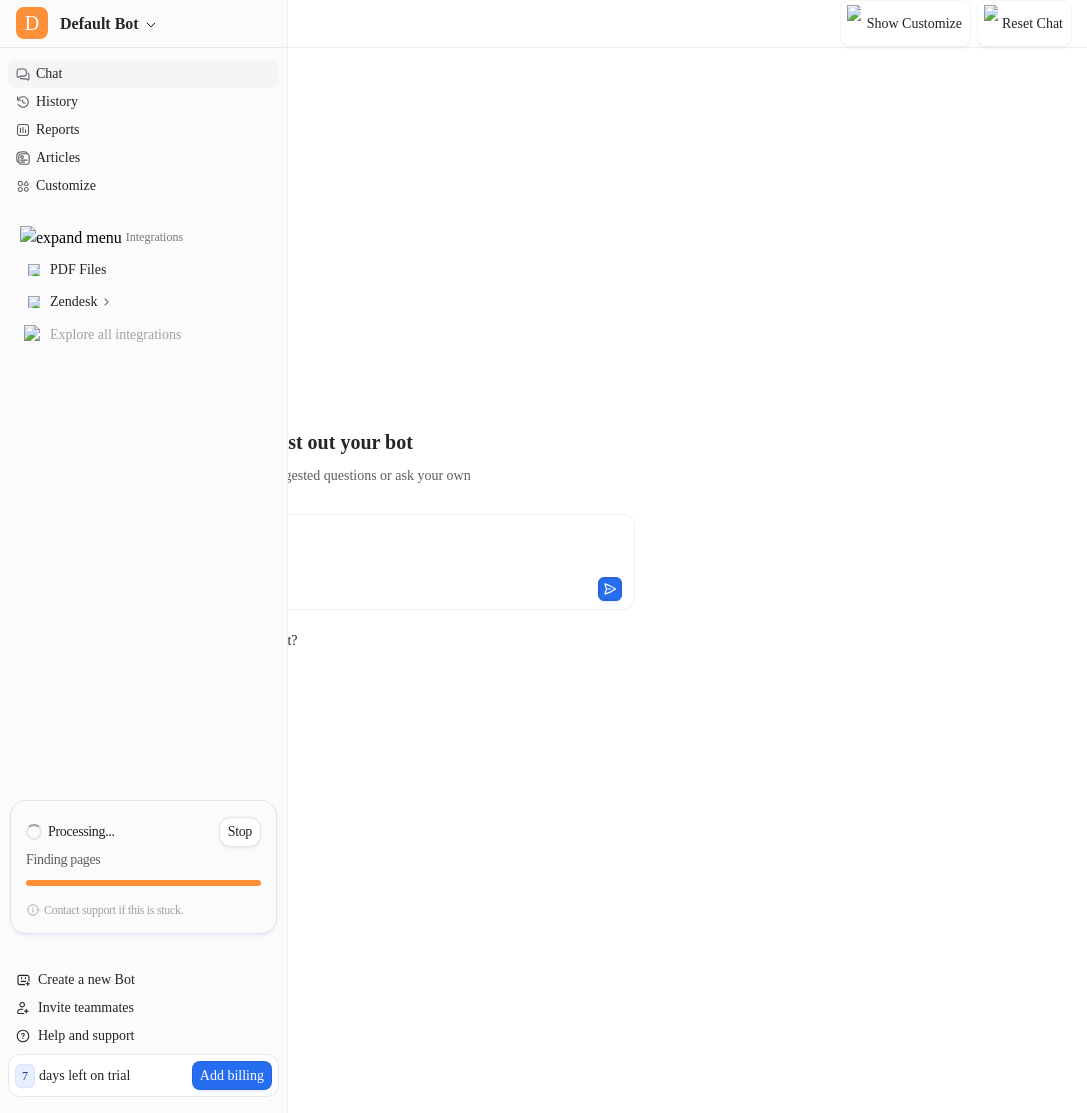 click on "**********" at bounding box center [325, 570] 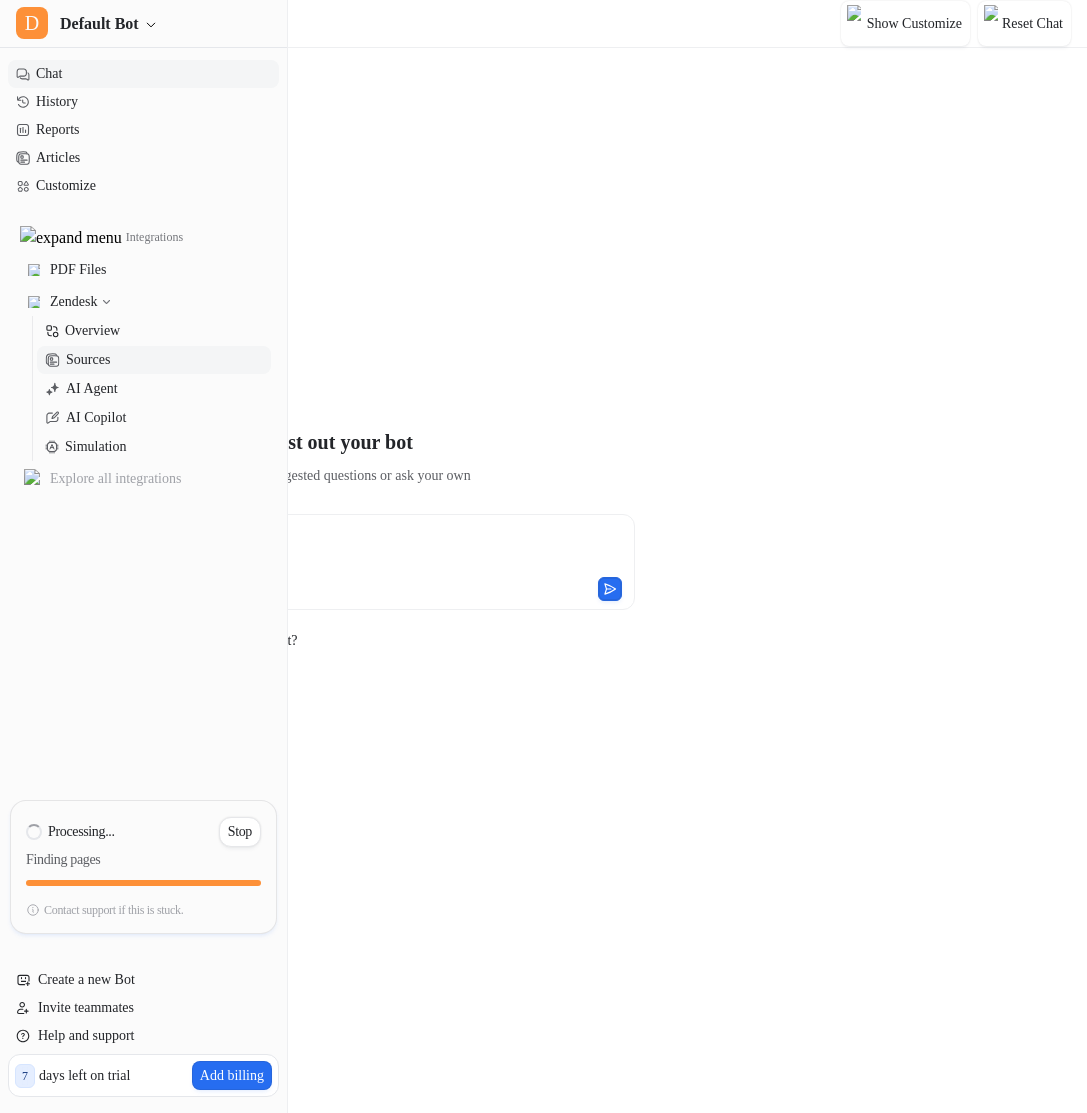 click on "Sources" at bounding box center (88, 360) 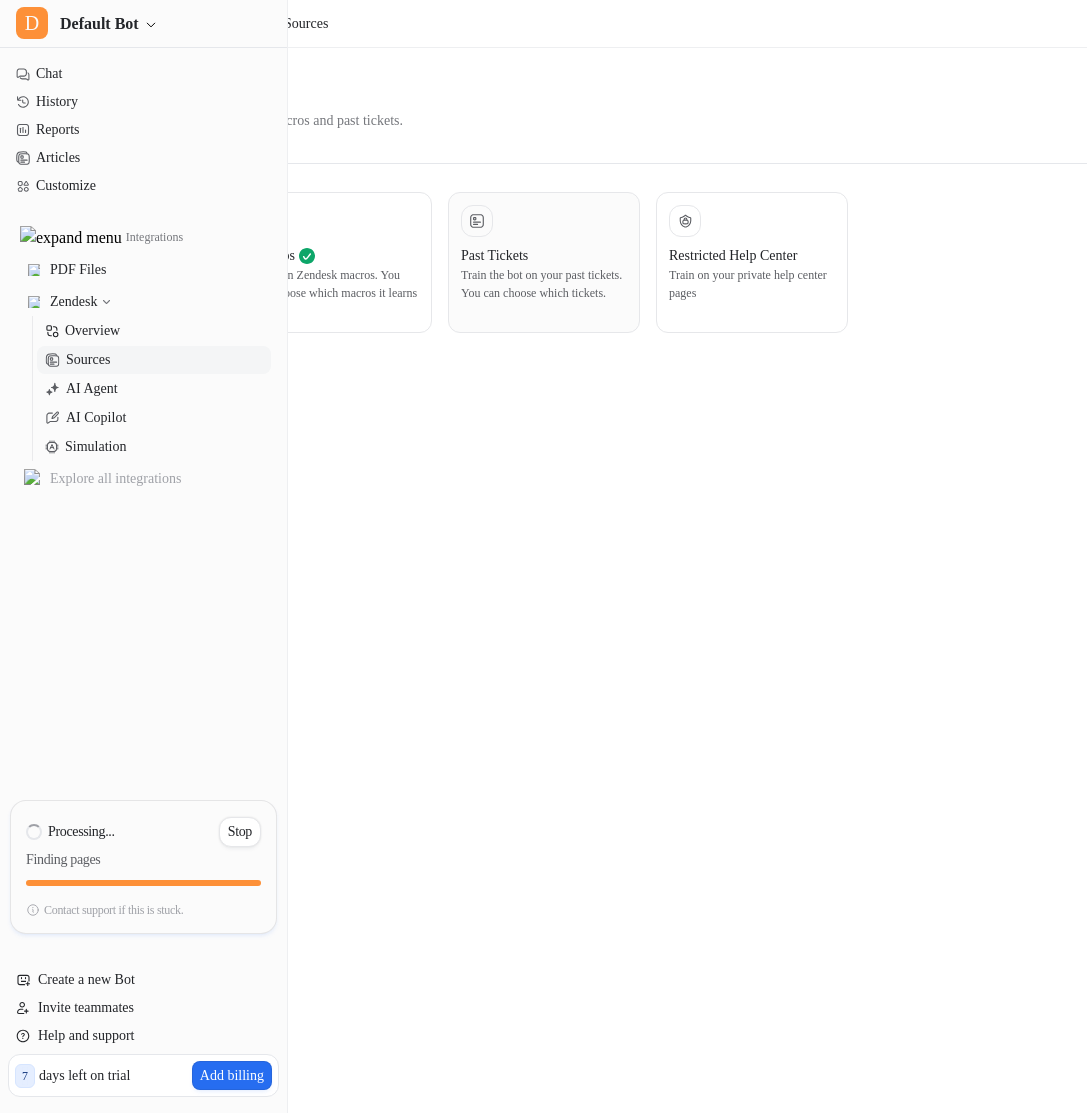 click on "Train the bot on your past tickets. You can choose which tickets." at bounding box center (544, 284) 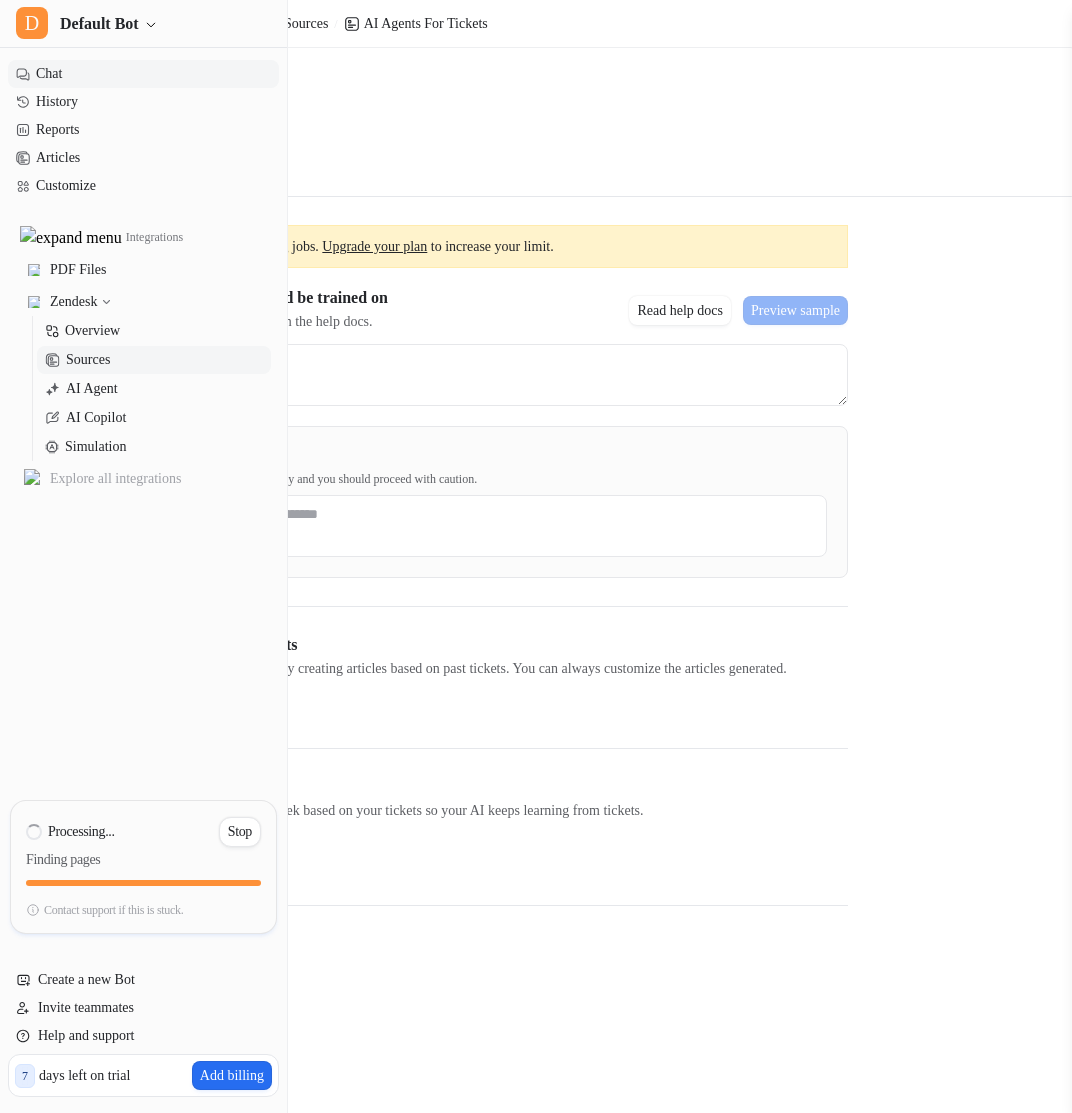 click on "Chat" at bounding box center (143, 74) 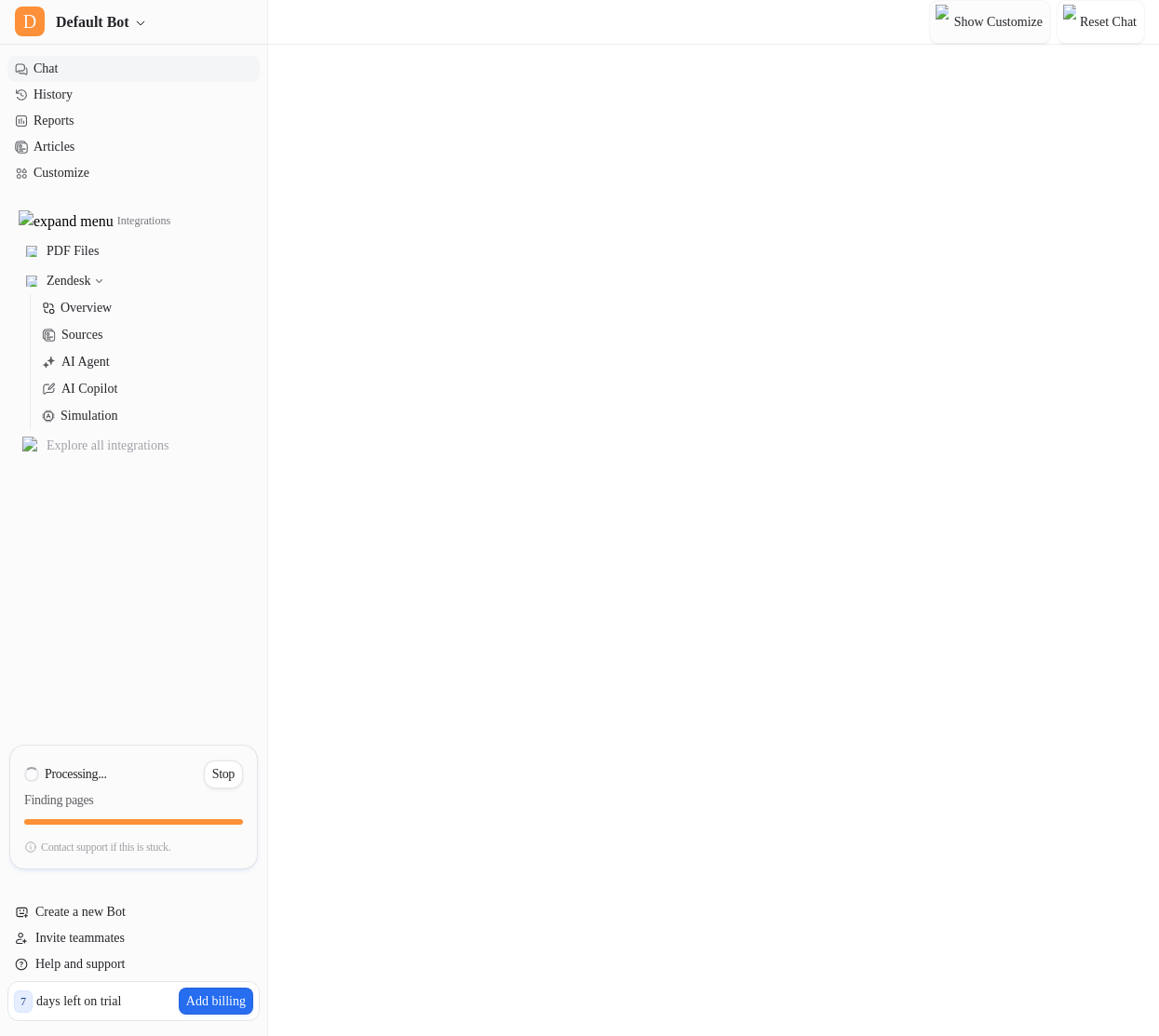 click on "Show Customize" at bounding box center (998, 21) 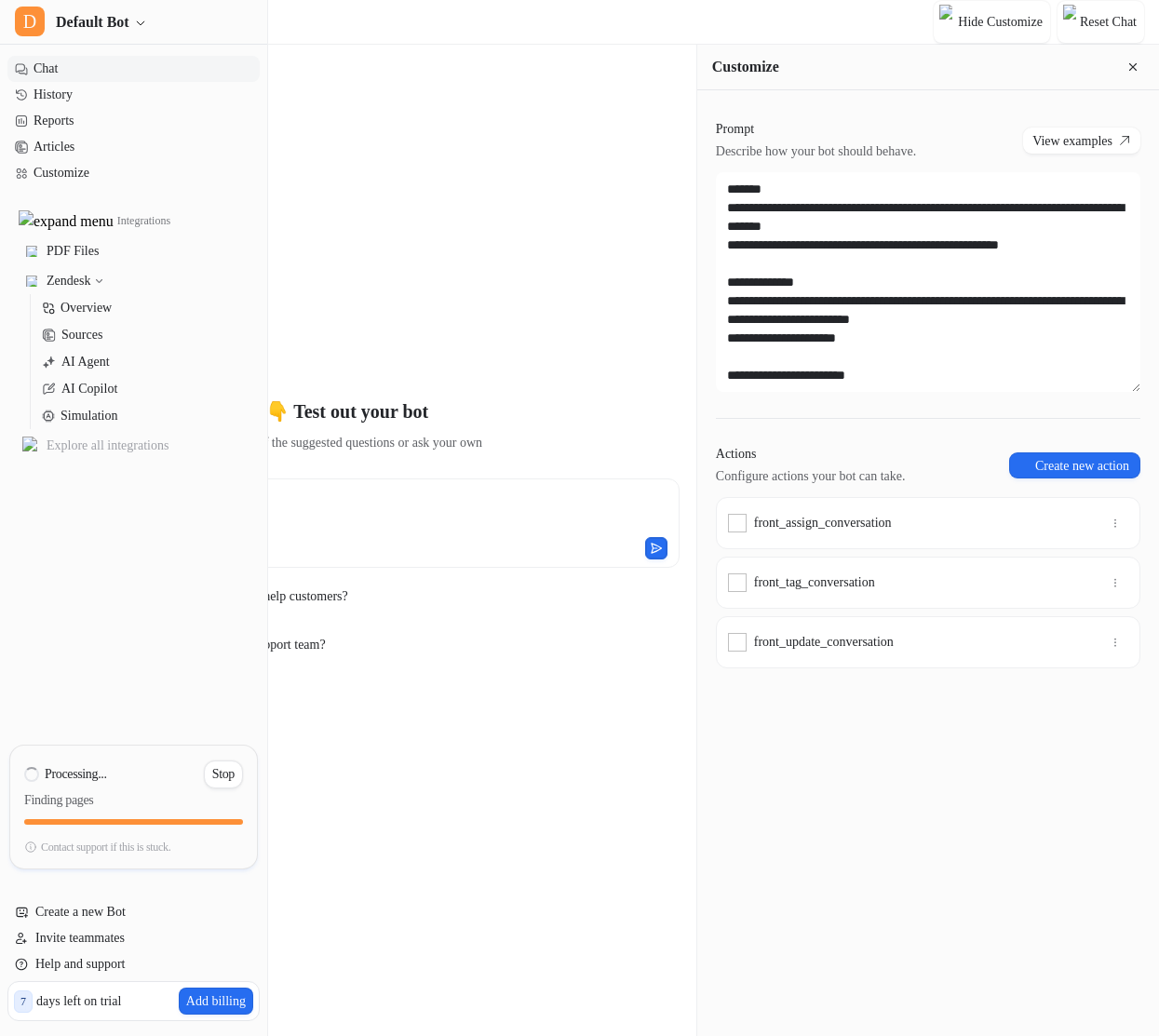 click on "Actions Configure actions your bot can take. Create new action" at bounding box center [928, 465] 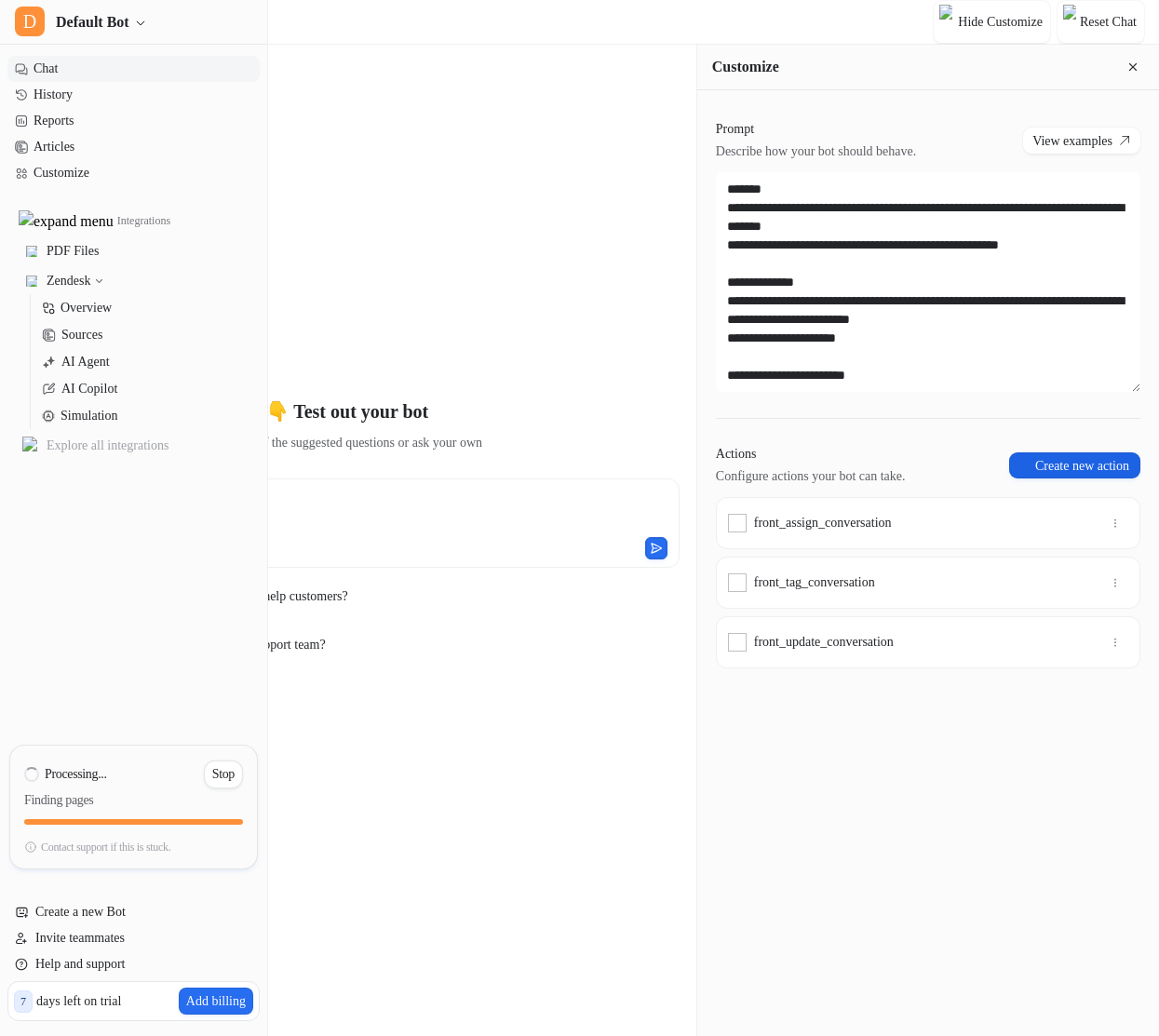 click on "Create new action" at bounding box center (1074, 465) 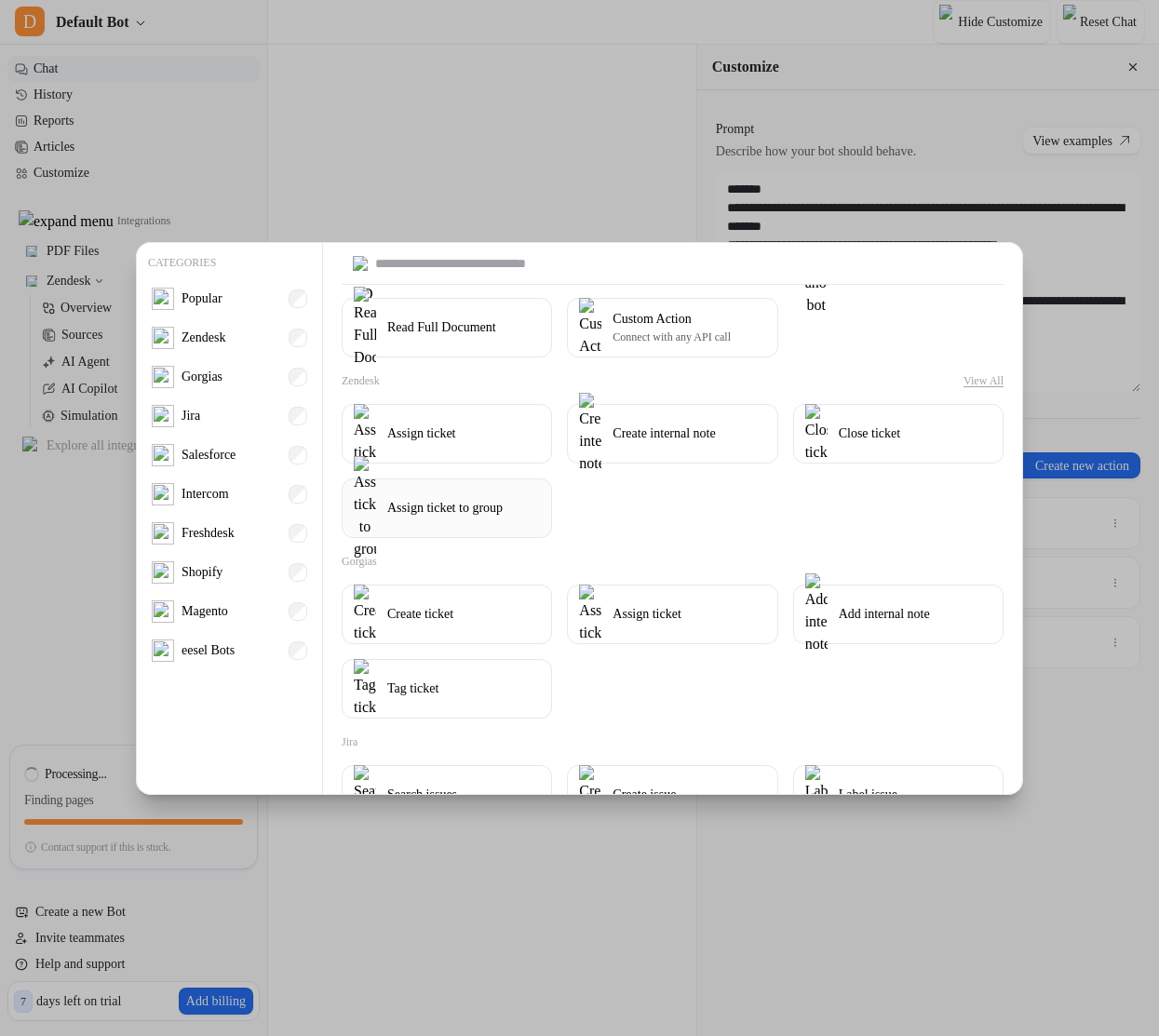 scroll, scrollTop: 262, scrollLeft: 0, axis: vertical 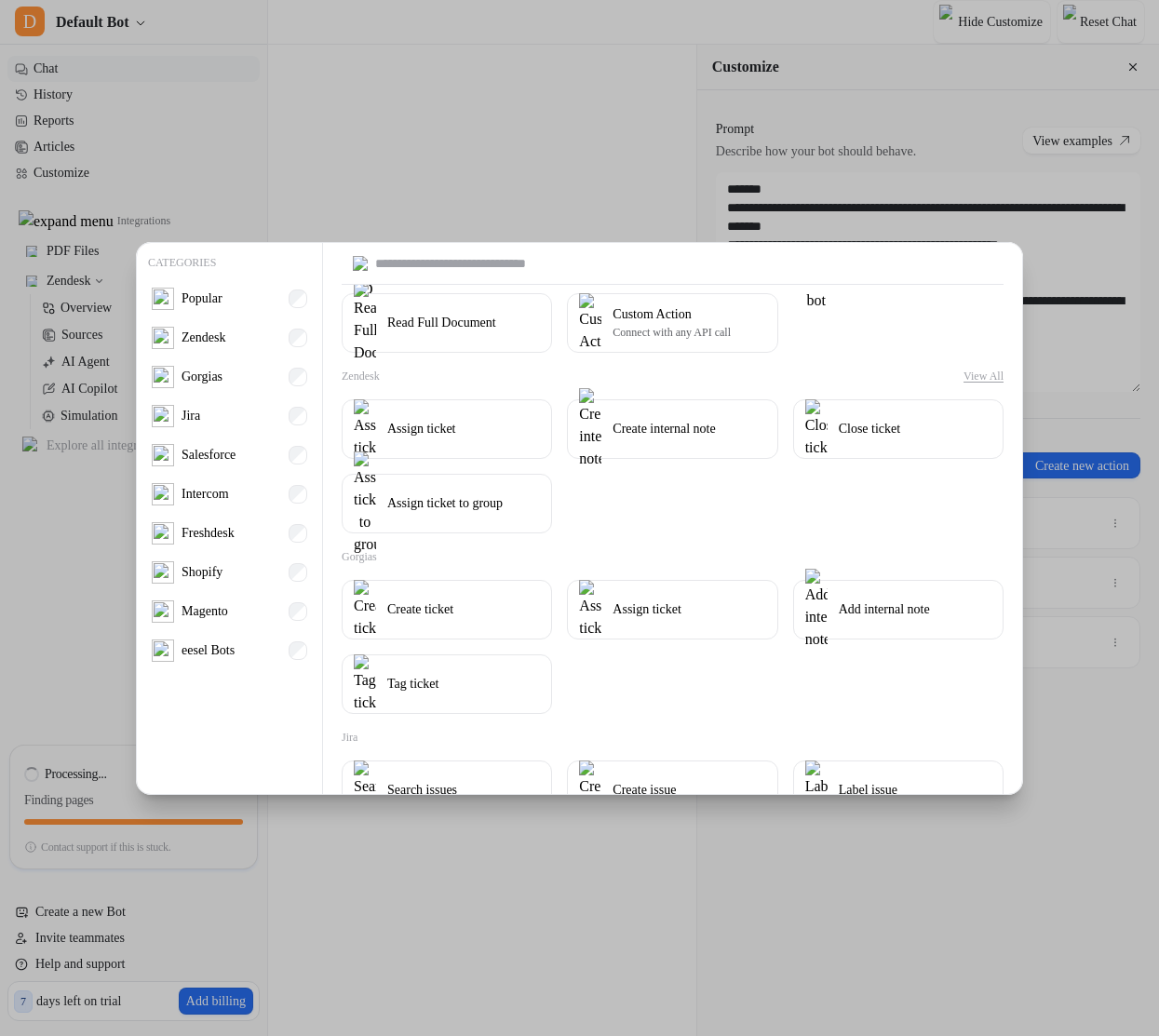 click at bounding box center (662, 263) 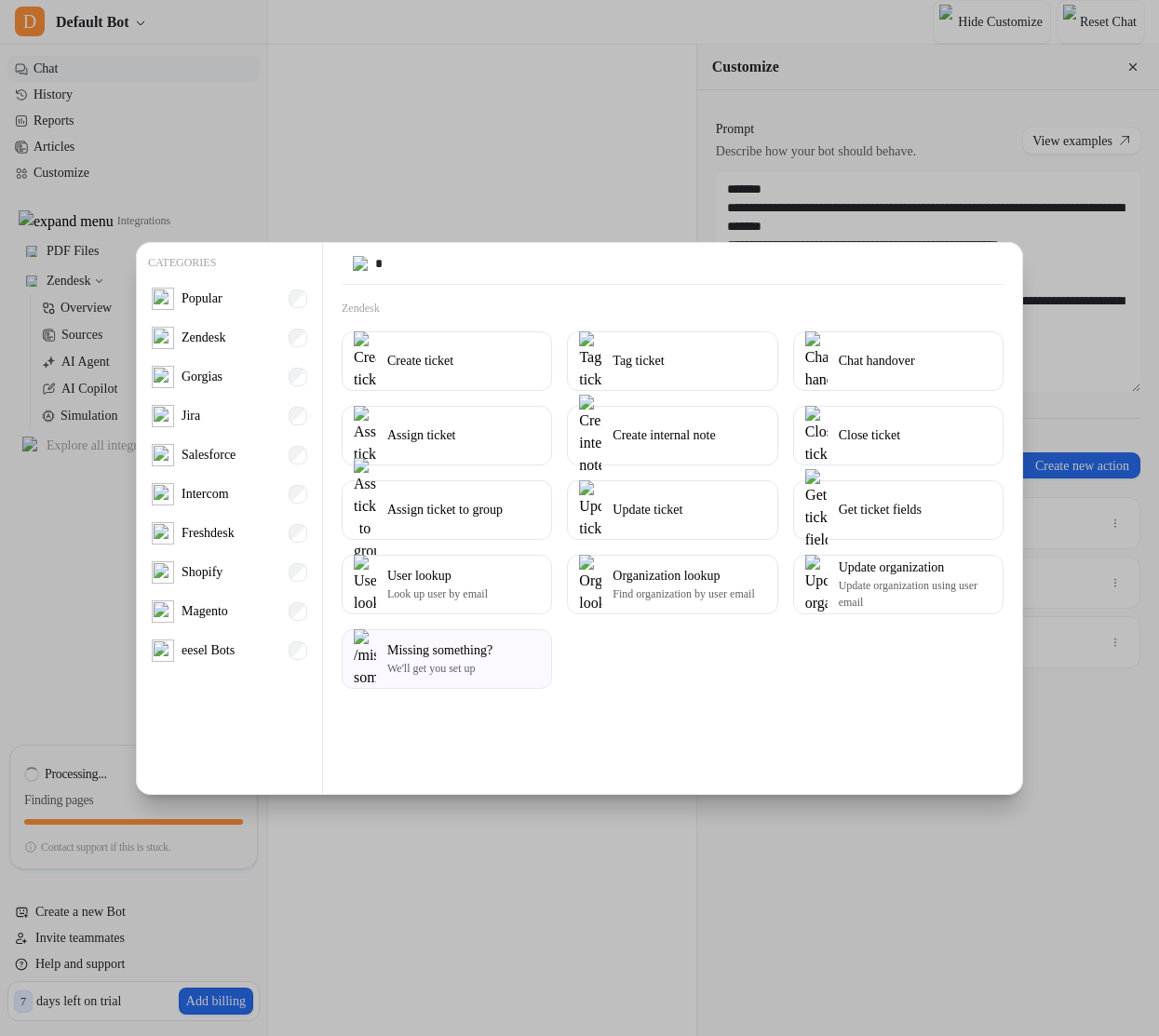 scroll, scrollTop: 0, scrollLeft: 0, axis: both 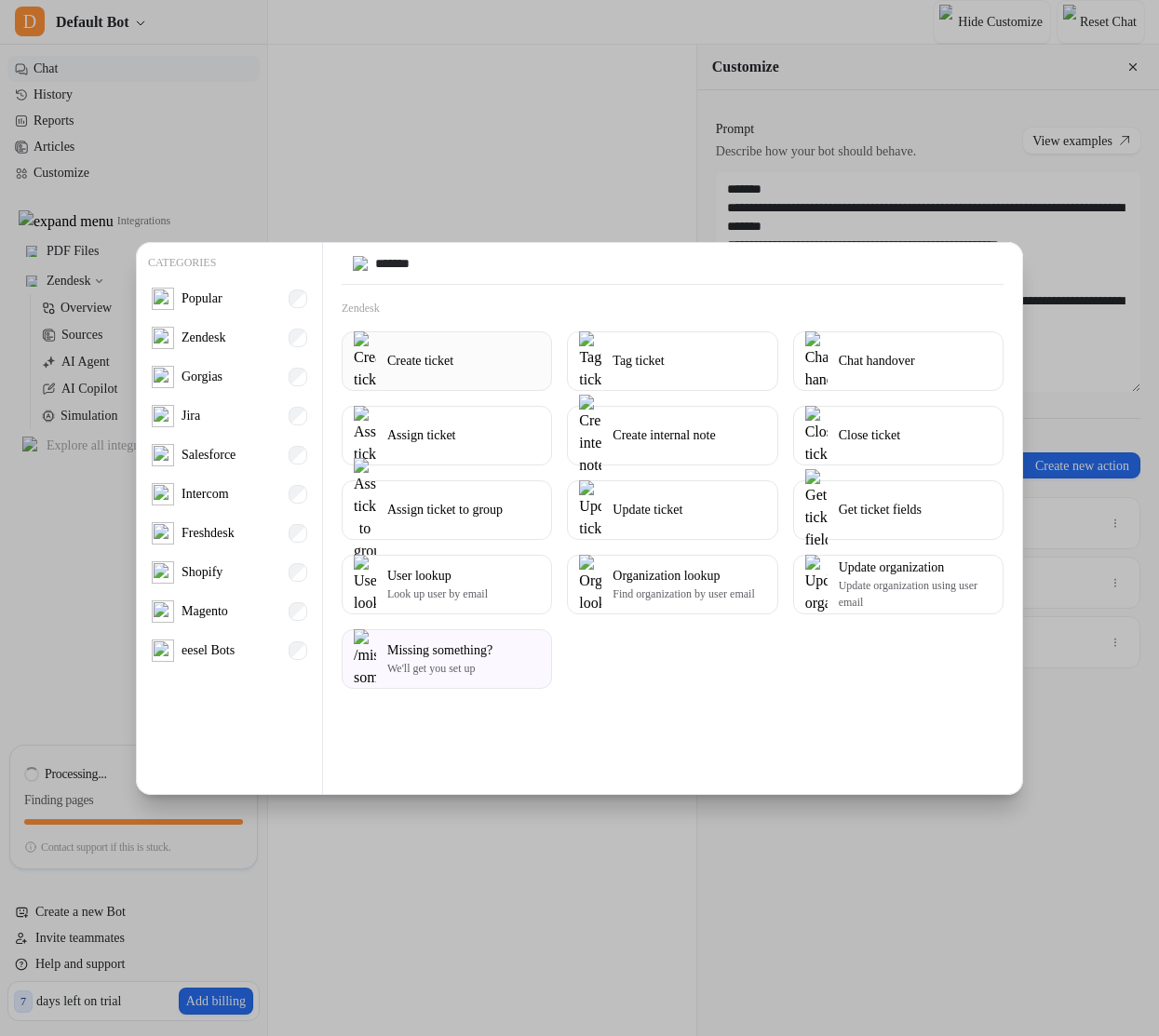 type on "*******" 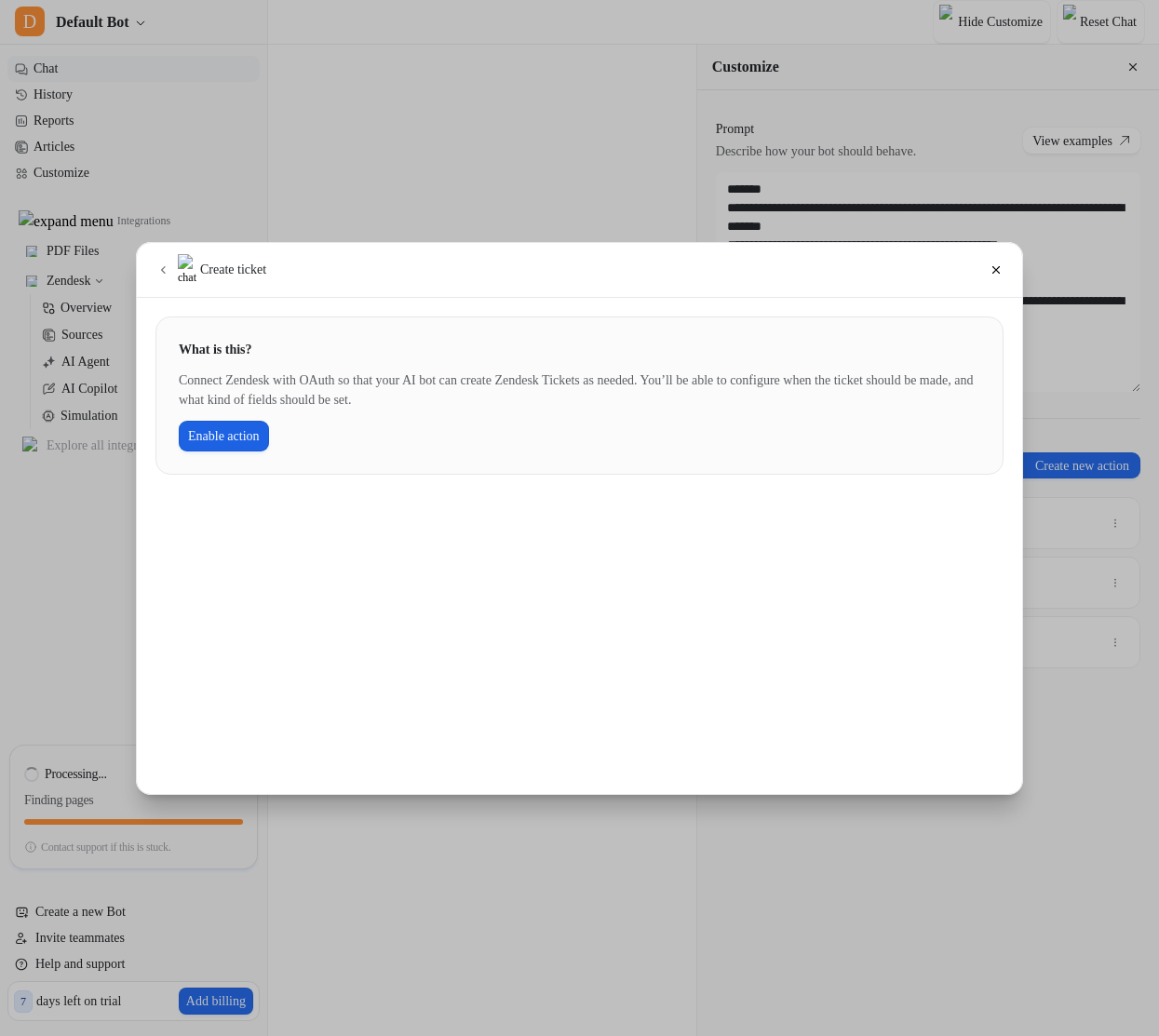 click on "Enable action" at bounding box center (223, 436) 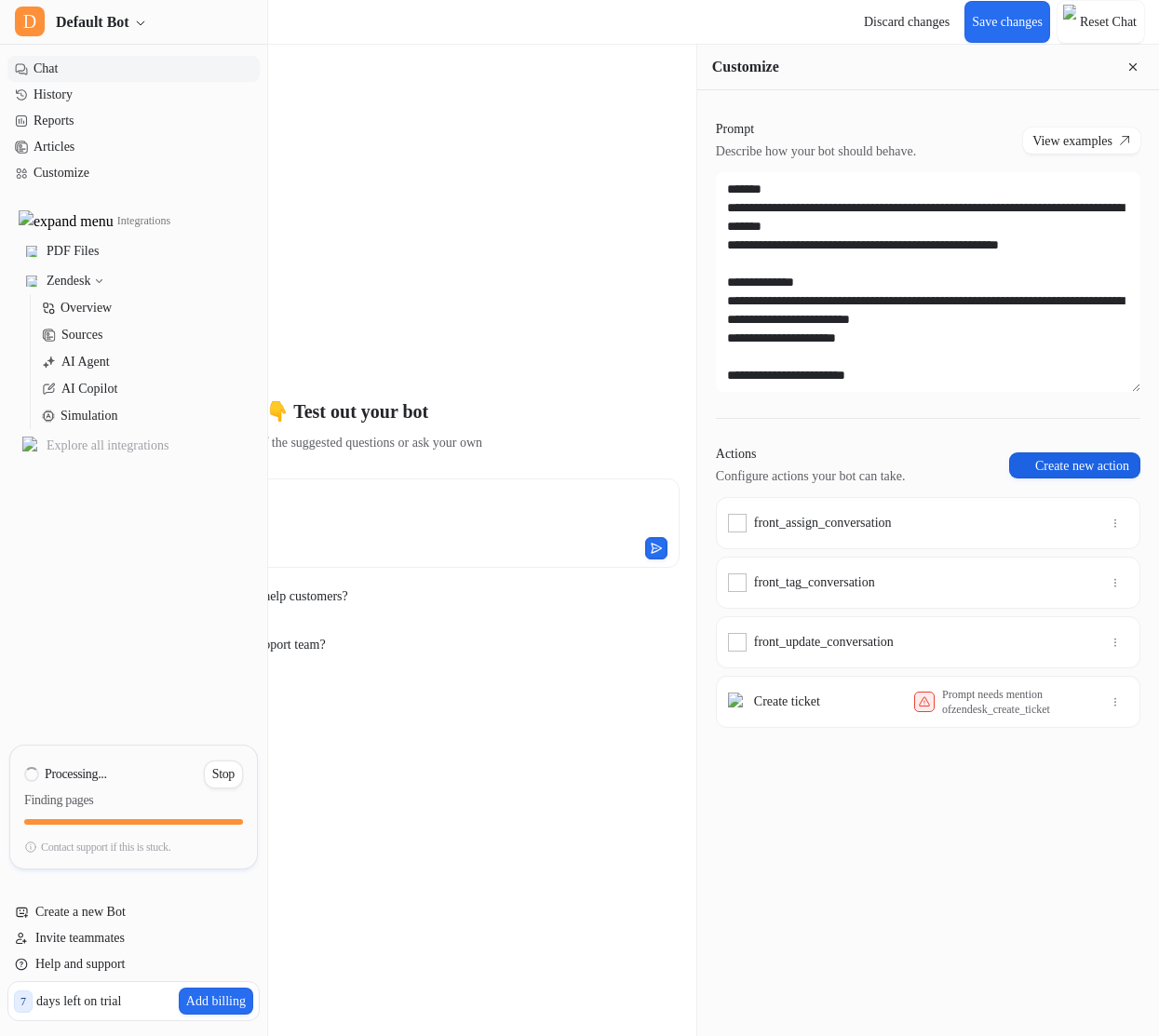 click on "Create new action" at bounding box center [1074, 465] 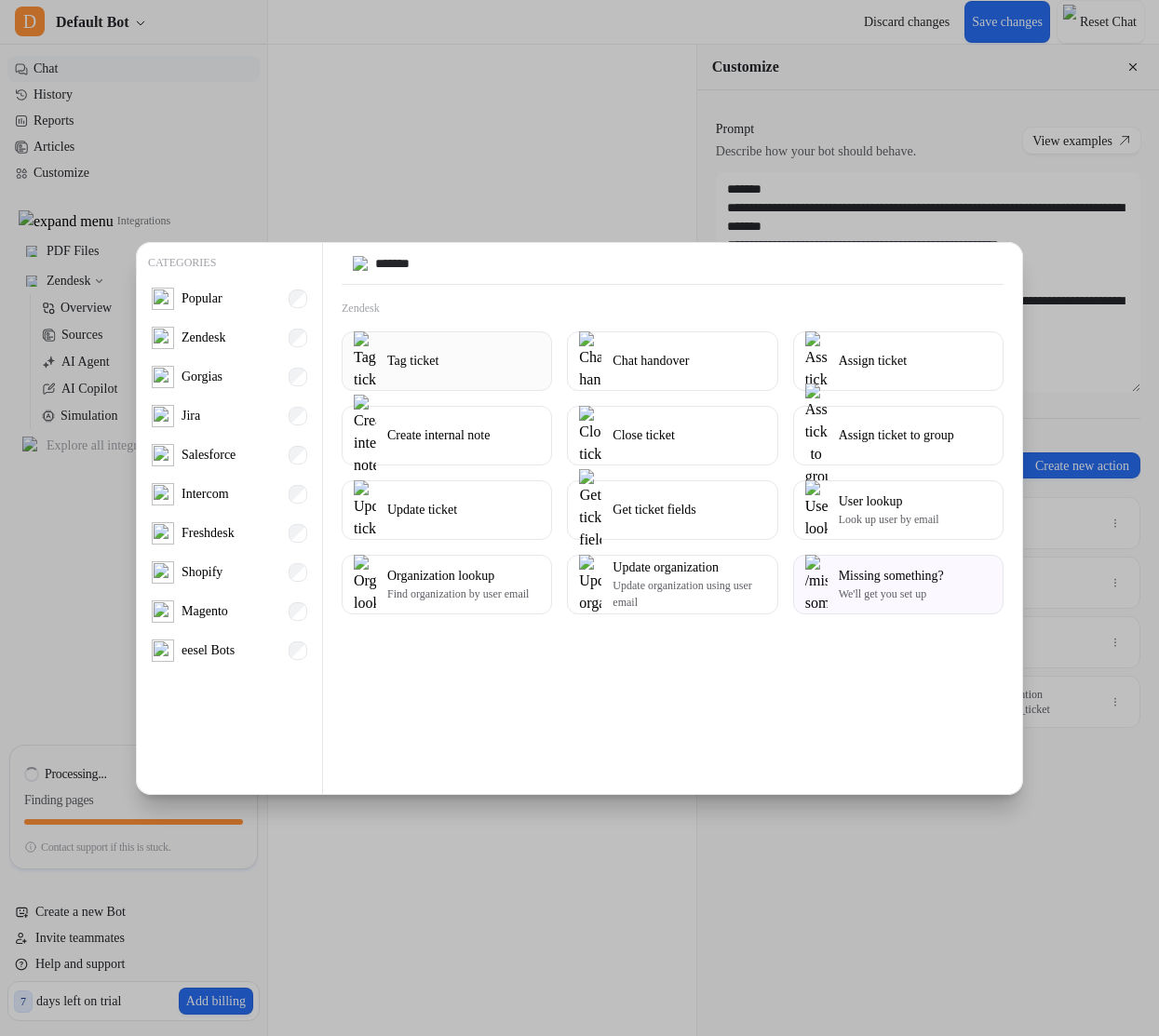 click on "Tag ticket" at bounding box center [412, 360] 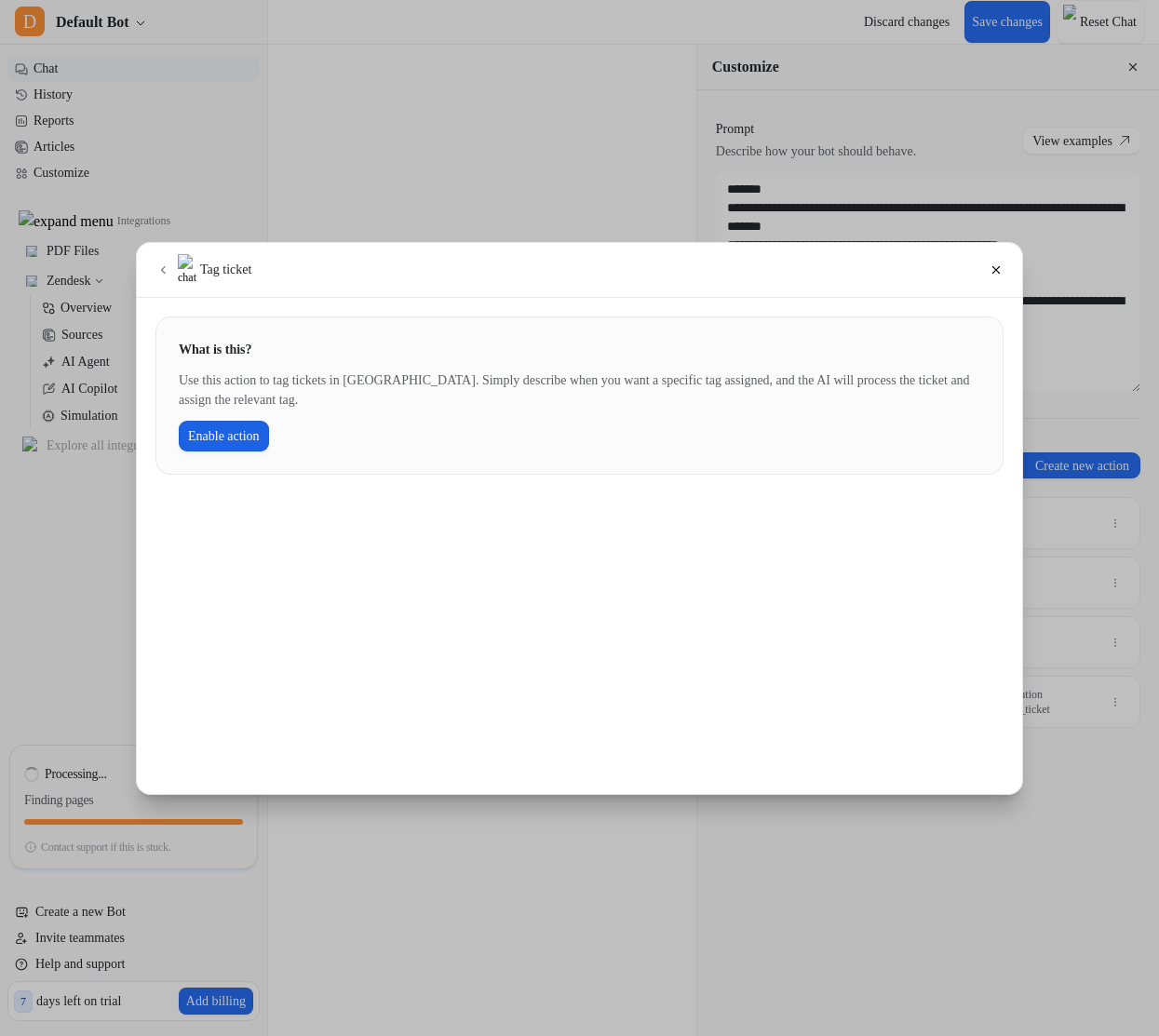click on "Enable action" at bounding box center (223, 436) 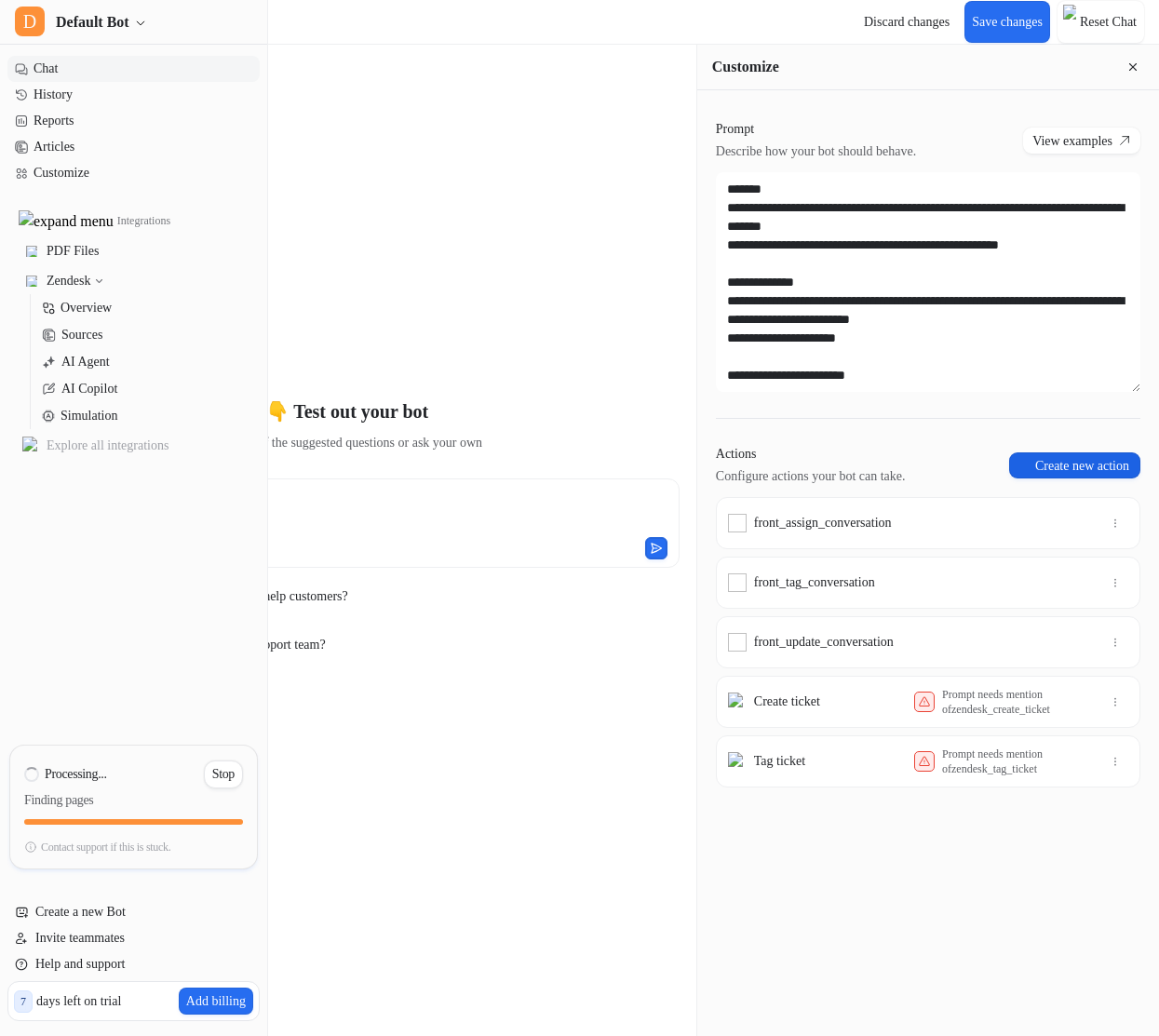 click on "Create new action" at bounding box center [1074, 465] 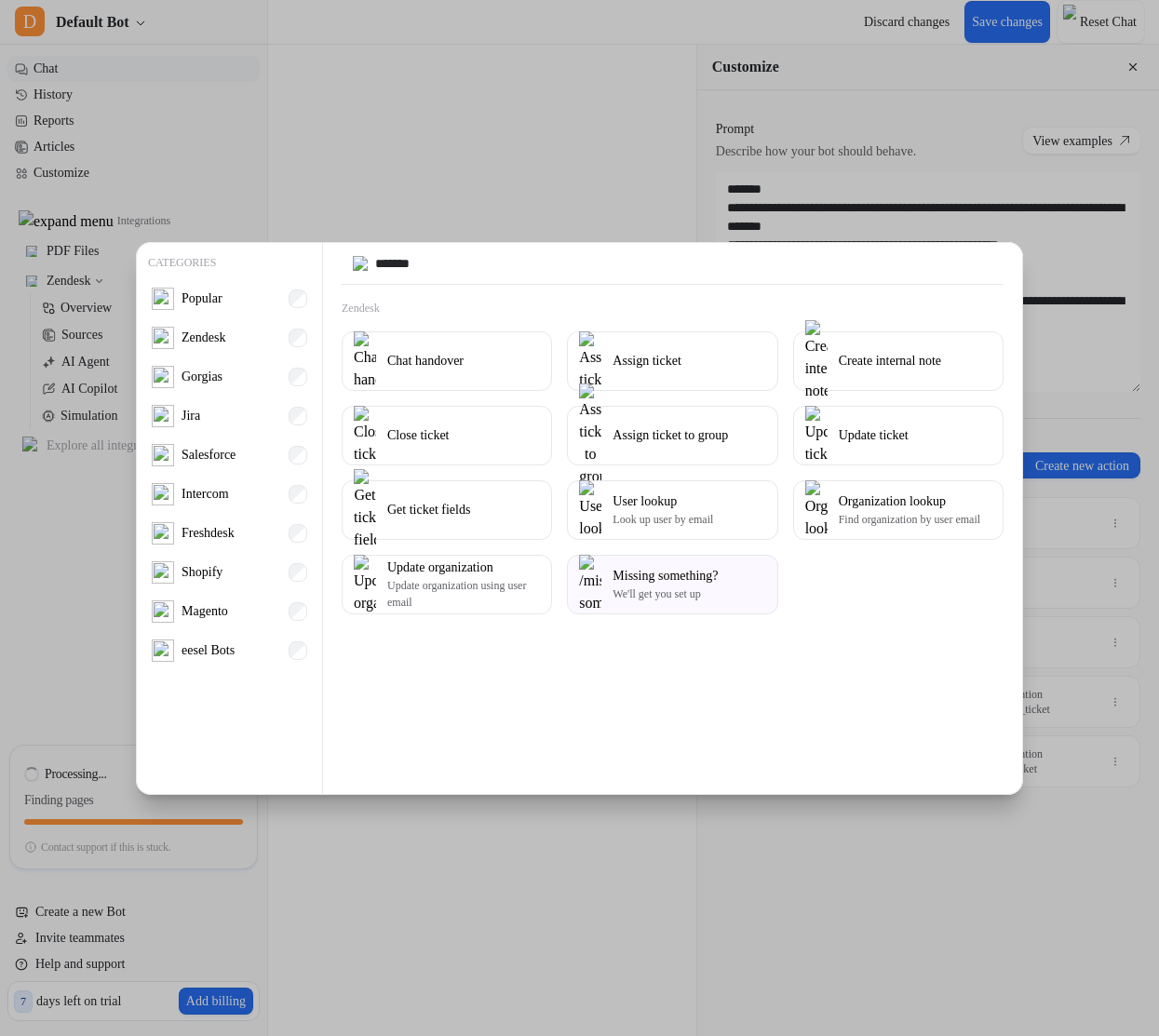click on "Categories Popular Zendesk Gorgias Jira Salesforce Intercom Freshdesk Shopify Magento eesel Bots ******* Zendesk Chat handover Assign ticket Create internal note Close ticket Assign ticket to group Update ticket Get ticket fields User lookup Look up user by email Organization lookup Find organization by user email Update organization Update organization using user email Missing something? We'll get you set up" at bounding box center (579, 518) 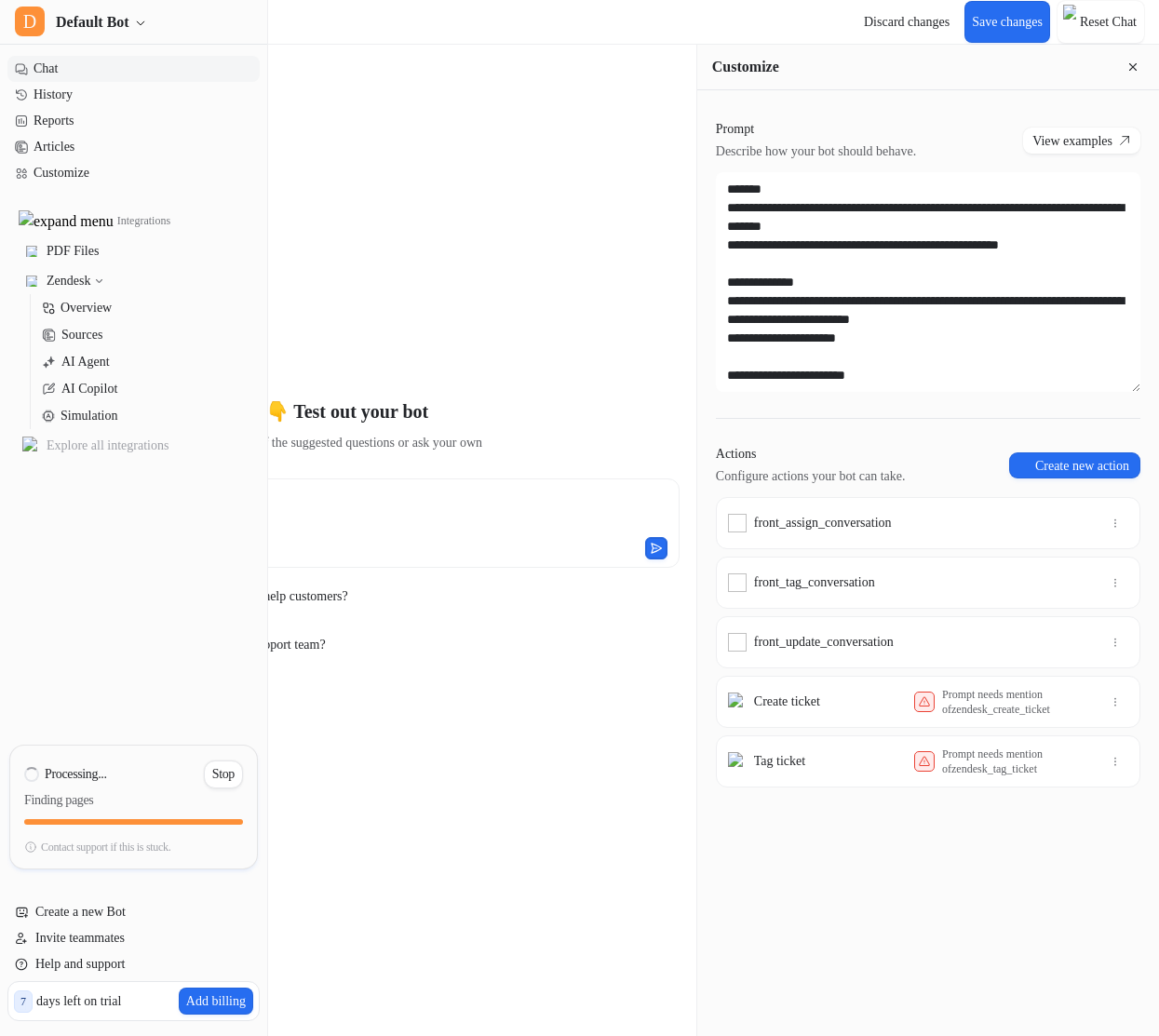 click on "Prompt needs mention of  zendesk_create_ticket" at bounding box center [1017, 702] 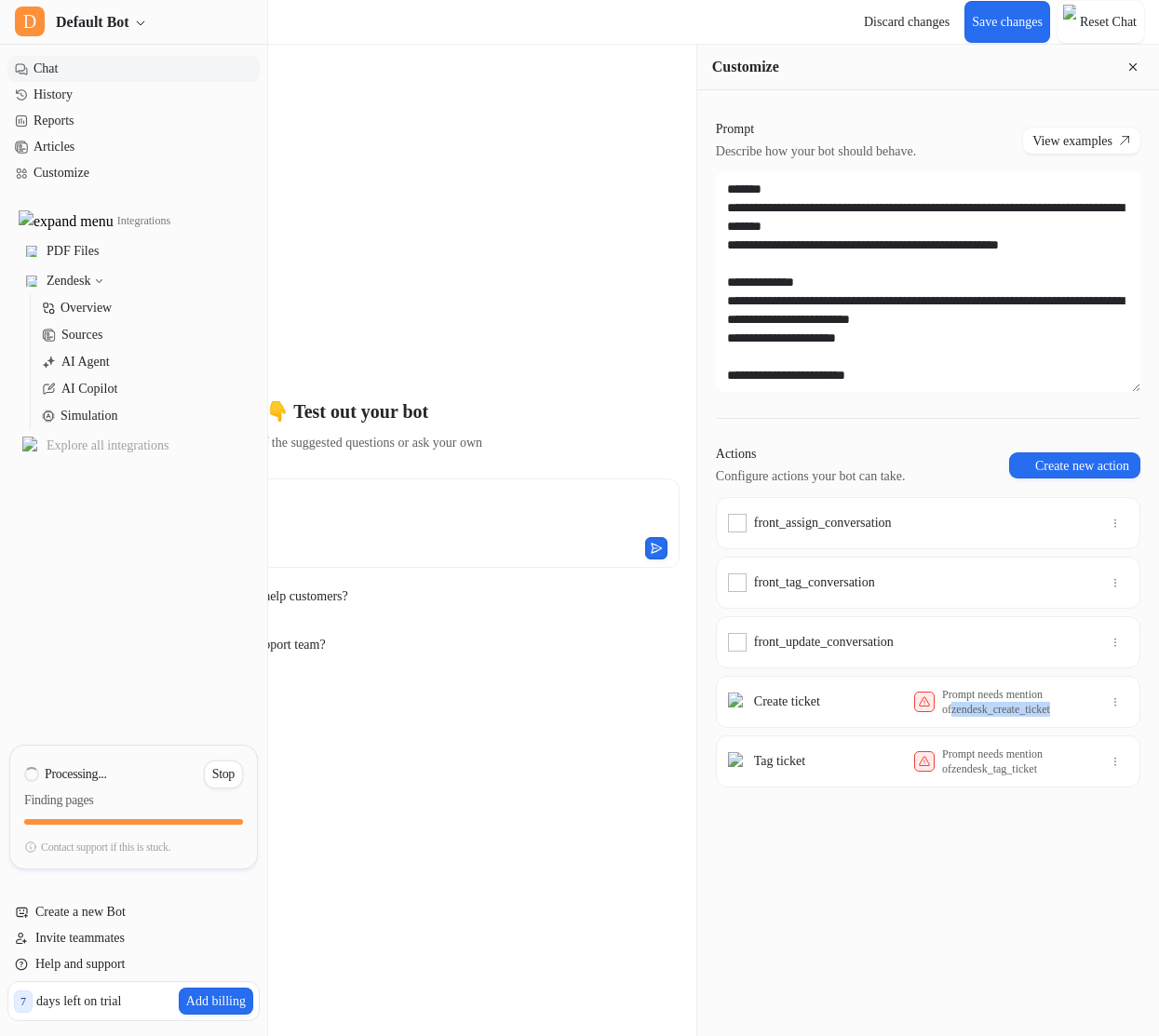 click on "Prompt needs mention of  zendesk_create_ticket" at bounding box center (1017, 702) 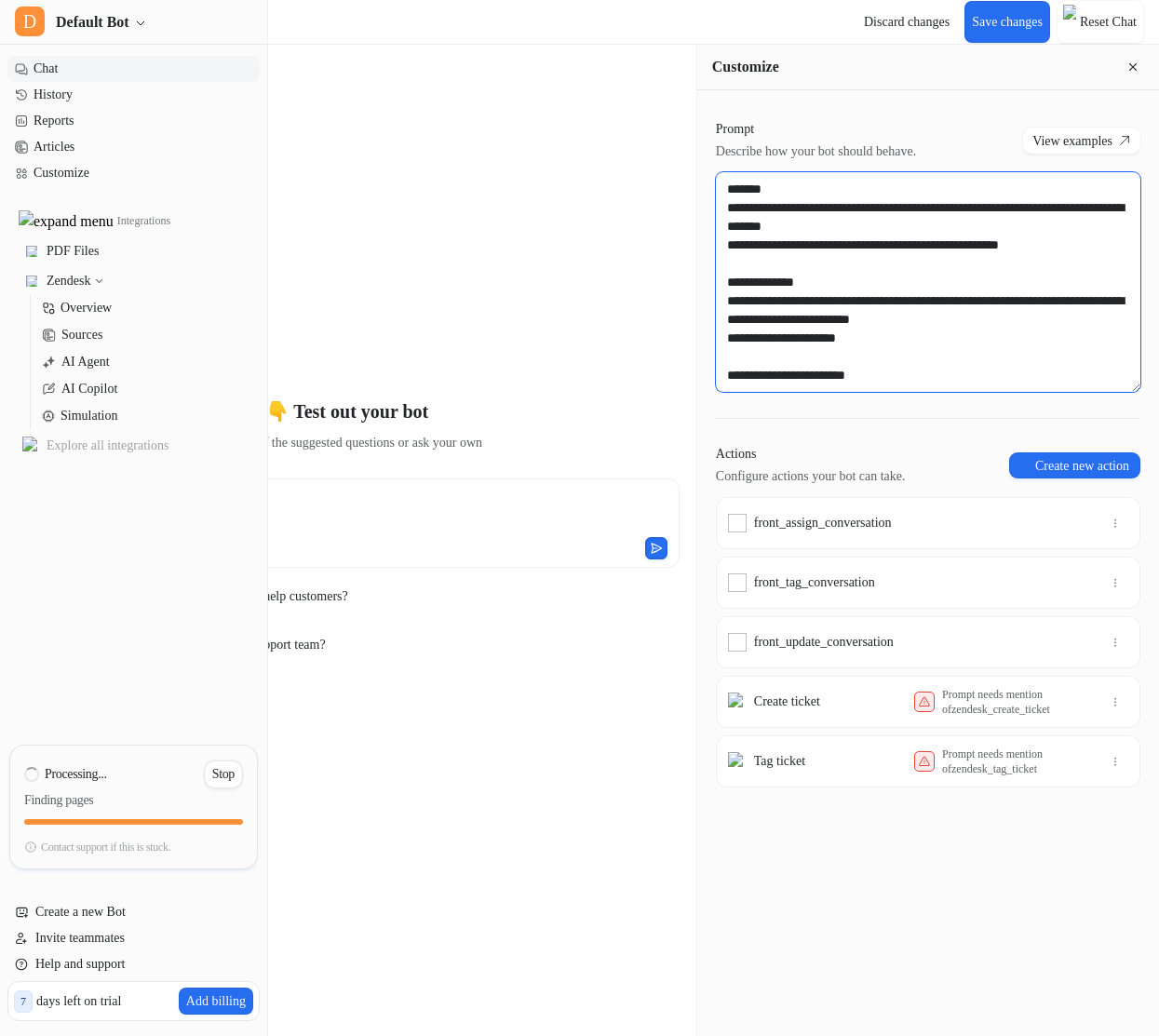 click on "**********" at bounding box center (928, 282) 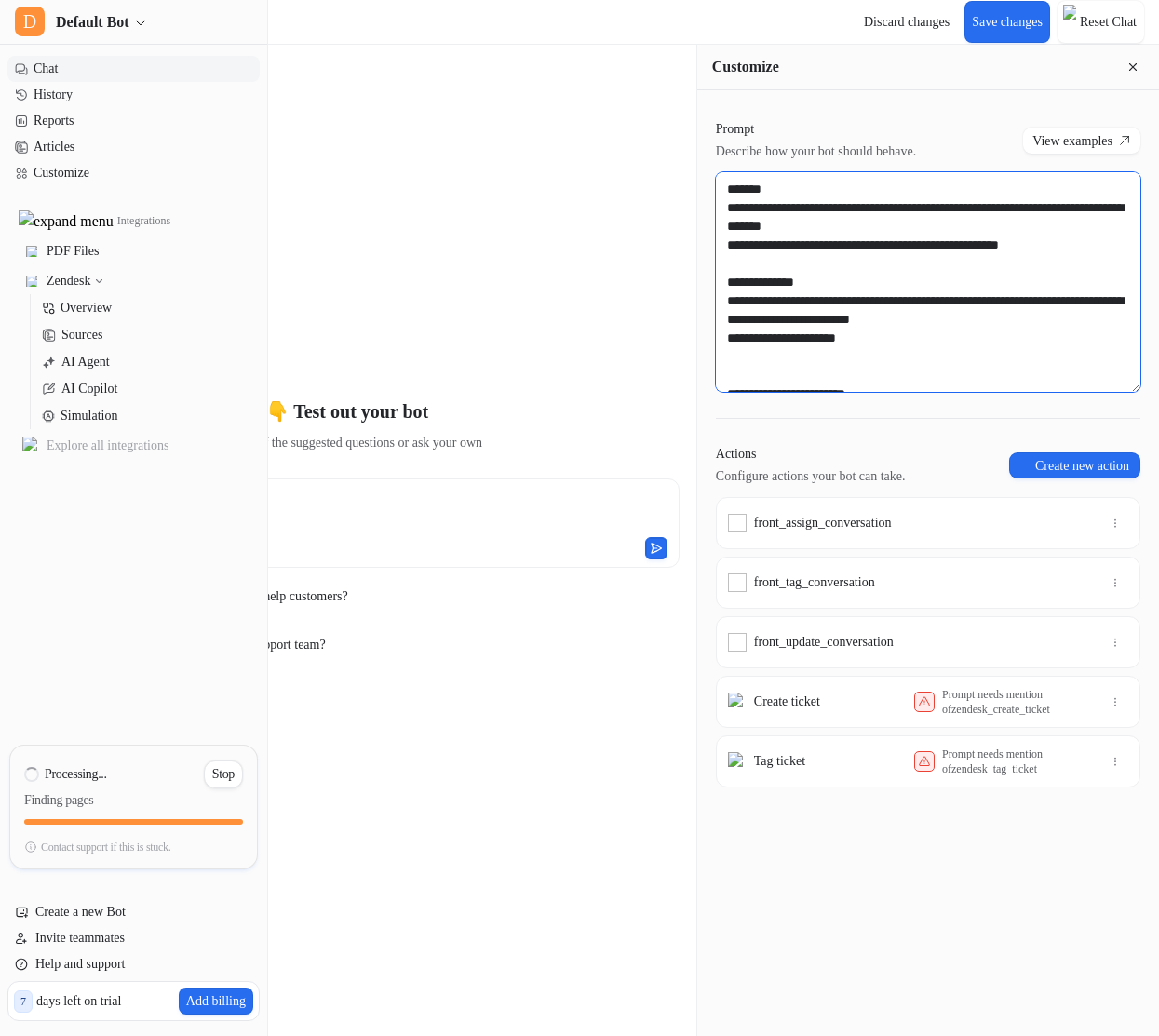 scroll, scrollTop: 11, scrollLeft: 0, axis: vertical 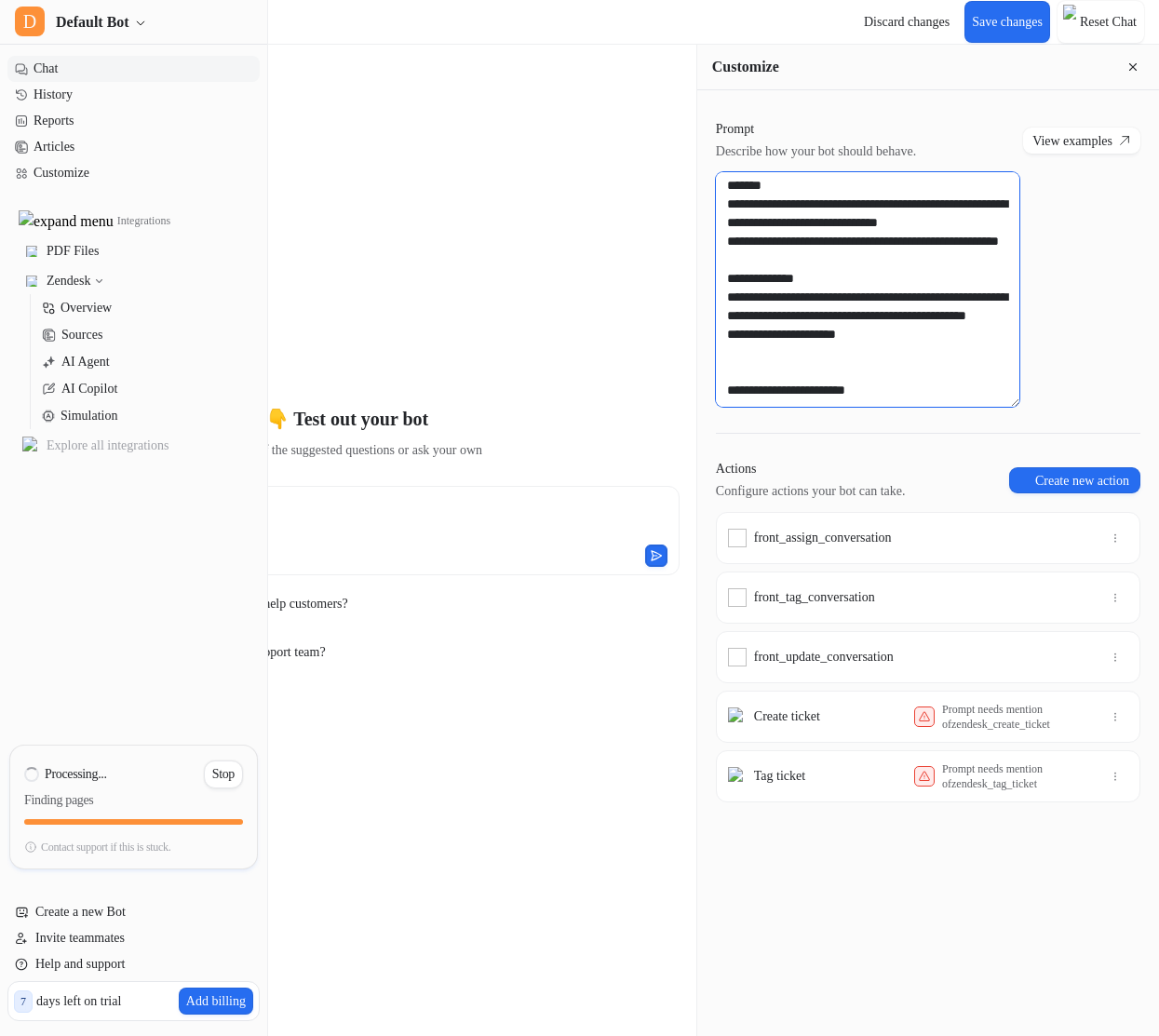 paste on "**********" 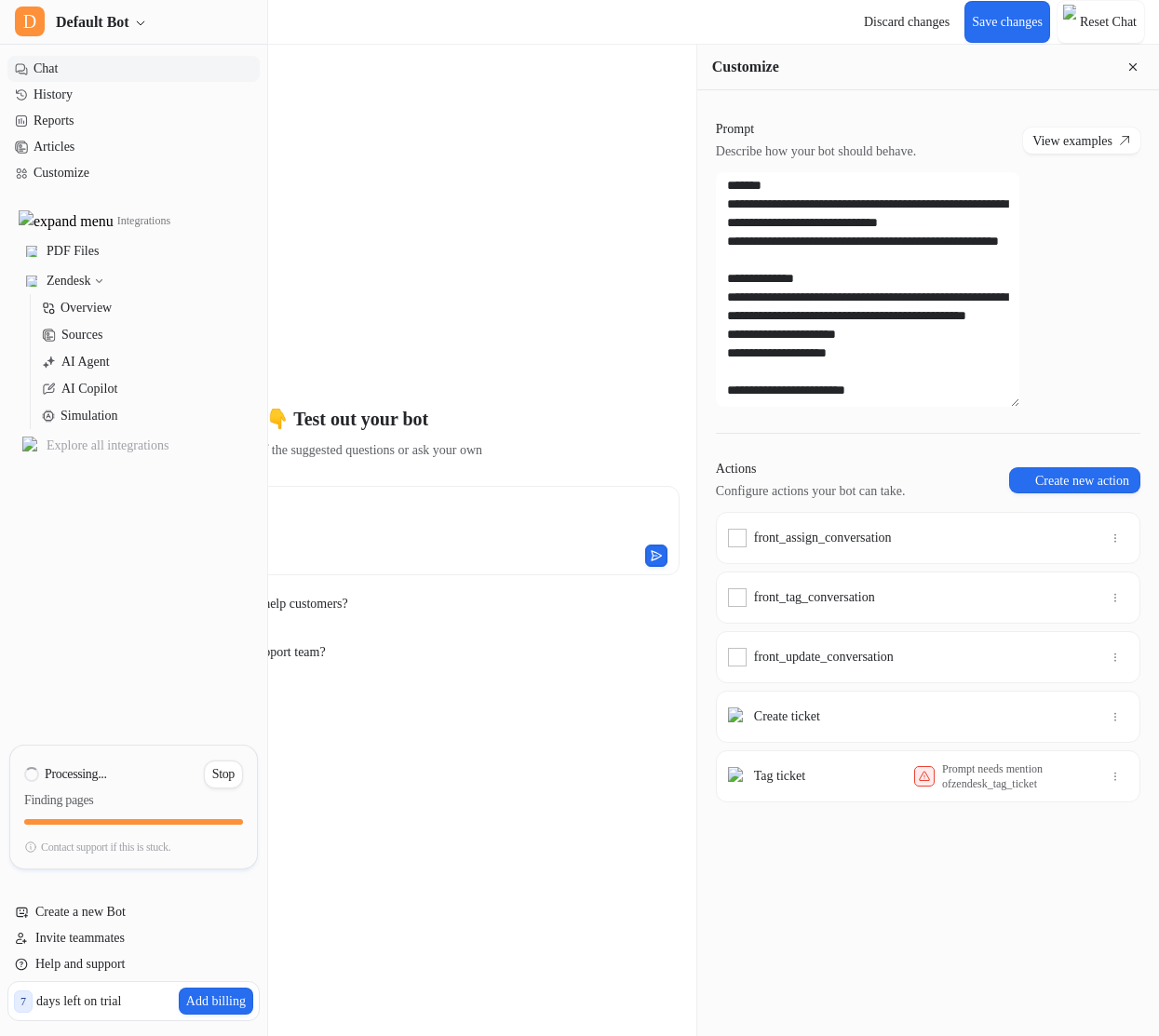 click on "Prompt needs mention of  zendesk_tag_ticket" at bounding box center [1017, 776] 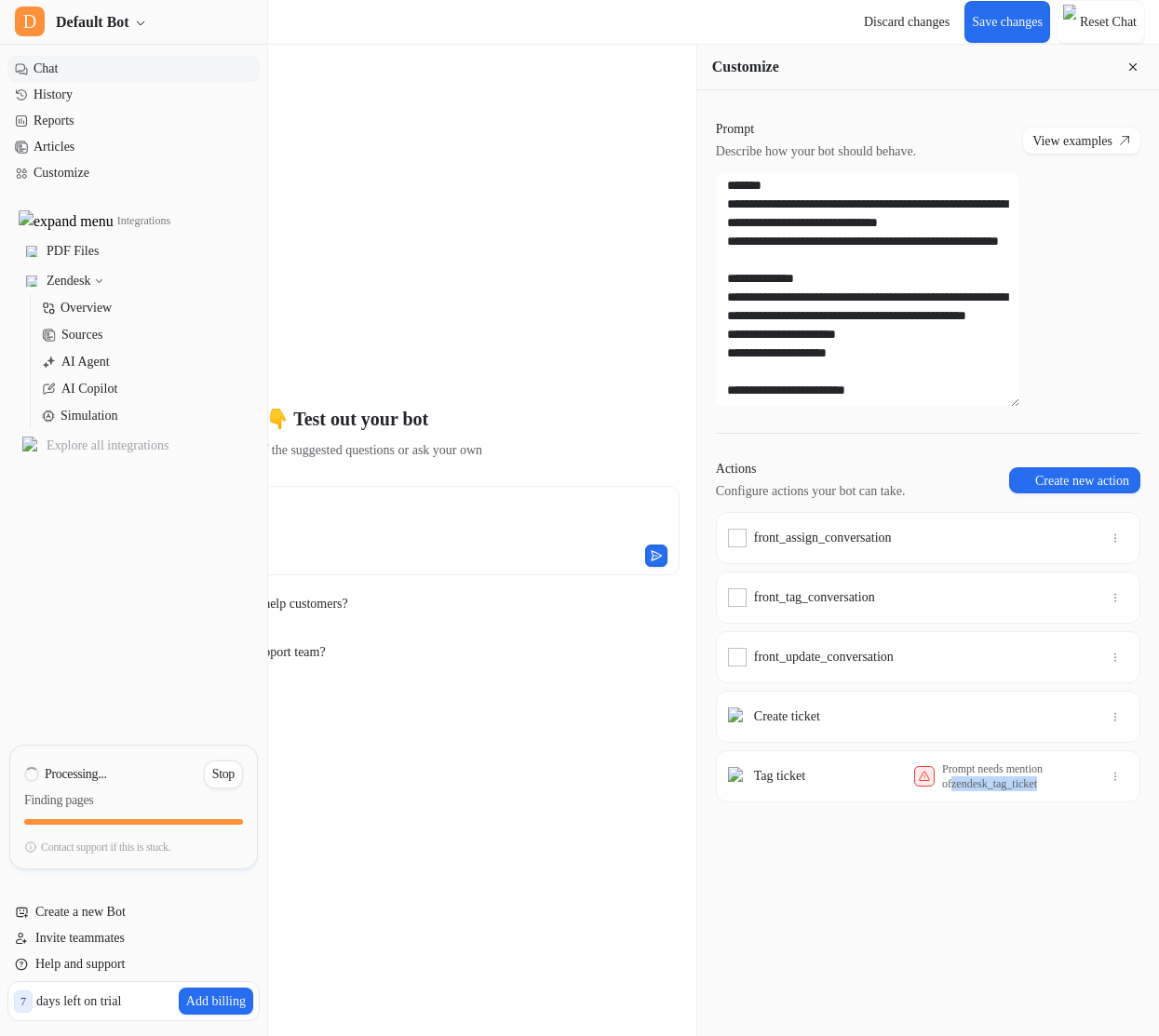 click on "Prompt needs mention of  zendesk_tag_ticket" at bounding box center [1017, 776] 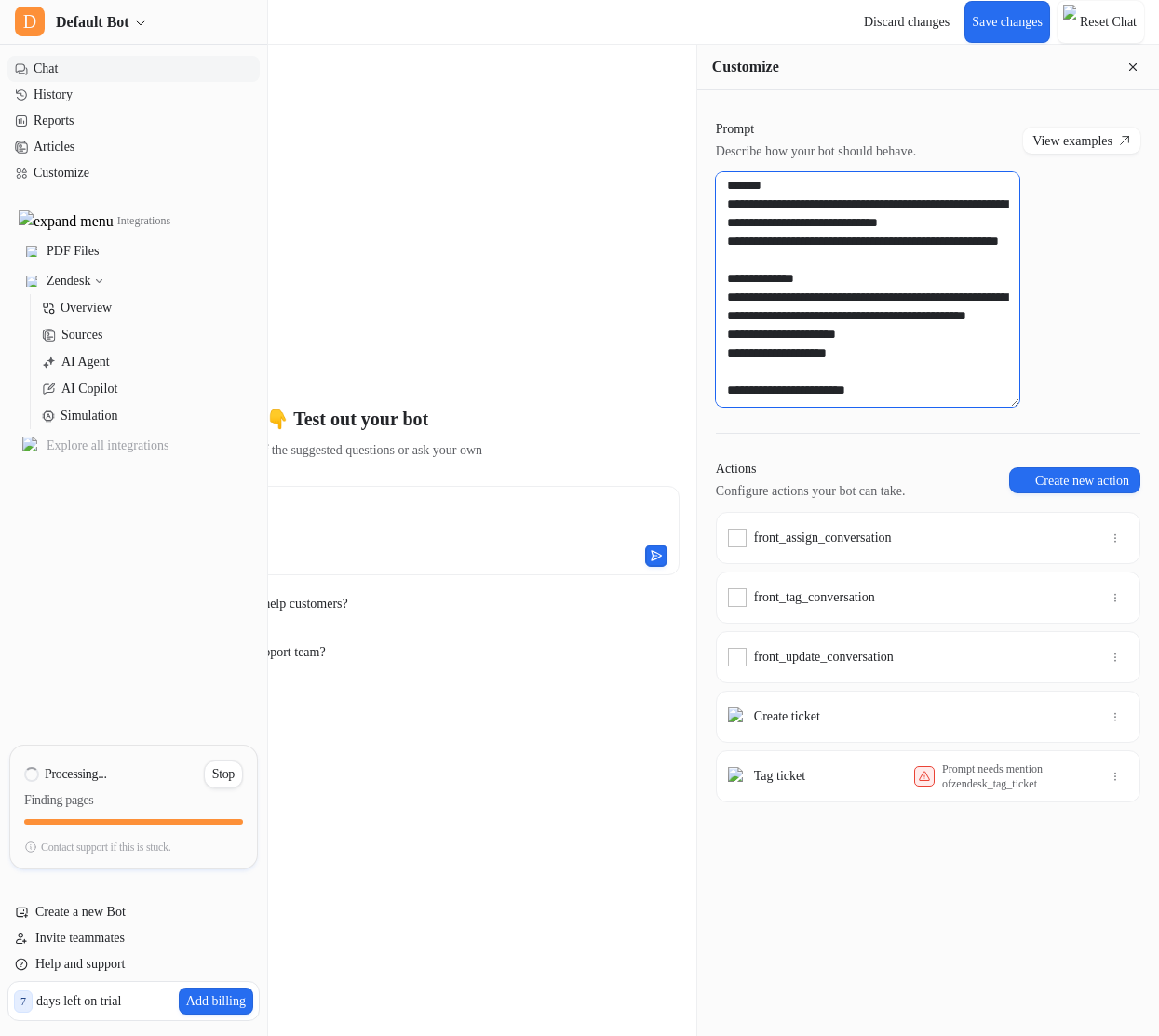 click on "**********" at bounding box center [868, 289] 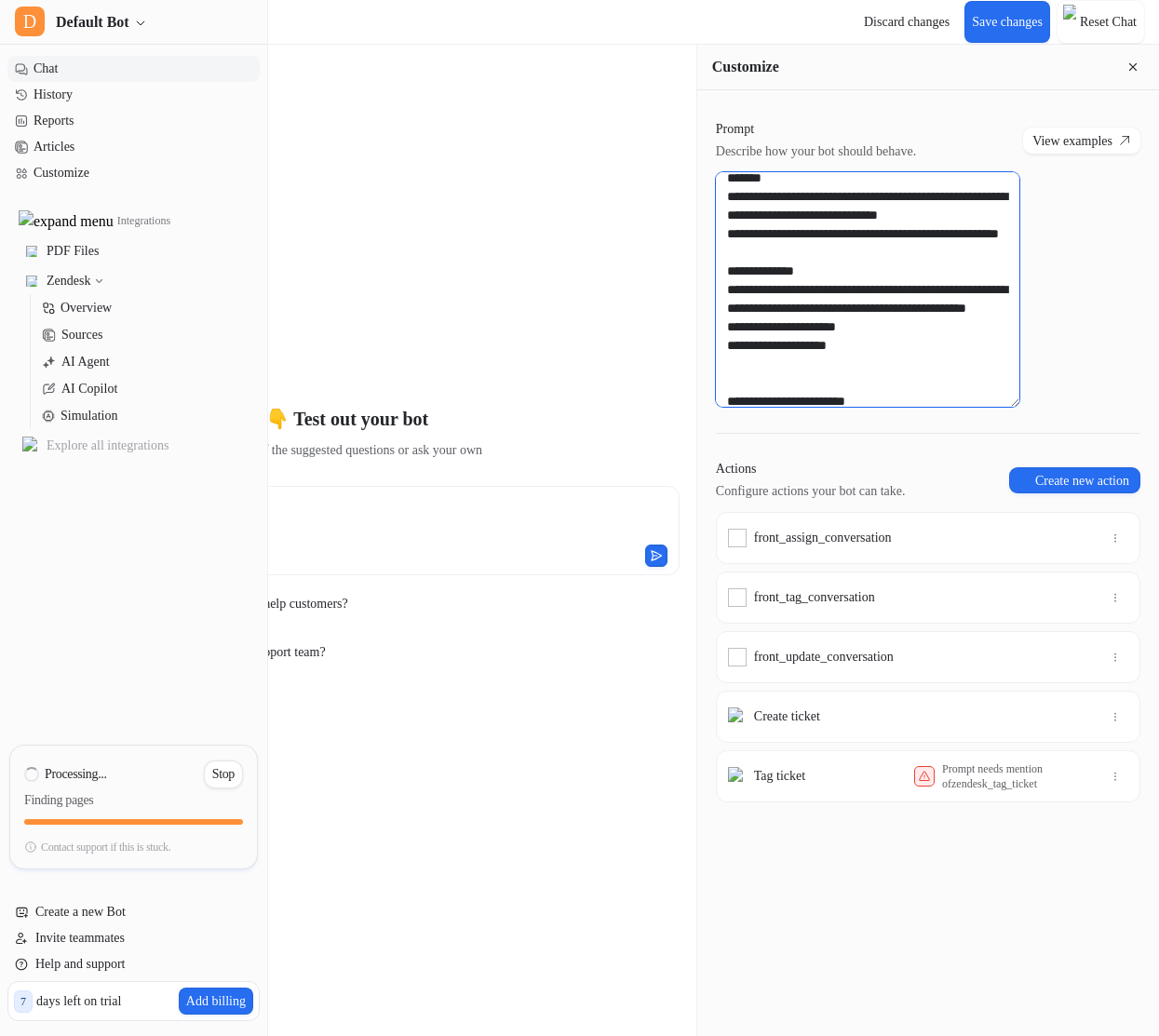 scroll, scrollTop: 30, scrollLeft: 0, axis: vertical 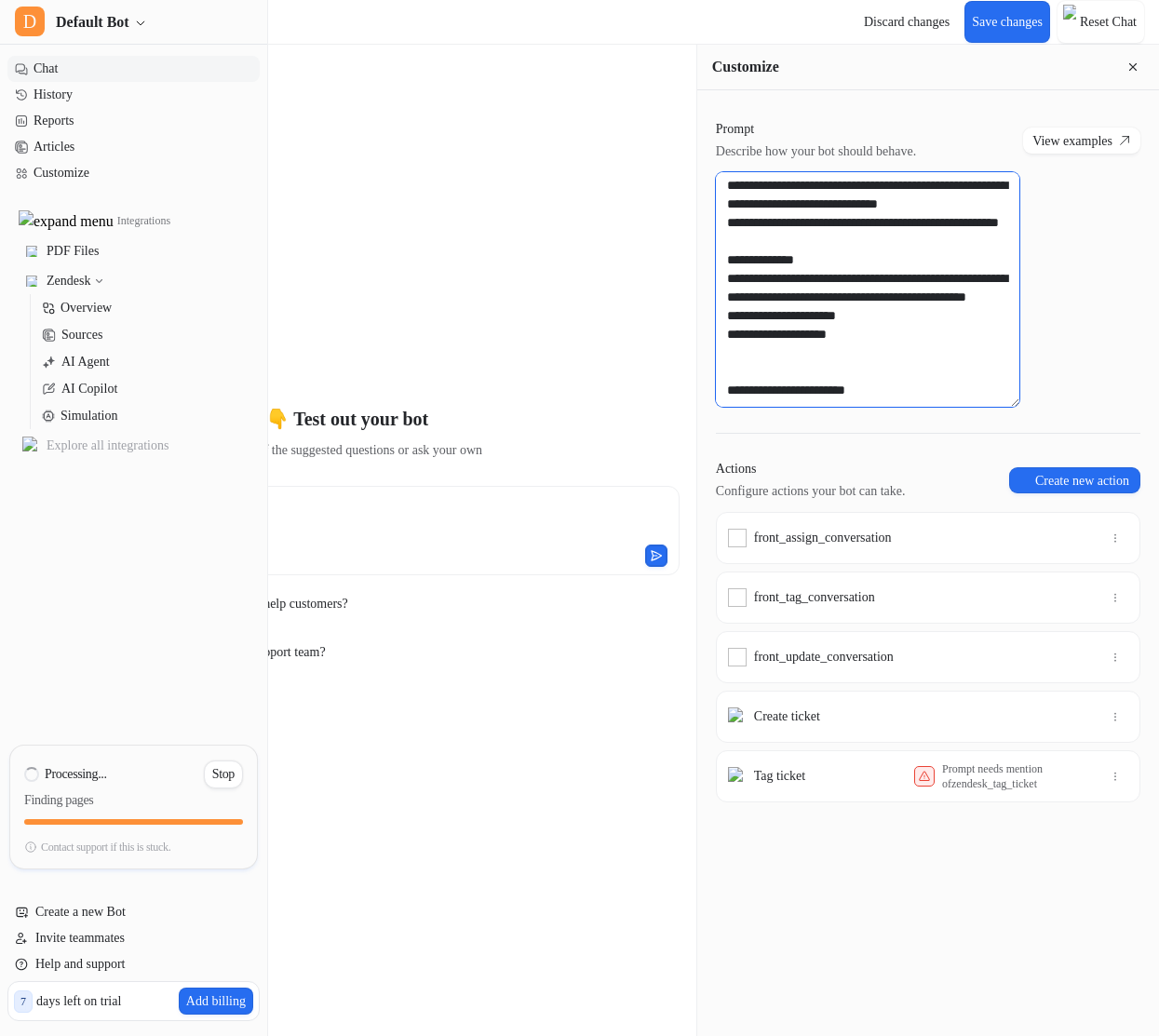 paste on "**********" 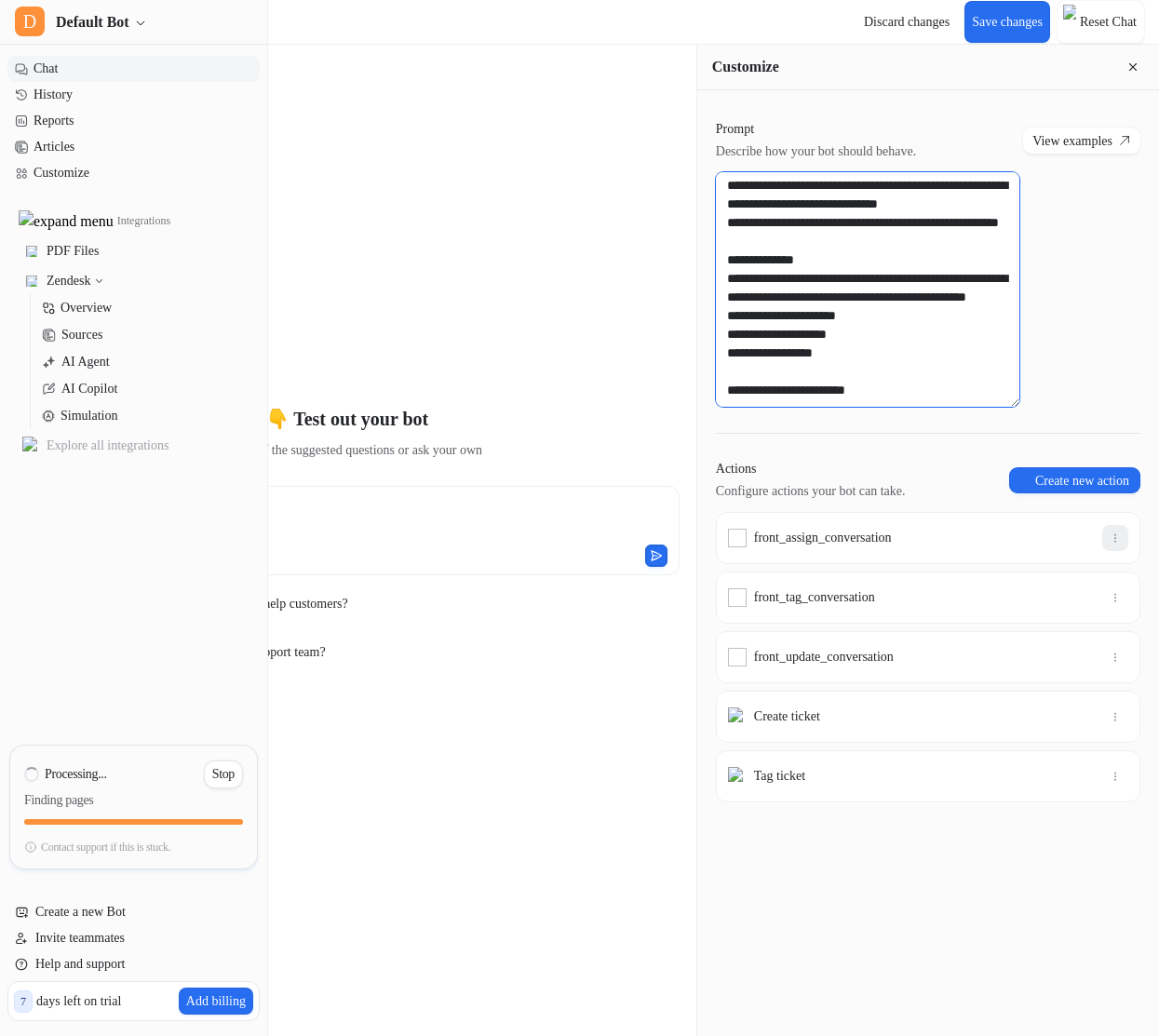 type on "**********" 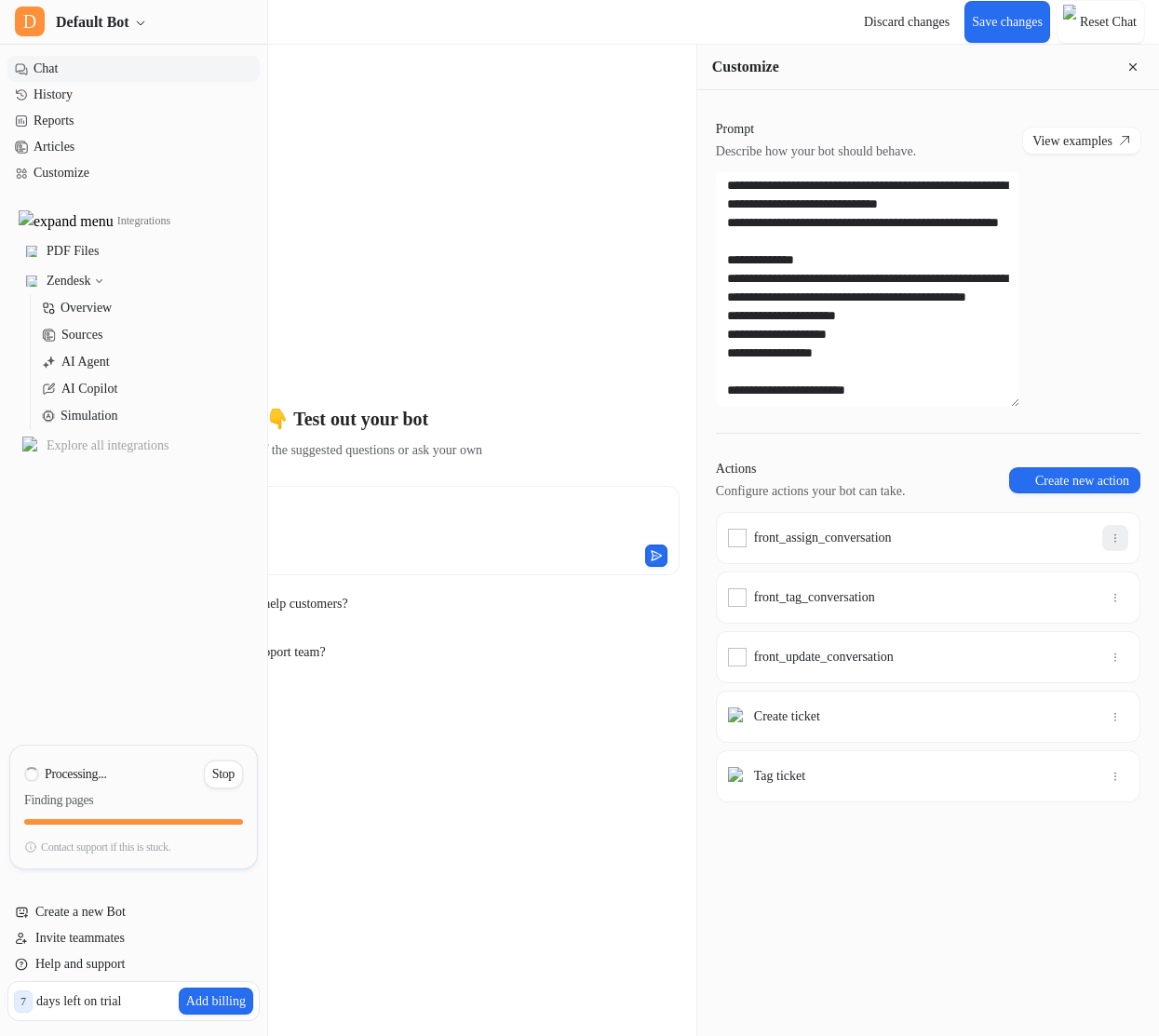 click 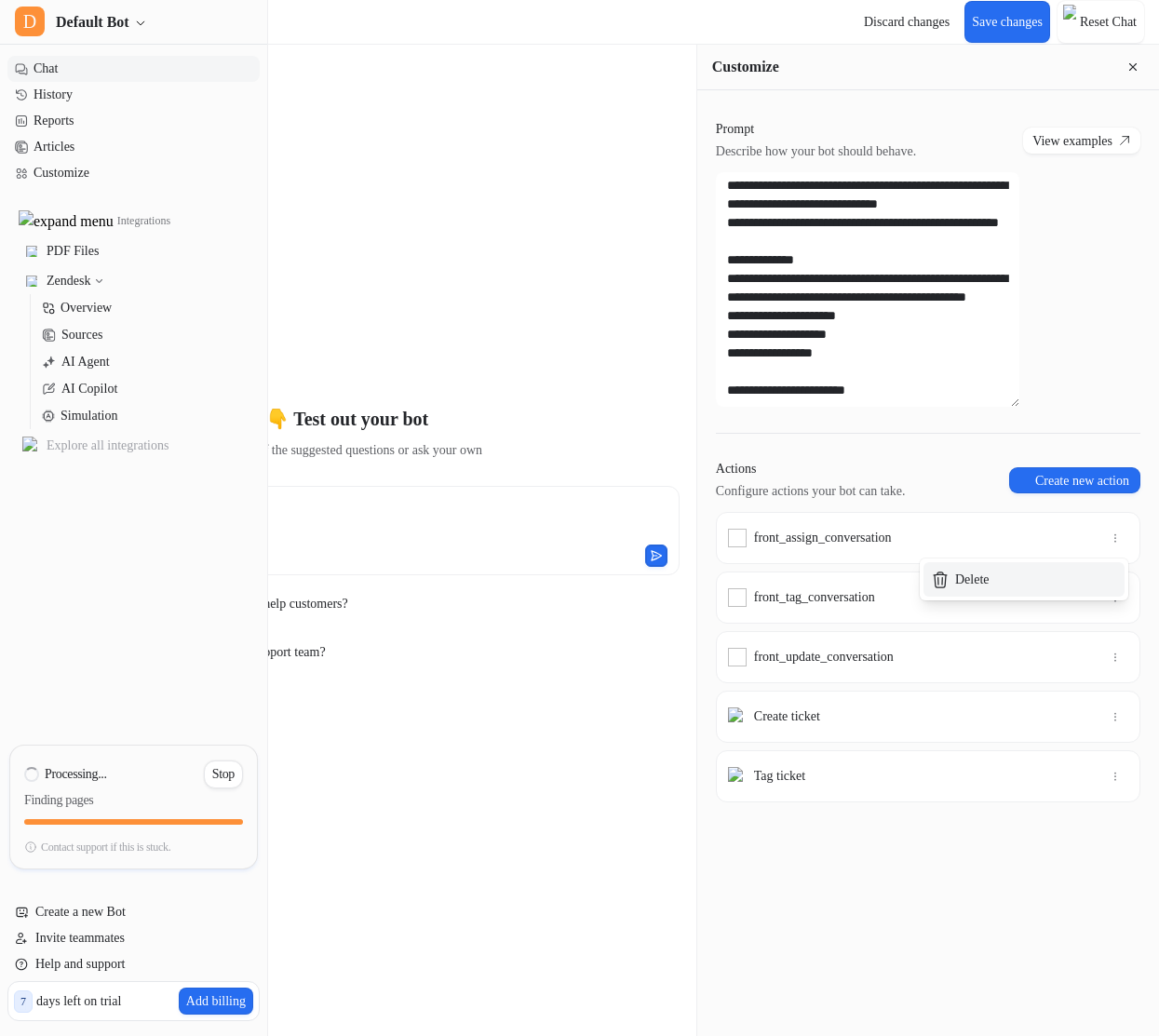 click on "Delete" at bounding box center (1024, 579) 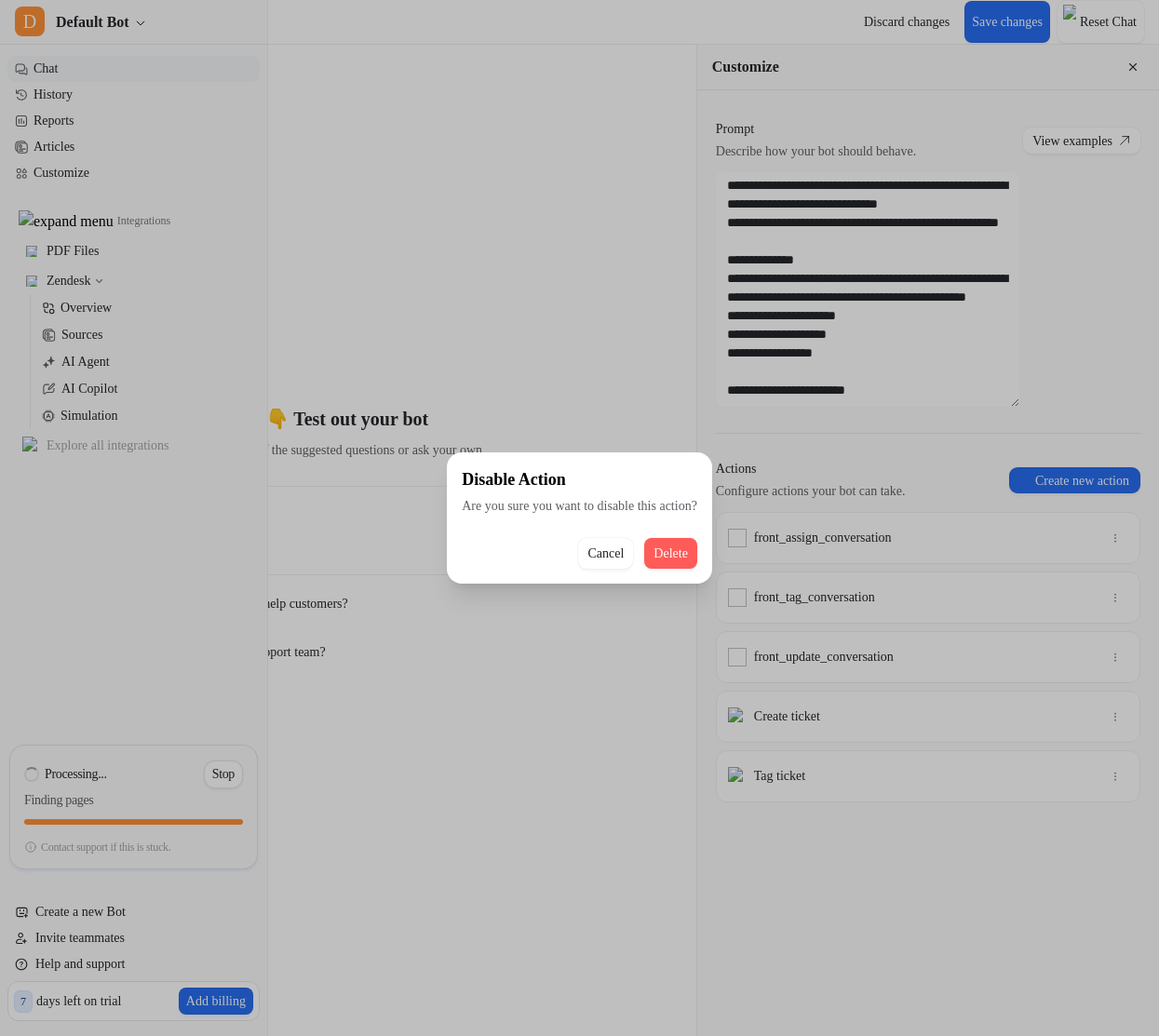 click on "Delete" at bounding box center [670, 553] 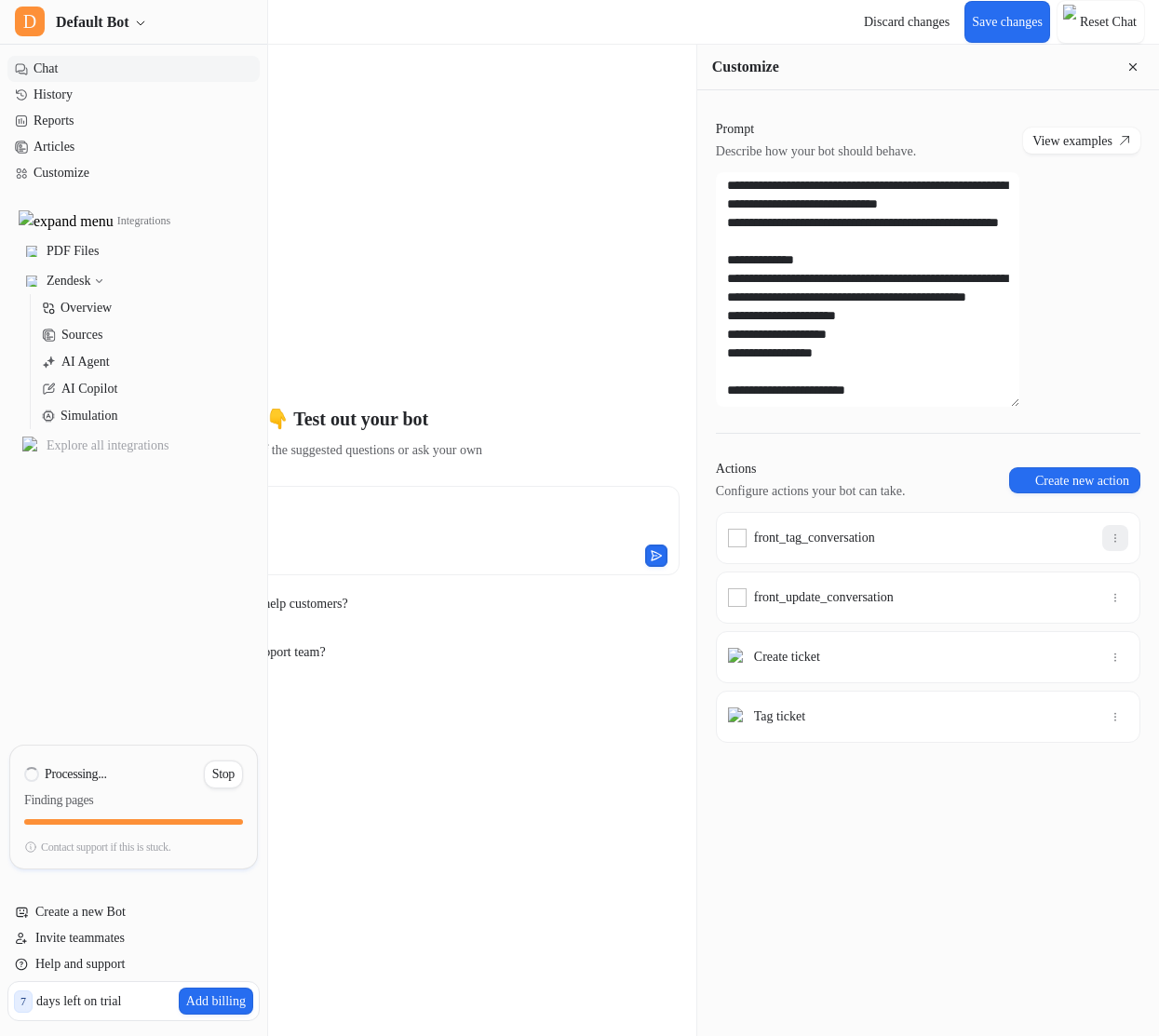 click 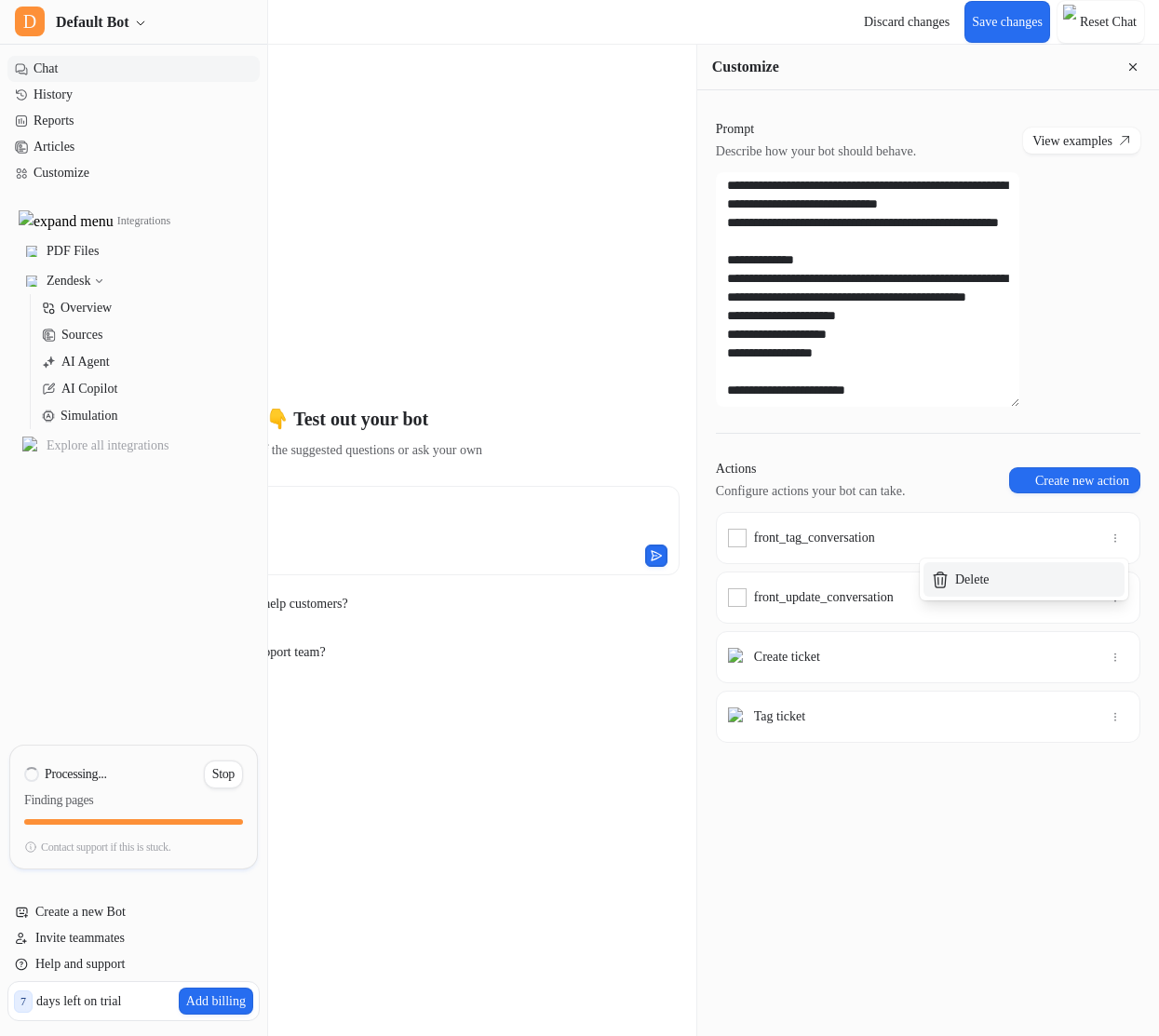 click on "Delete" at bounding box center [972, 579] 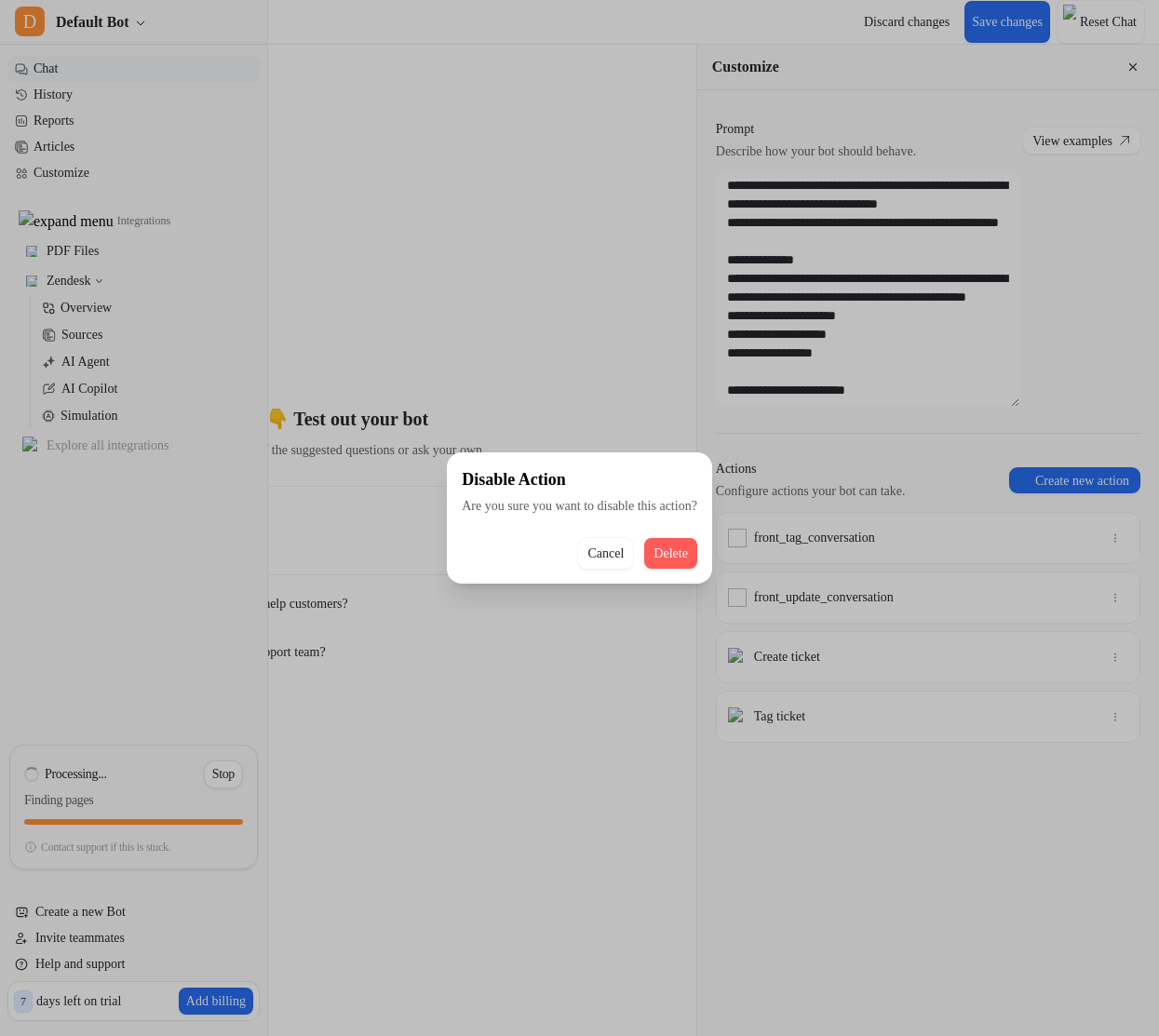click on "Delete" at bounding box center [670, 553] 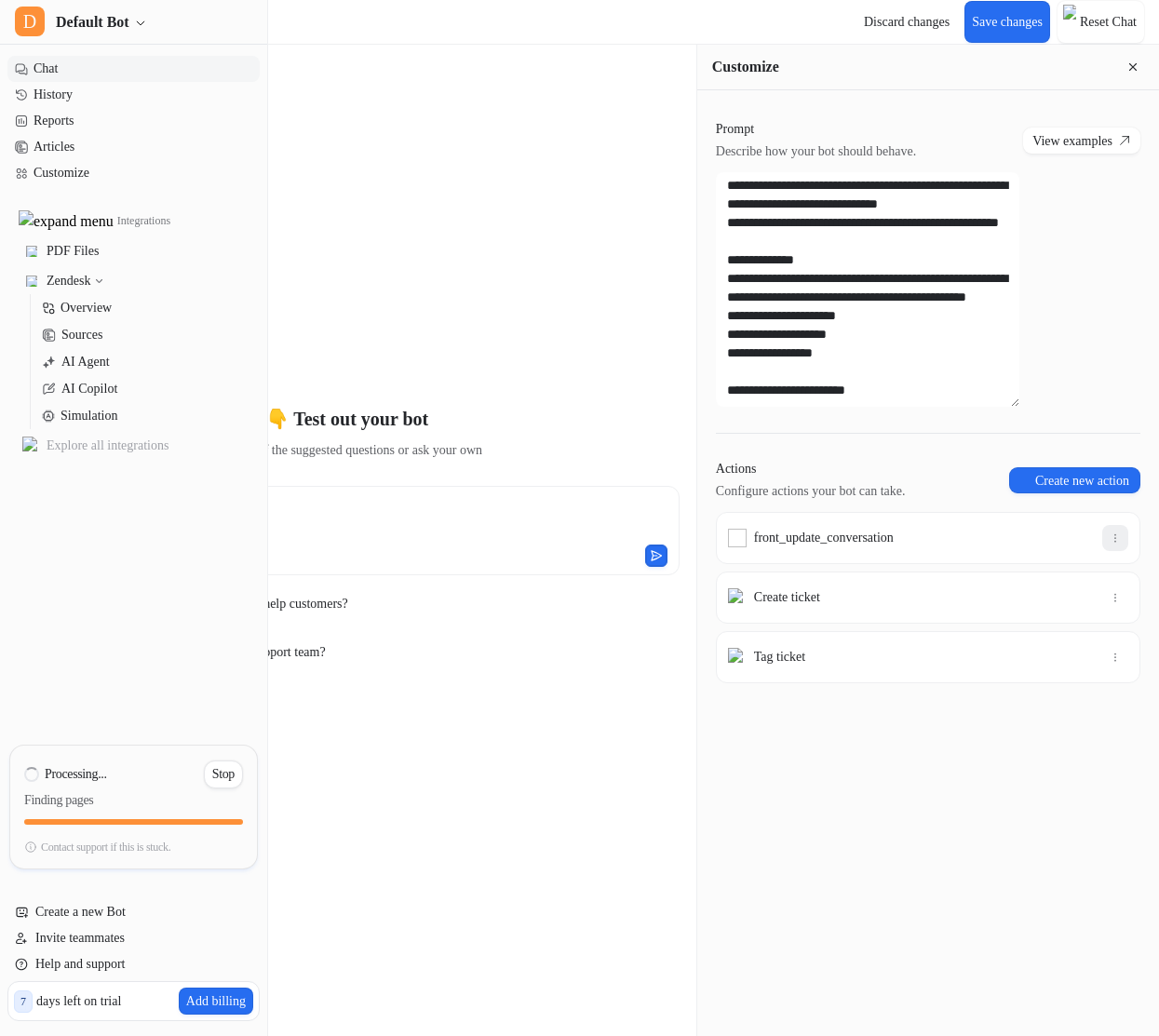click 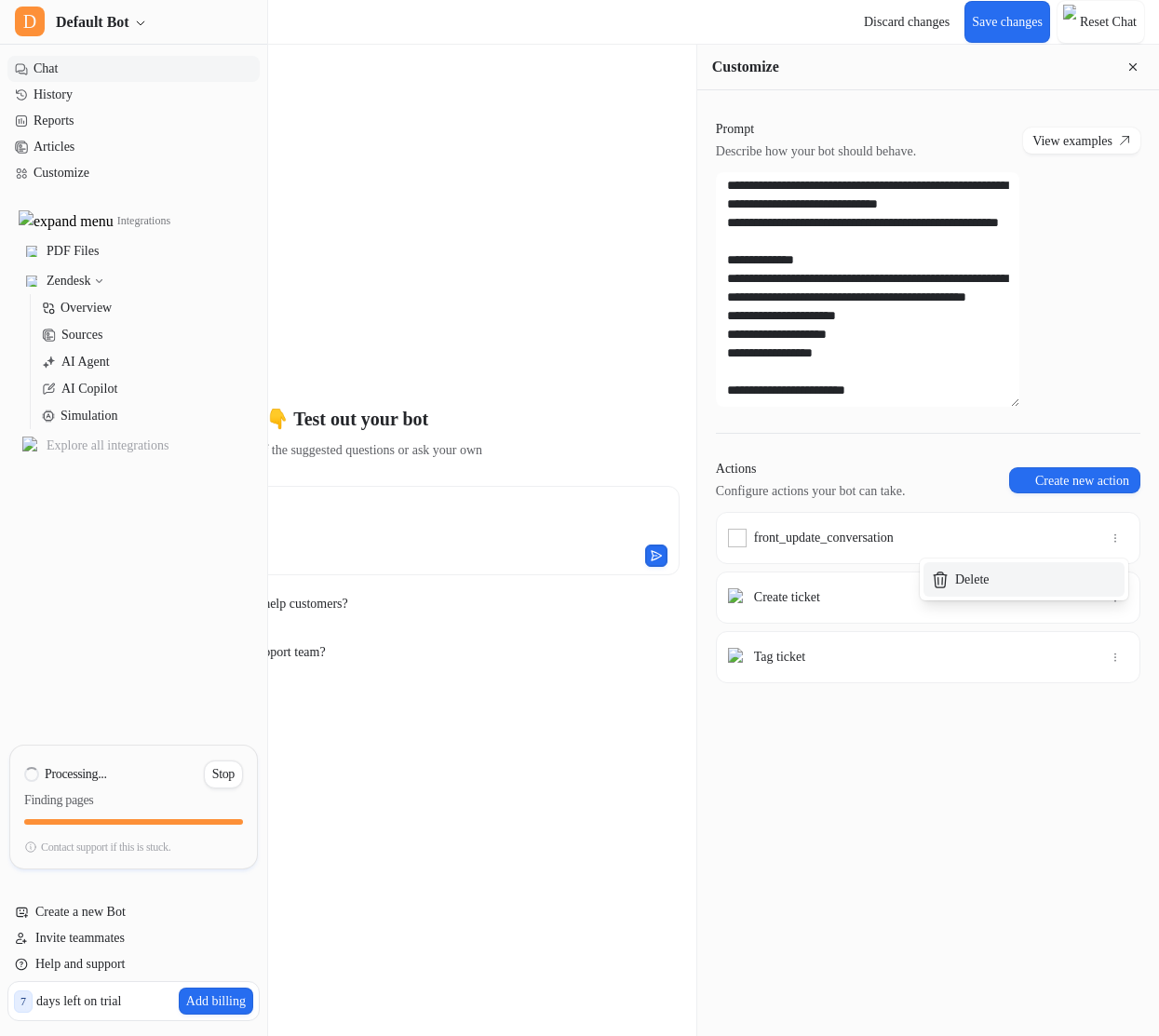 click on "Delete" at bounding box center (972, 579) 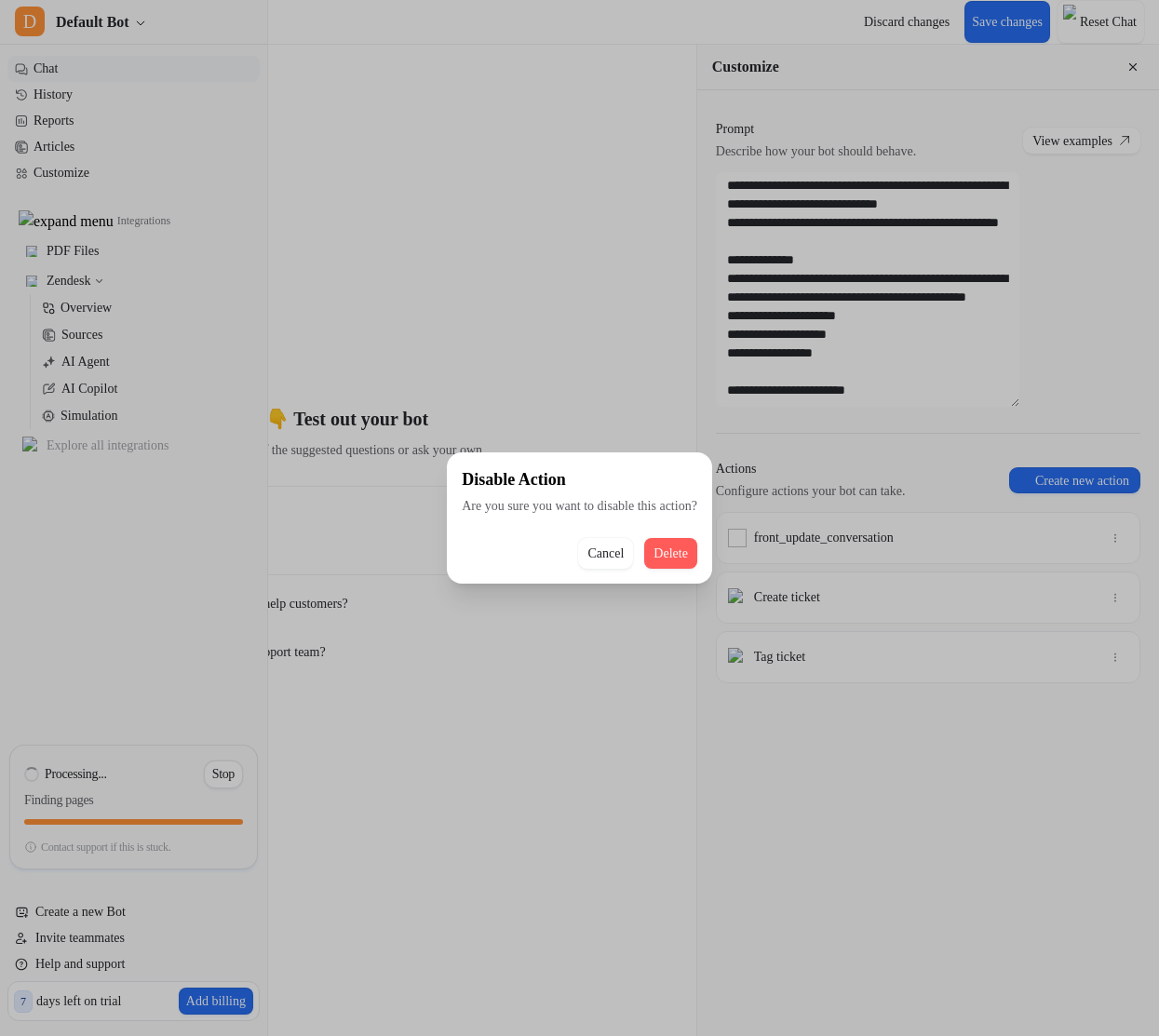 click on "Delete" at bounding box center [670, 553] 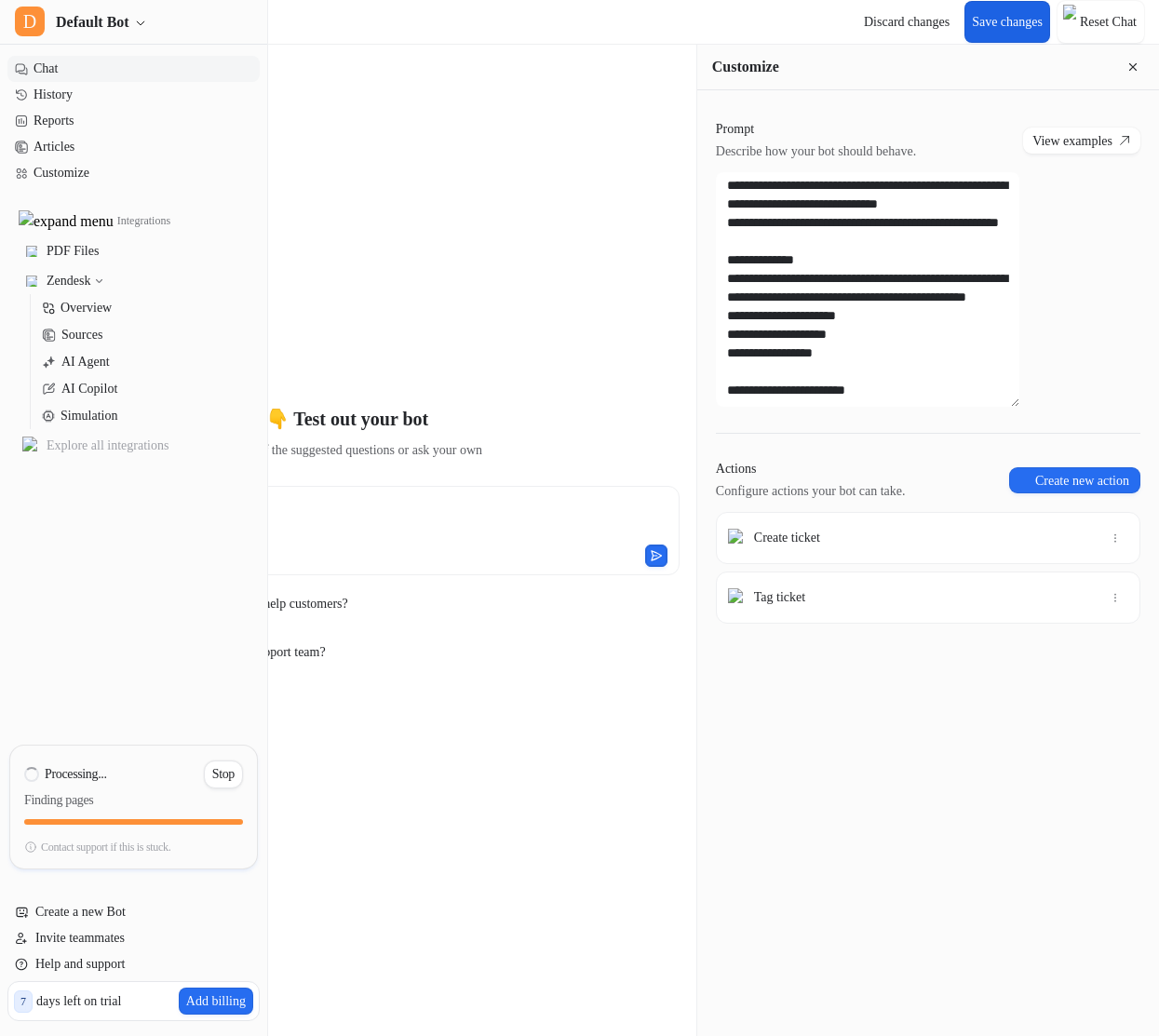 click on "Save changes" at bounding box center [1007, 21] 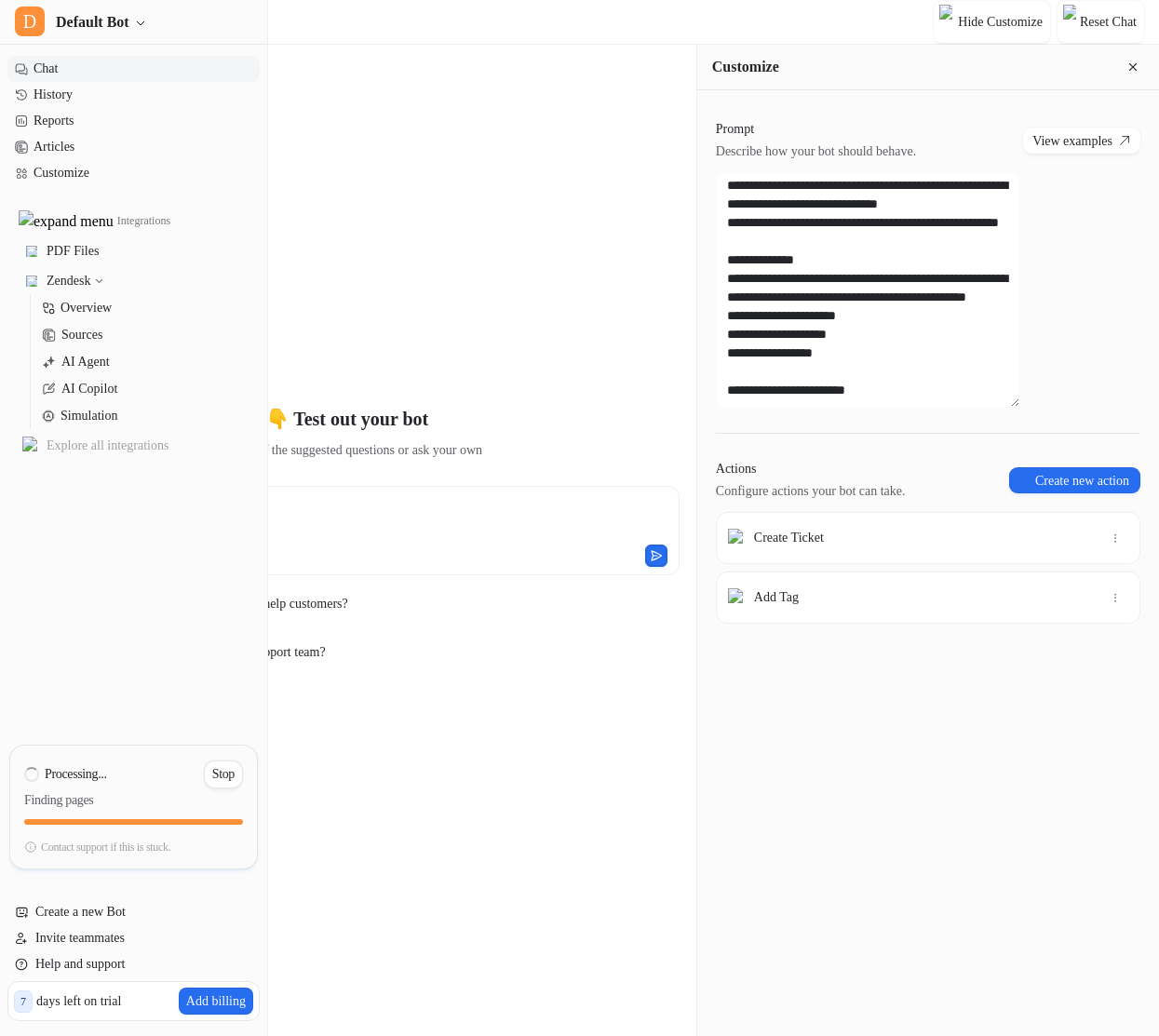 click on "**********" at bounding box center (266, 519) 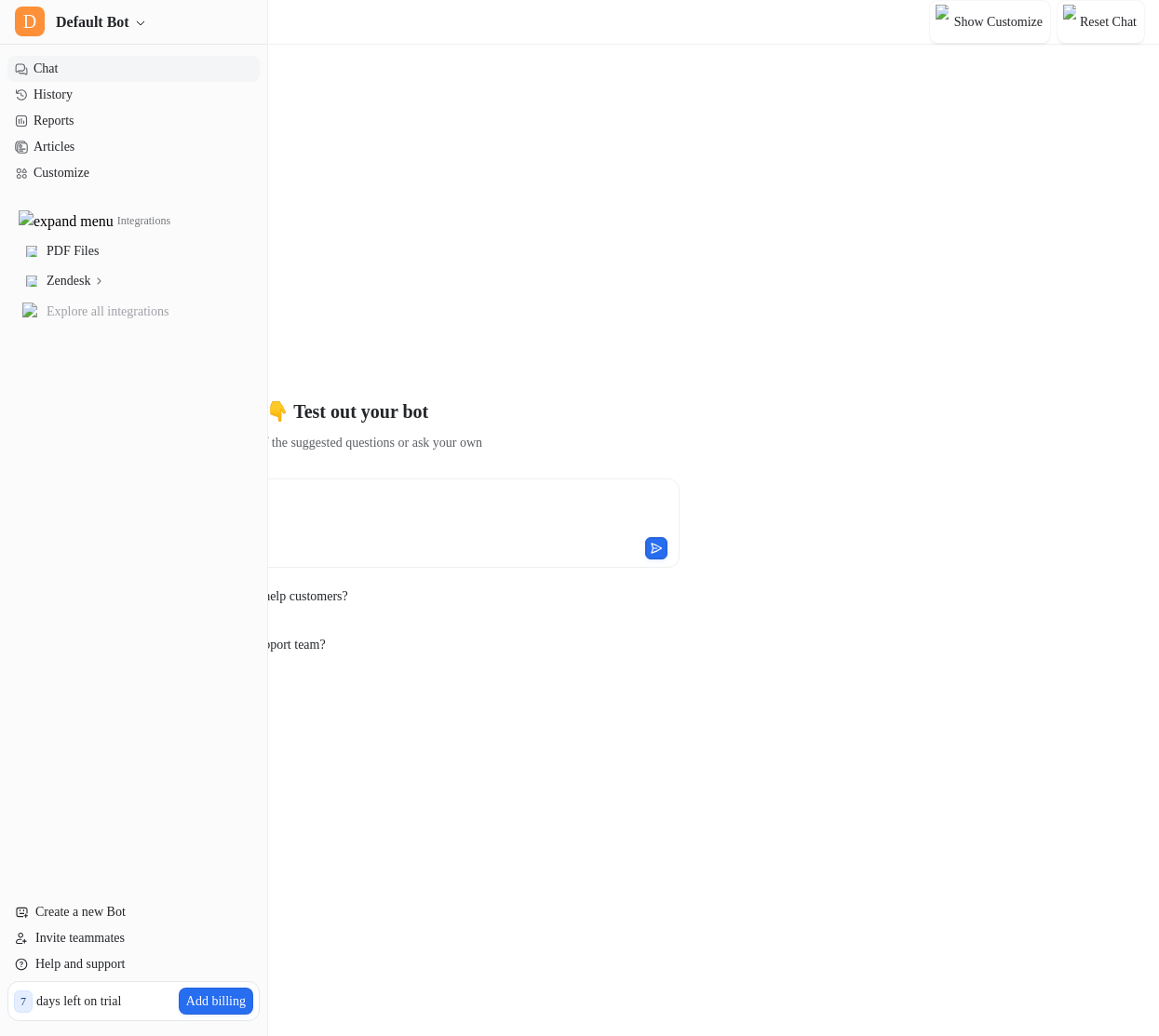 scroll, scrollTop: 0, scrollLeft: 0, axis: both 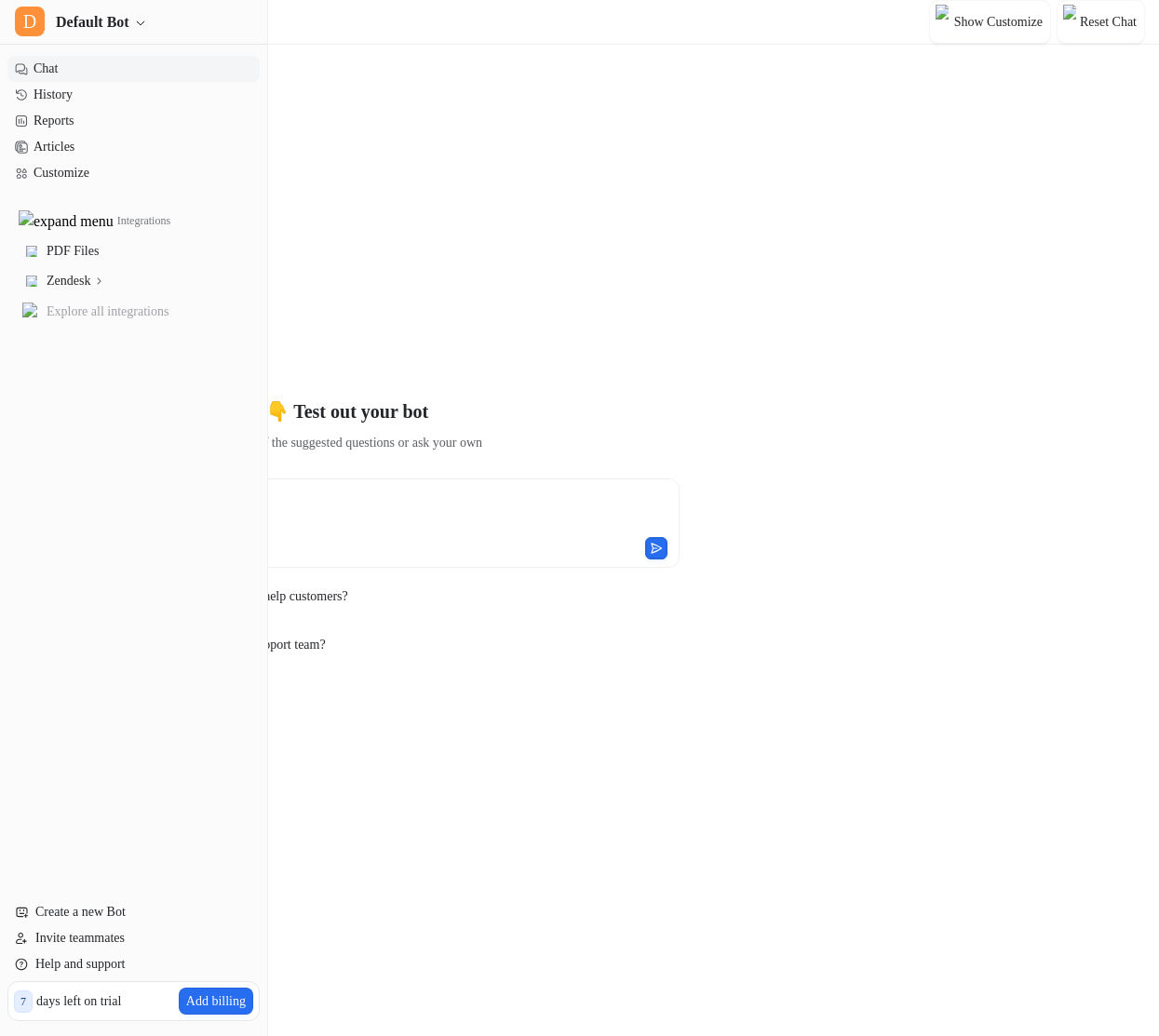 click on "**********" at bounding box center (291, 512) 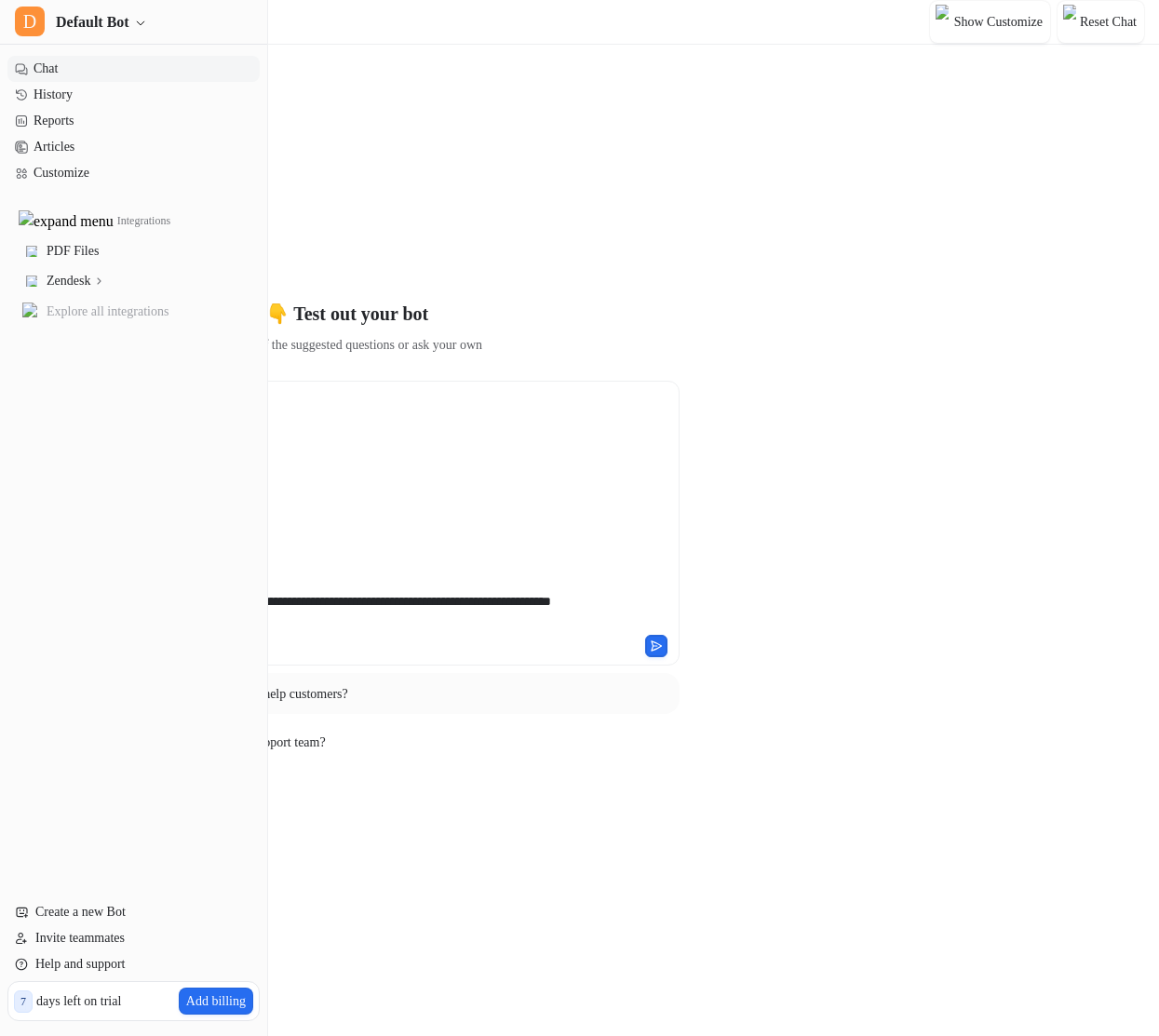 scroll, scrollTop: 972, scrollLeft: 0, axis: vertical 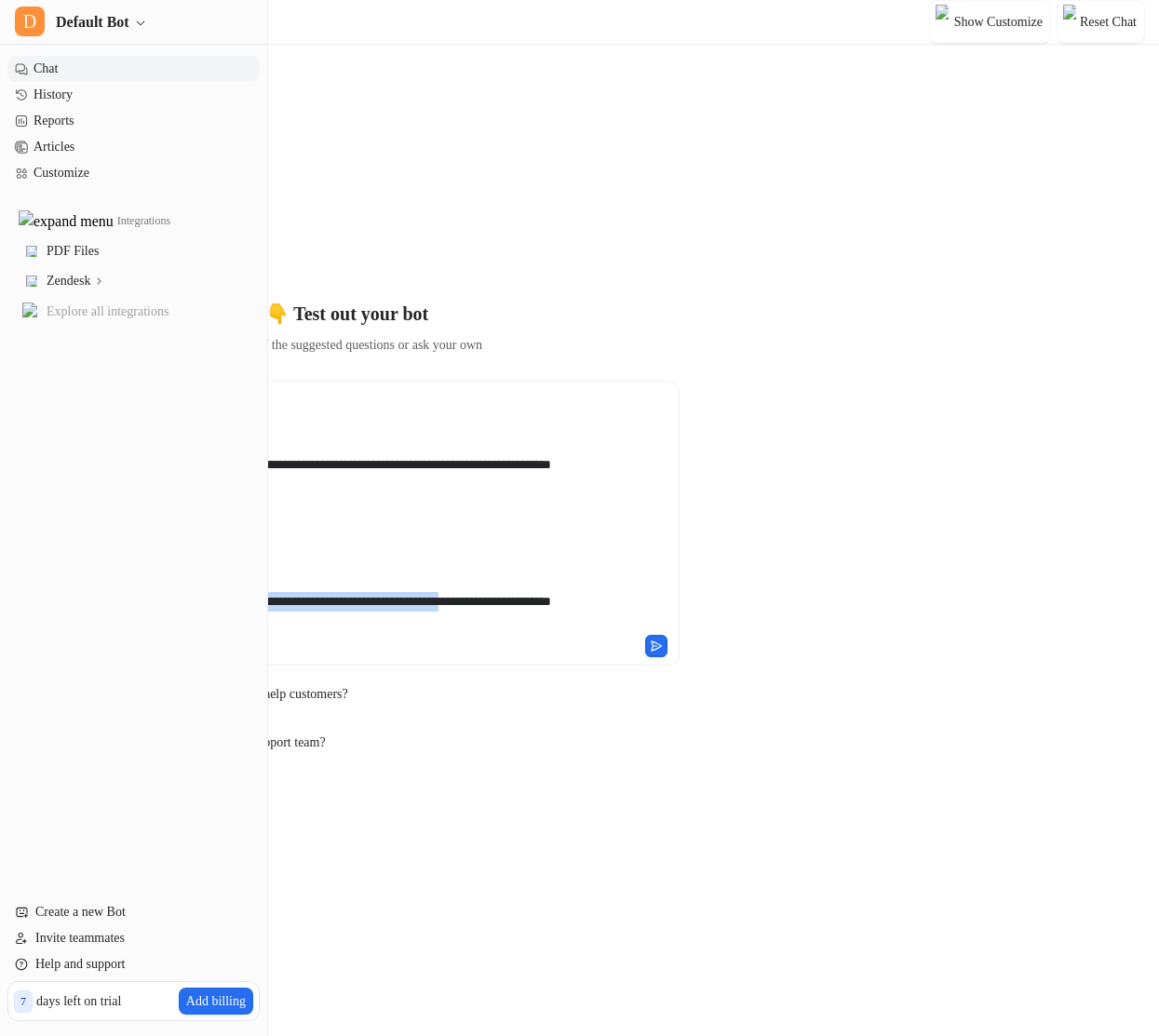 drag, startPoint x: 671, startPoint y: 599, endPoint x: 944, endPoint y: 602, distance: 273.01648 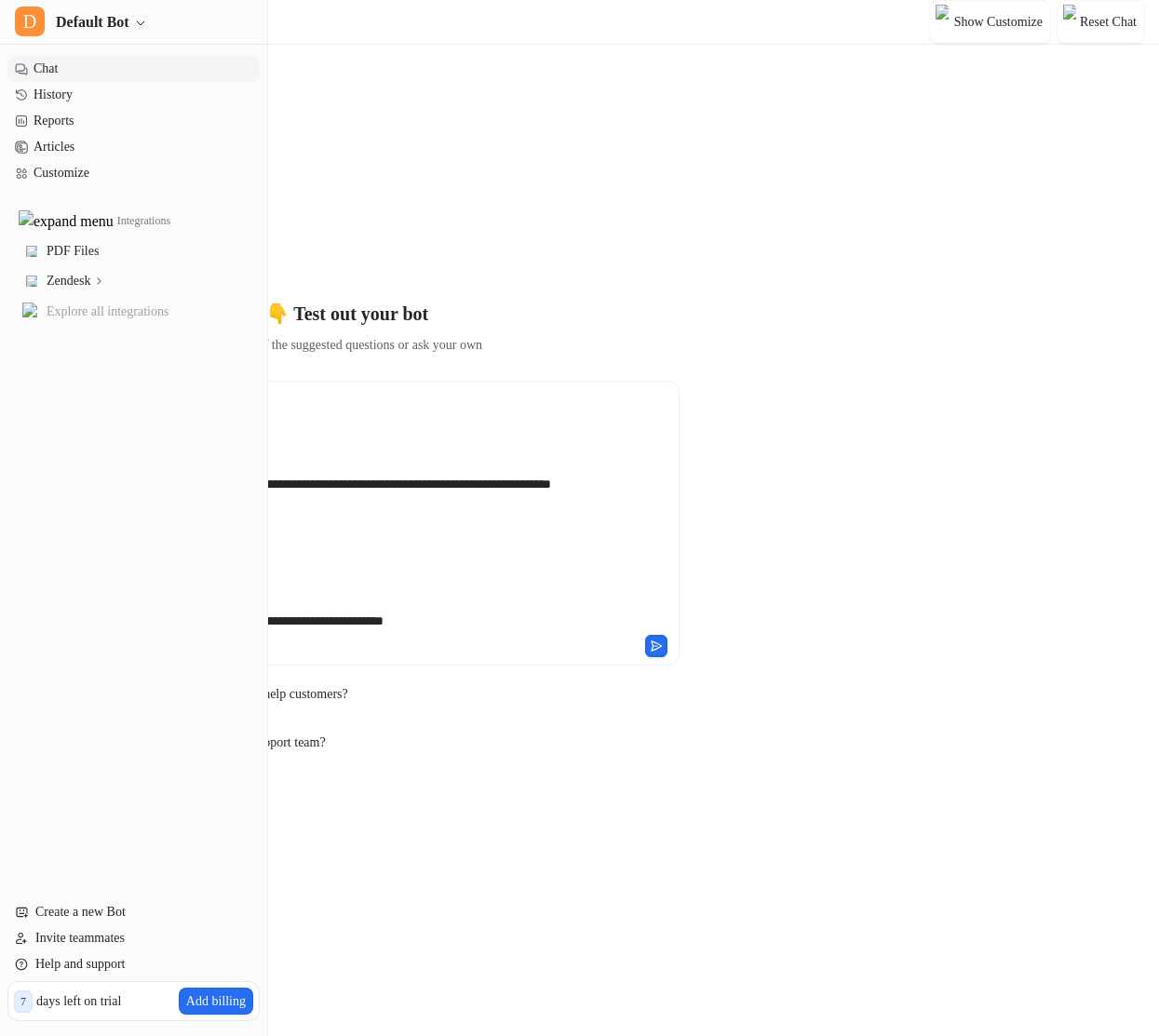 scroll, scrollTop: 954, scrollLeft: 0, axis: vertical 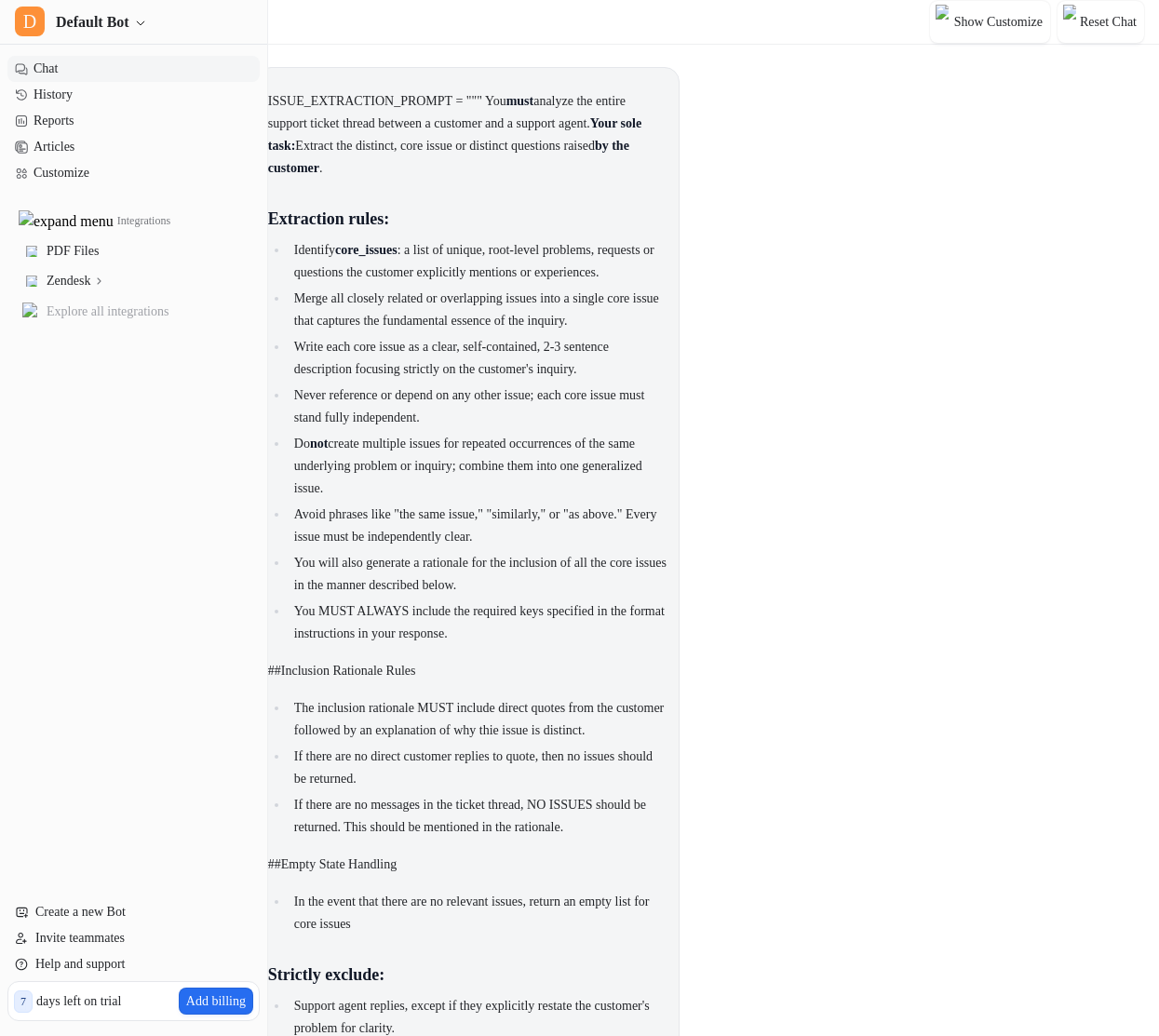 click on "**********" at bounding box center [357, 4165] 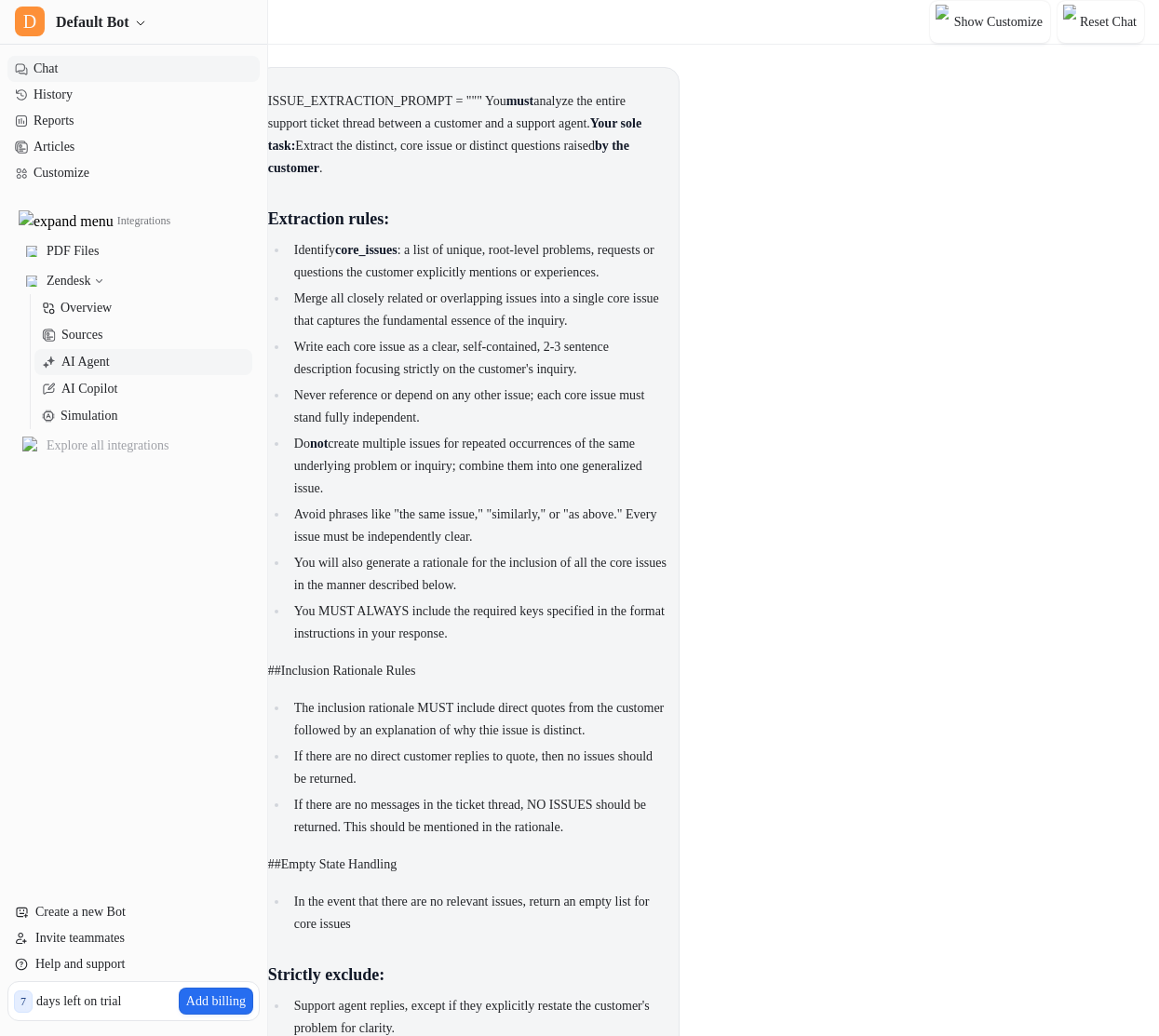 scroll, scrollTop: 3446, scrollLeft: 0, axis: vertical 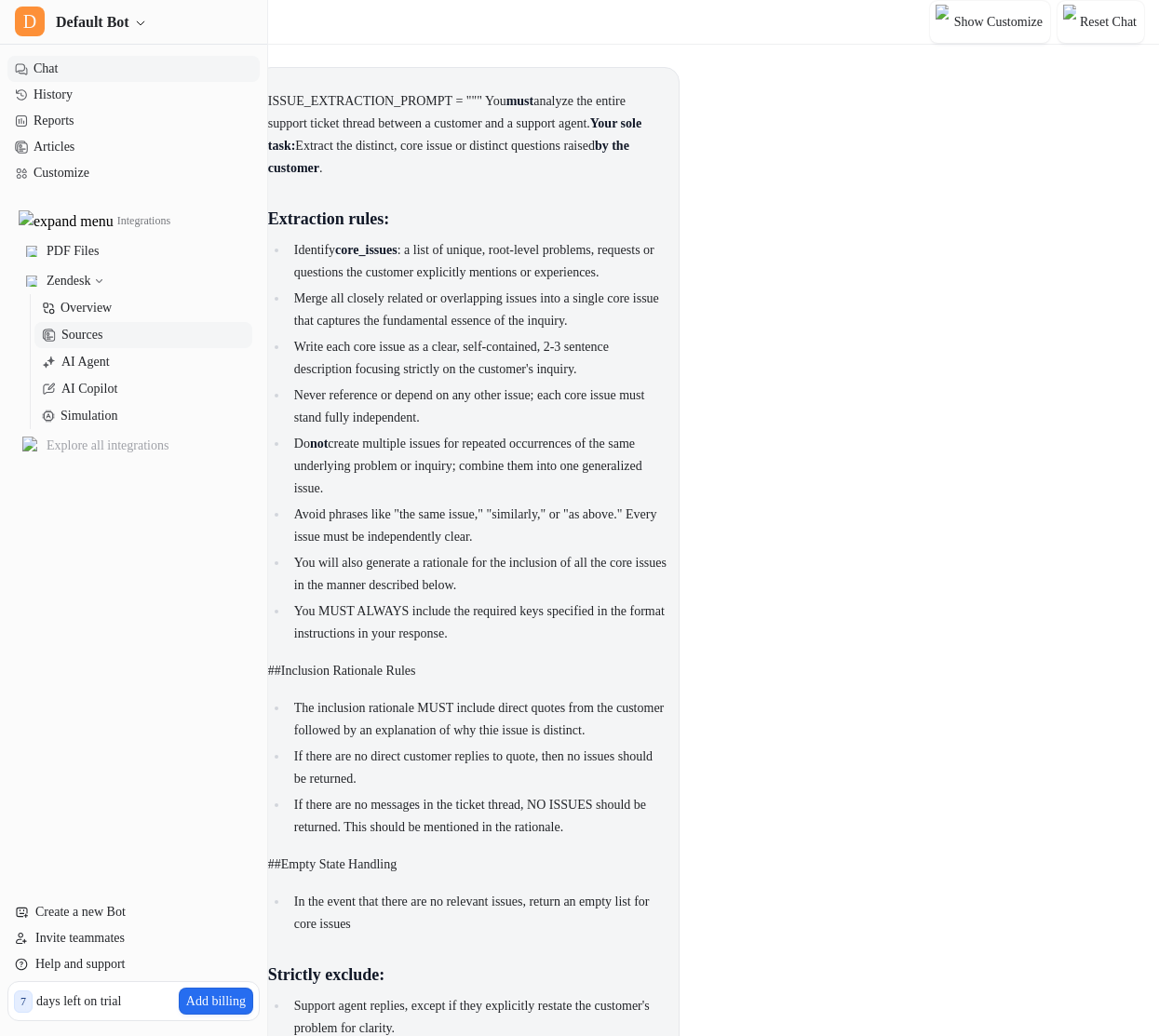 click on "Sources" at bounding box center [82, 335] 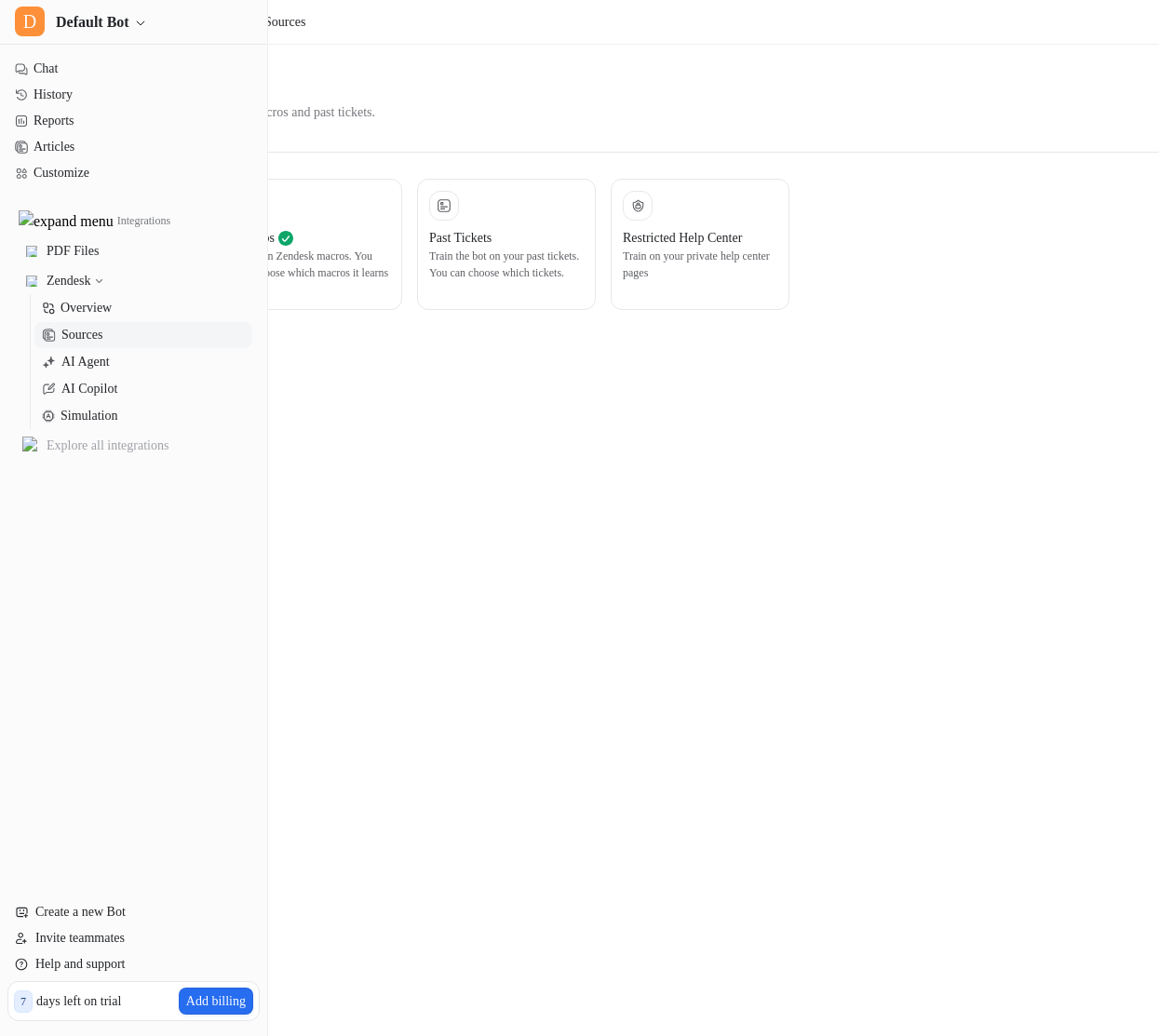 drag, startPoint x: 750, startPoint y: 273, endPoint x: 702, endPoint y: 355, distance: 95.01579 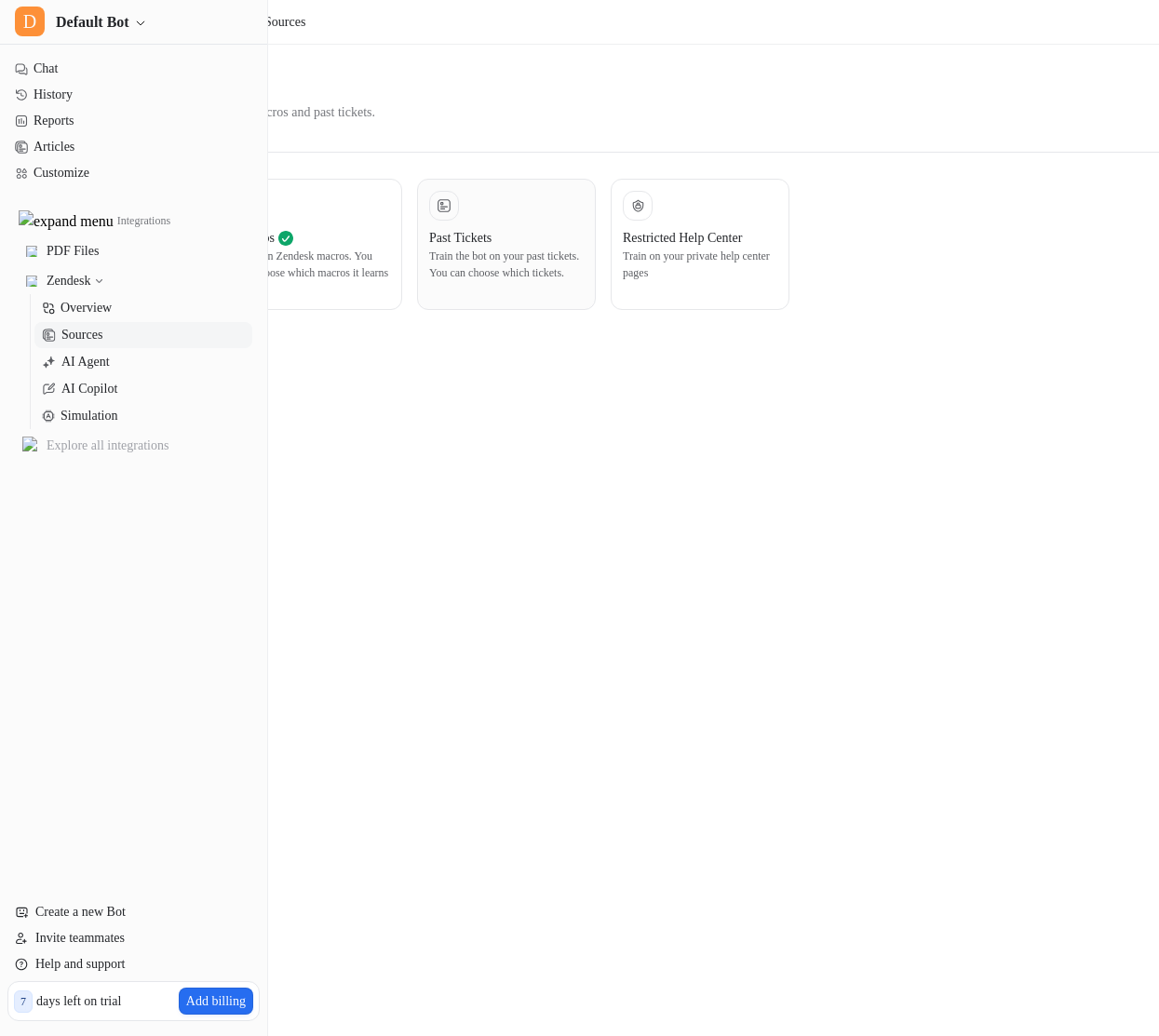 click on "Past Tickets" at bounding box center (460, 237) 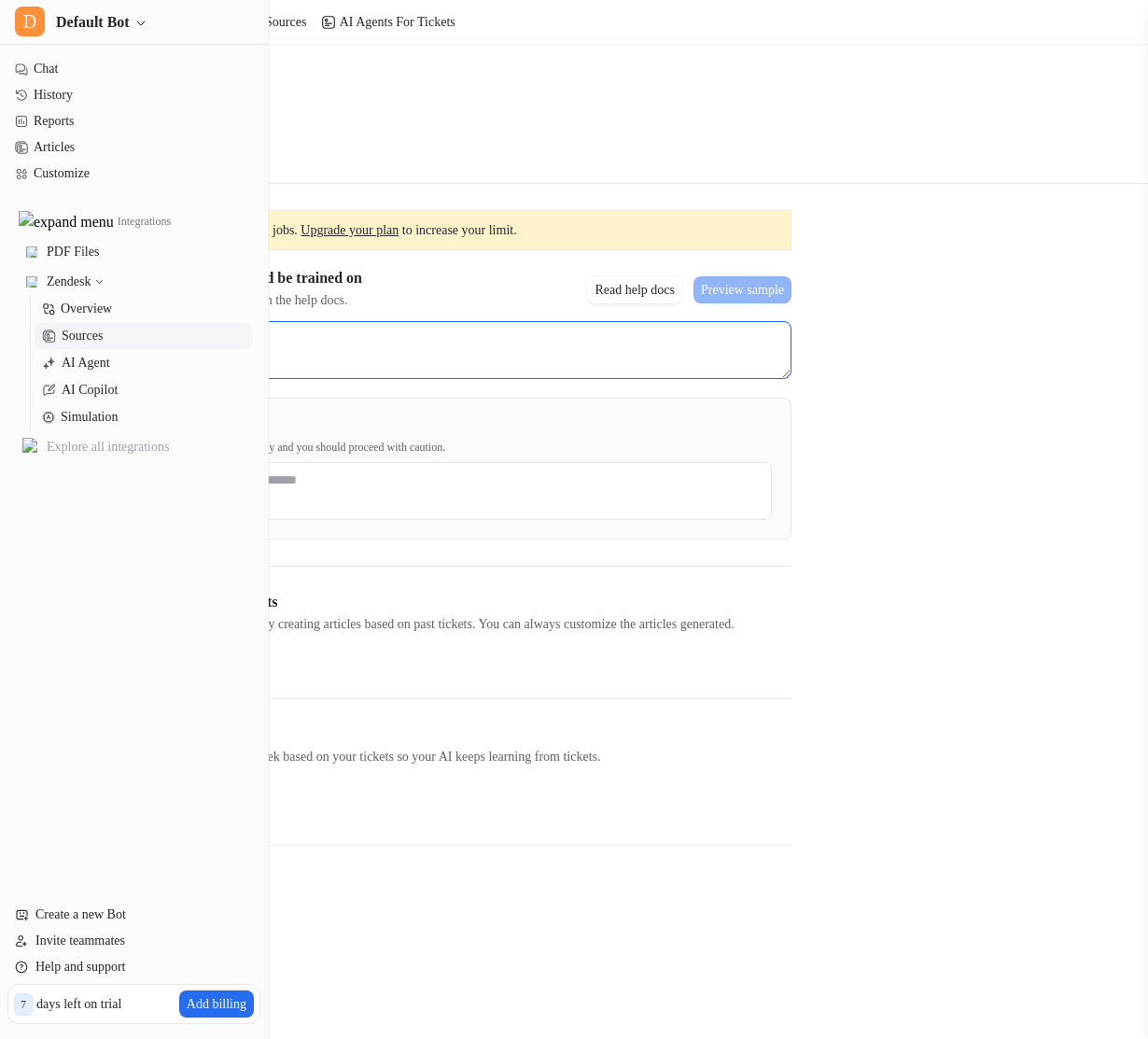 click at bounding box center [411, 350] 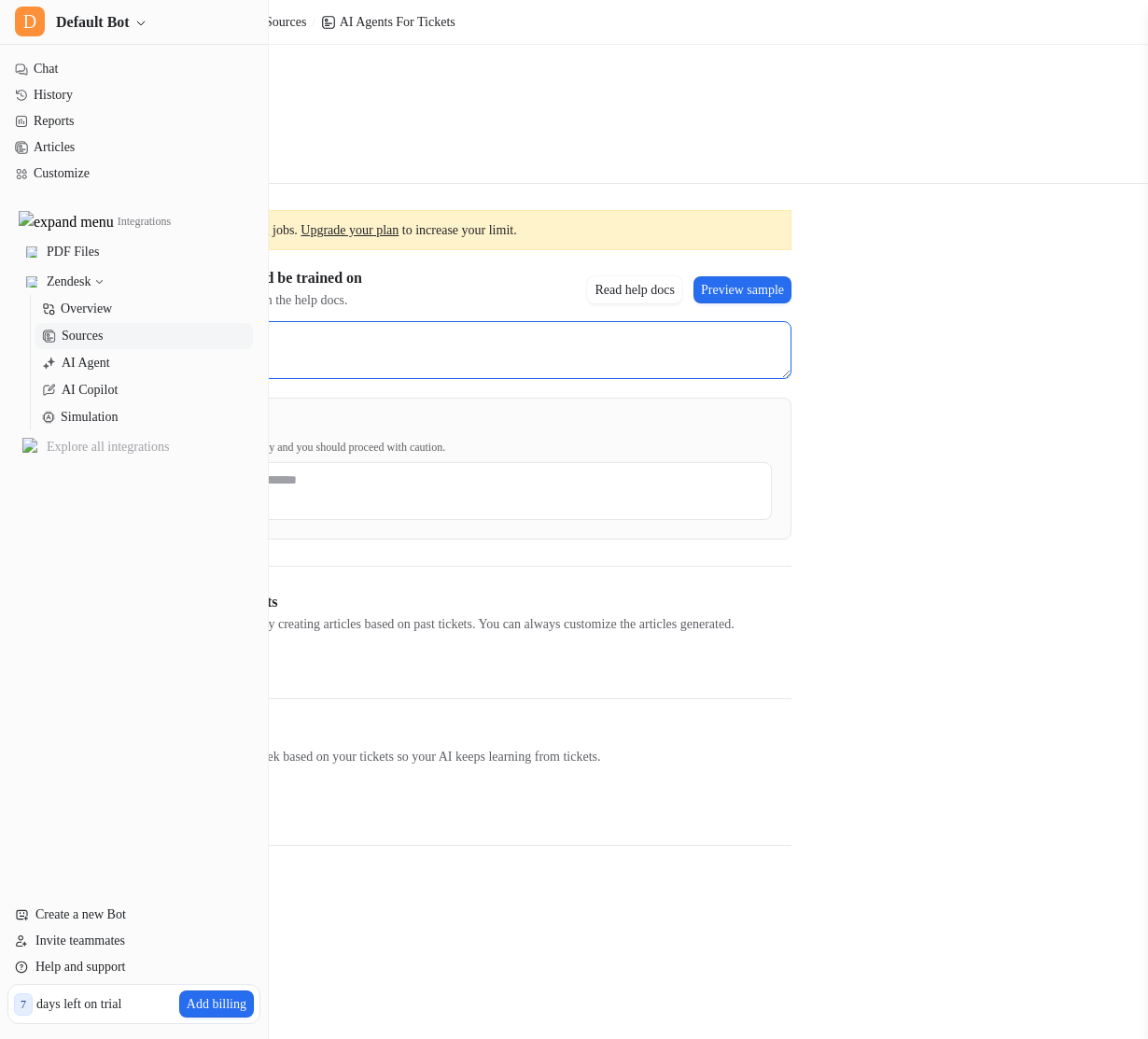 type on "**********" 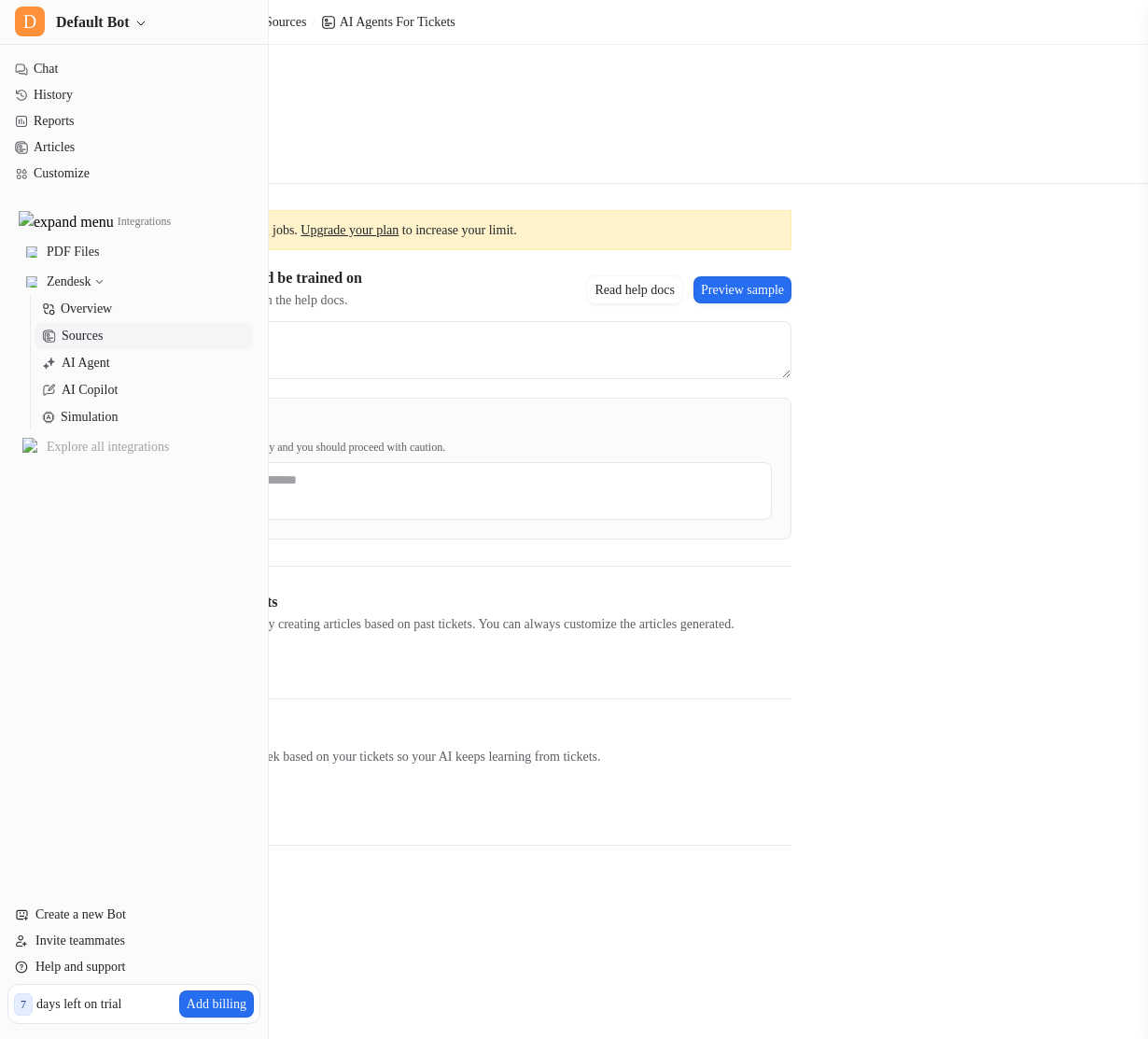 click on "**********" at bounding box center (411, 324) 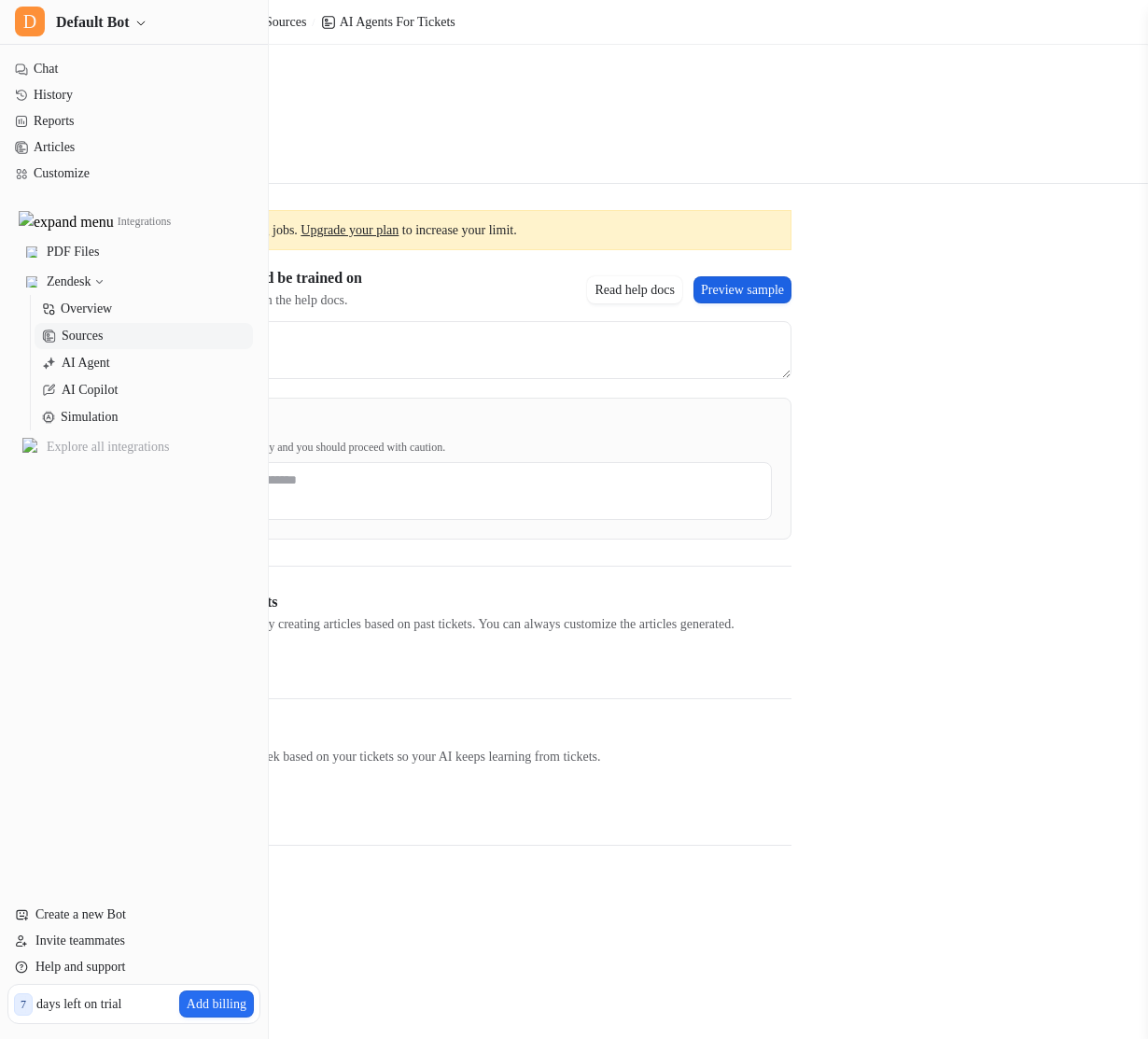 click on "Preview sample" at bounding box center (742, 289) 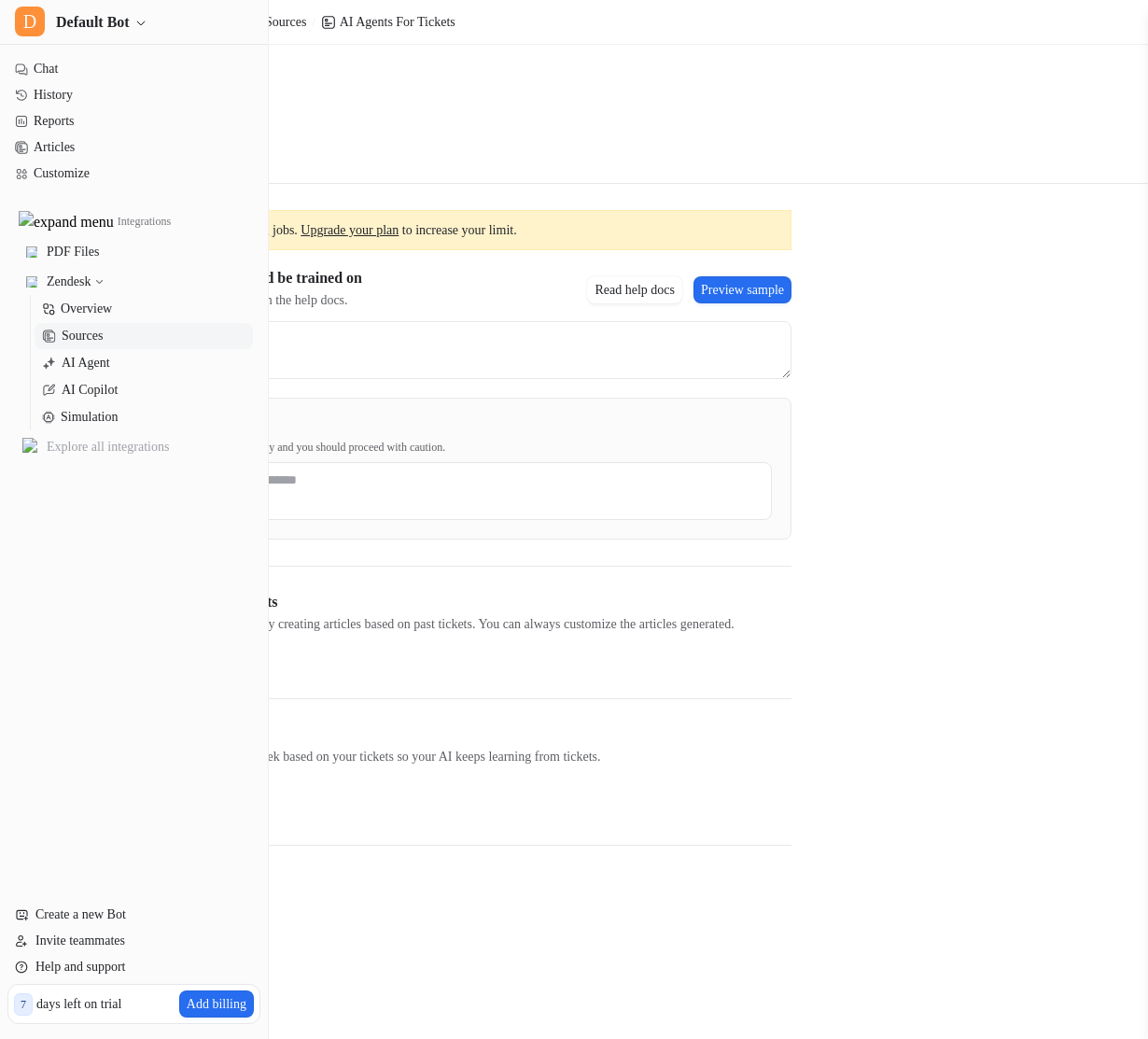 click on "Process tickets" at bounding box center (76, 658) 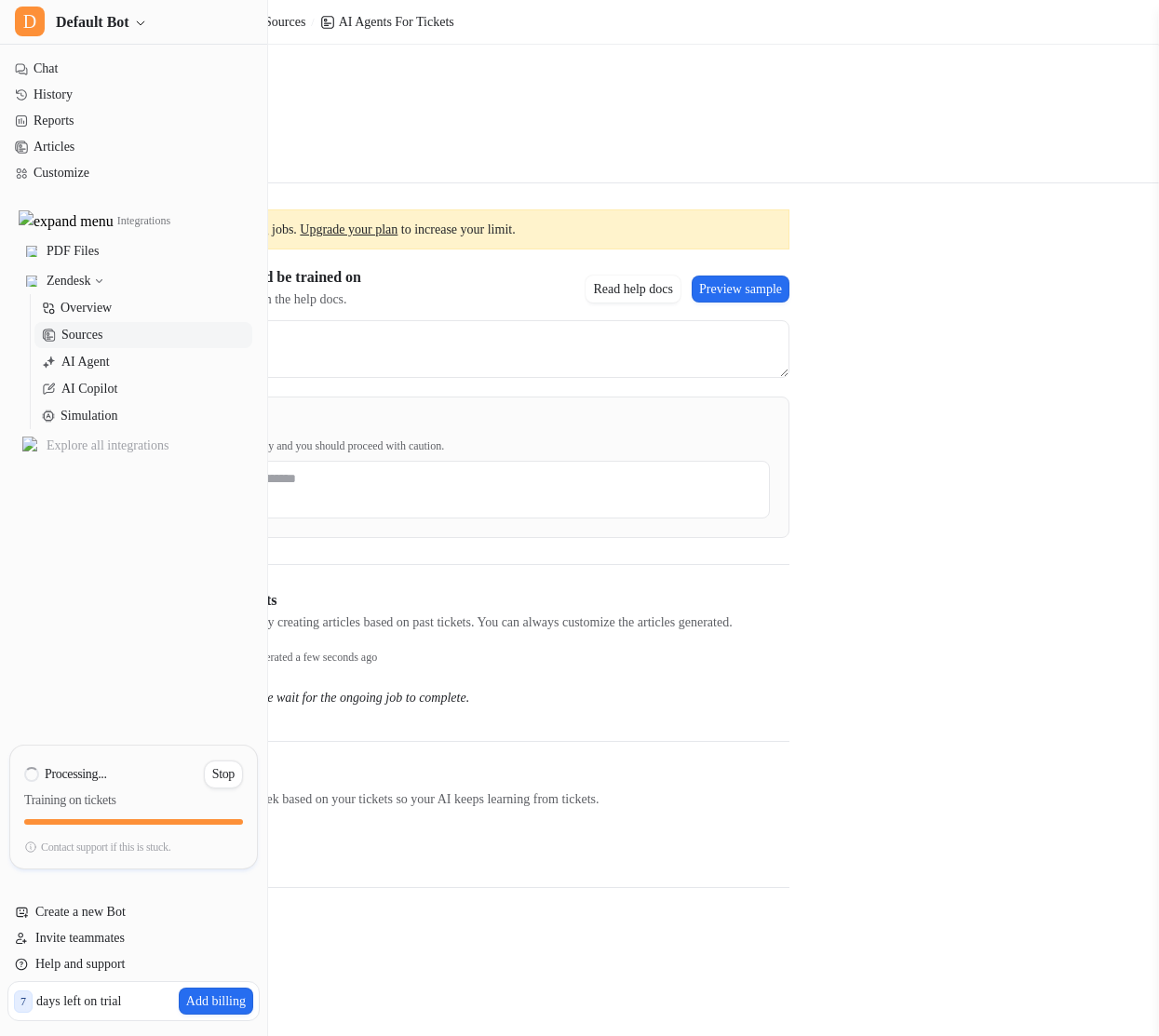 click on "Training on tickets" at bounding box center (133, 804) 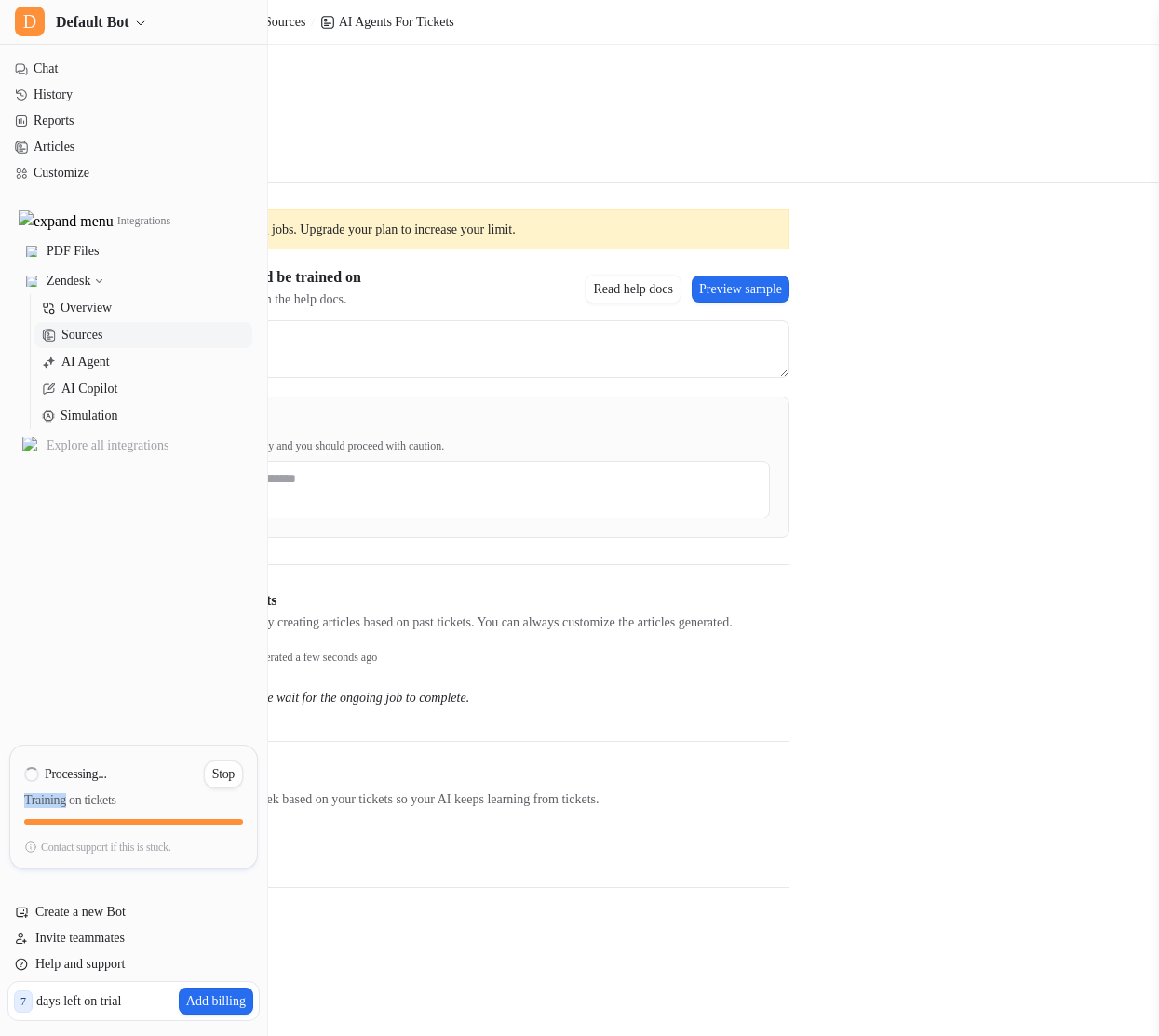 click on "Training on tickets" at bounding box center [133, 804] 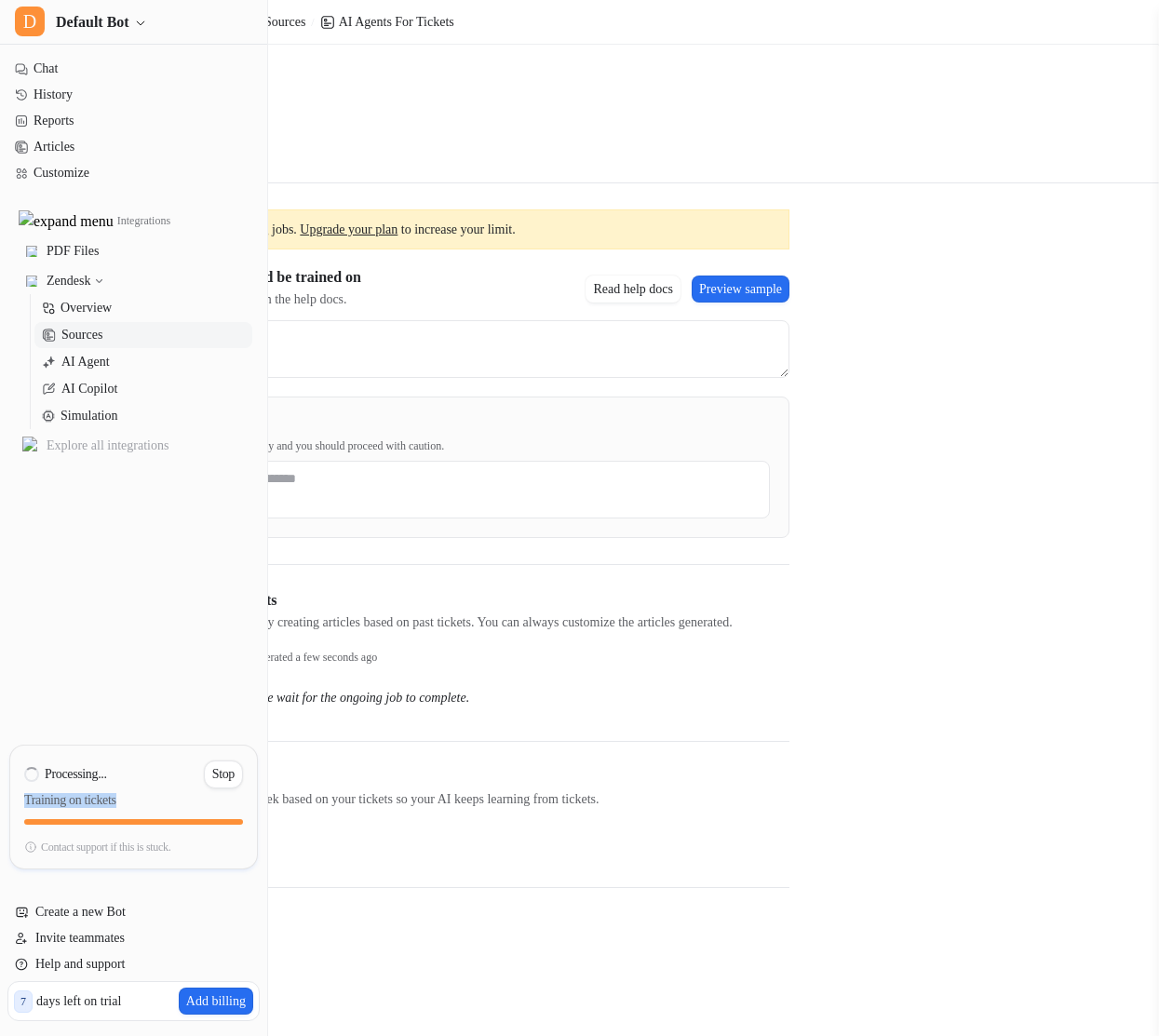 click on "Training on tickets" at bounding box center (133, 804) 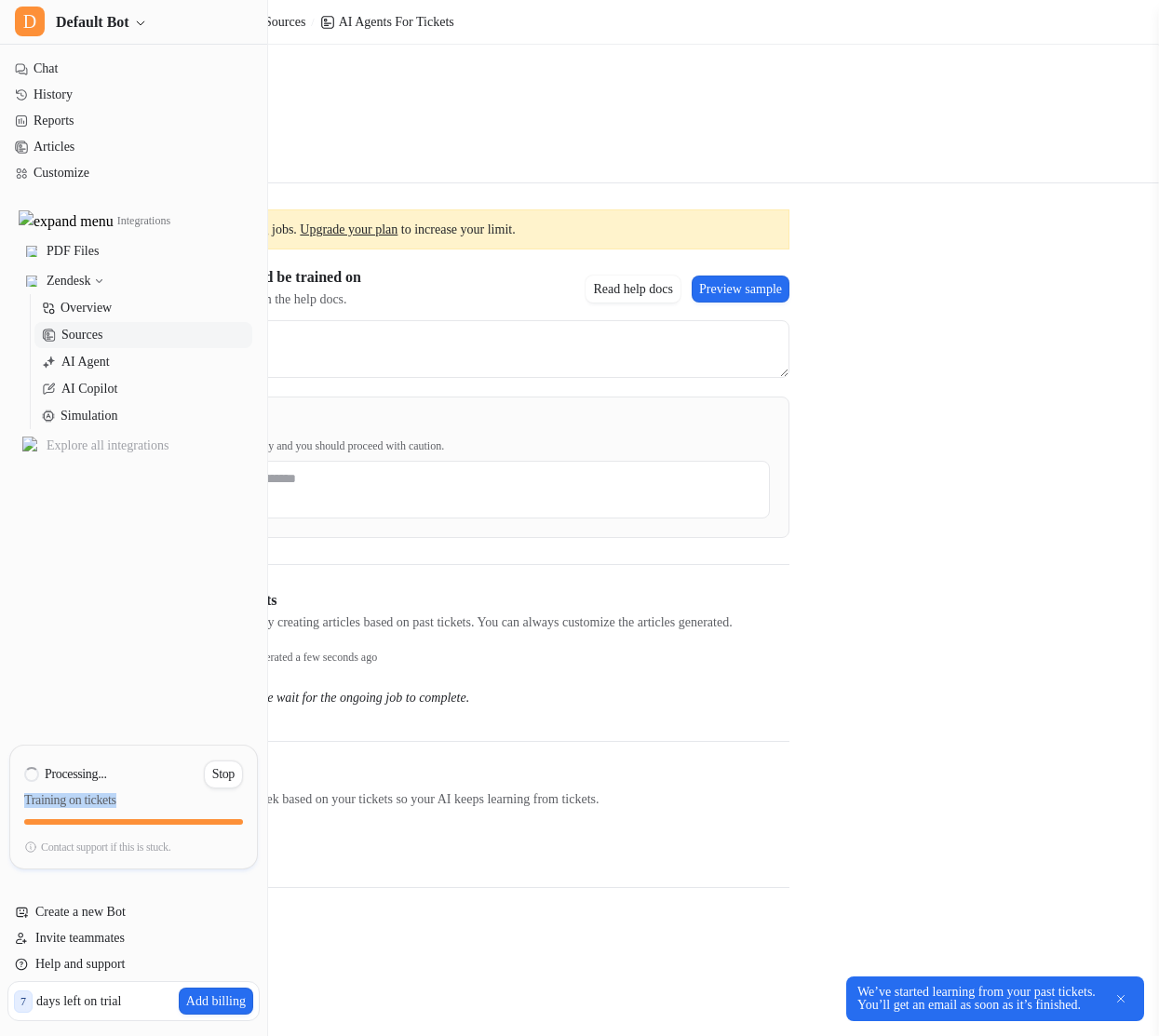 click 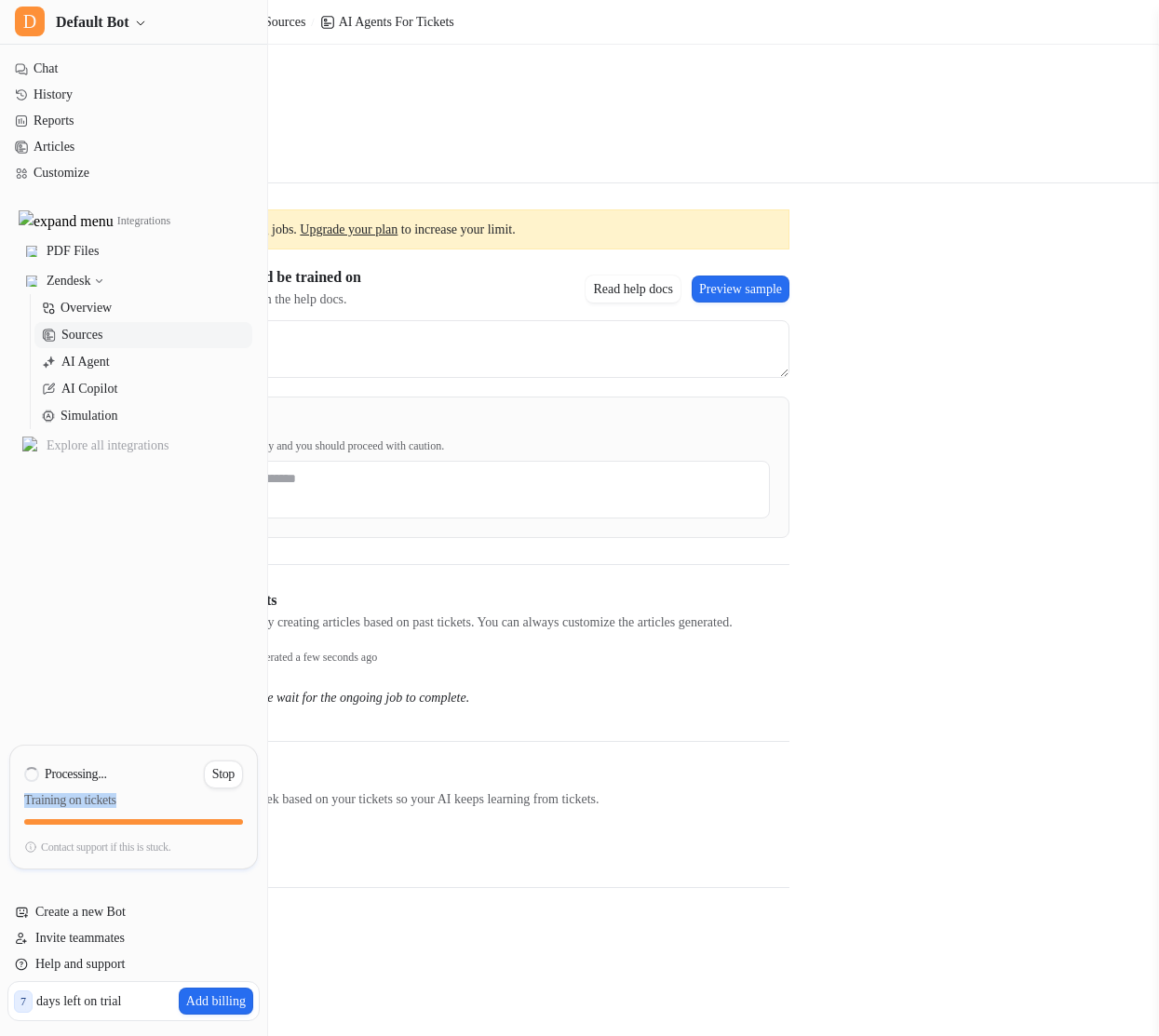 click on "Training on tickets" at bounding box center (133, 804) 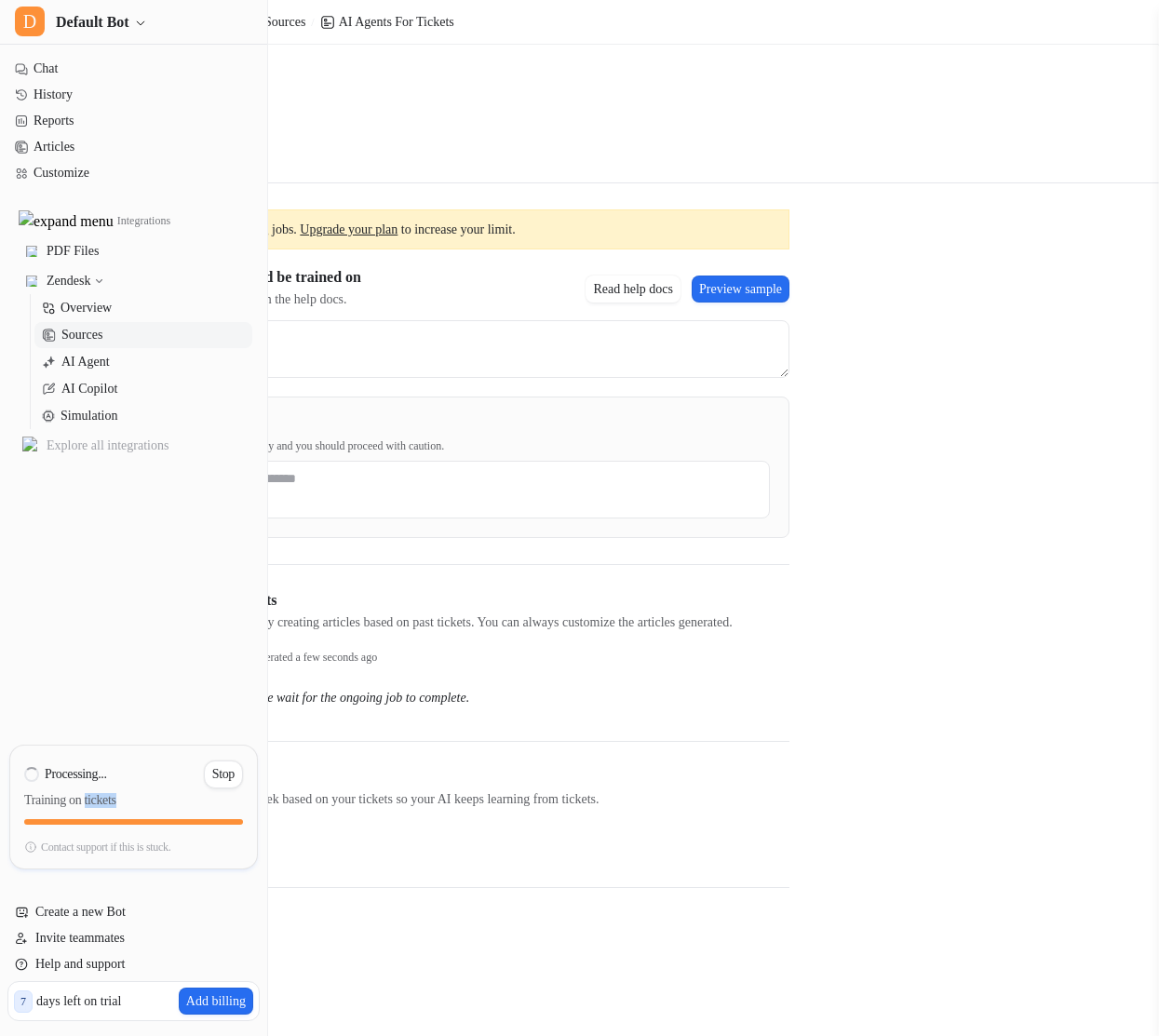 click on "Training on tickets" at bounding box center (133, 804) 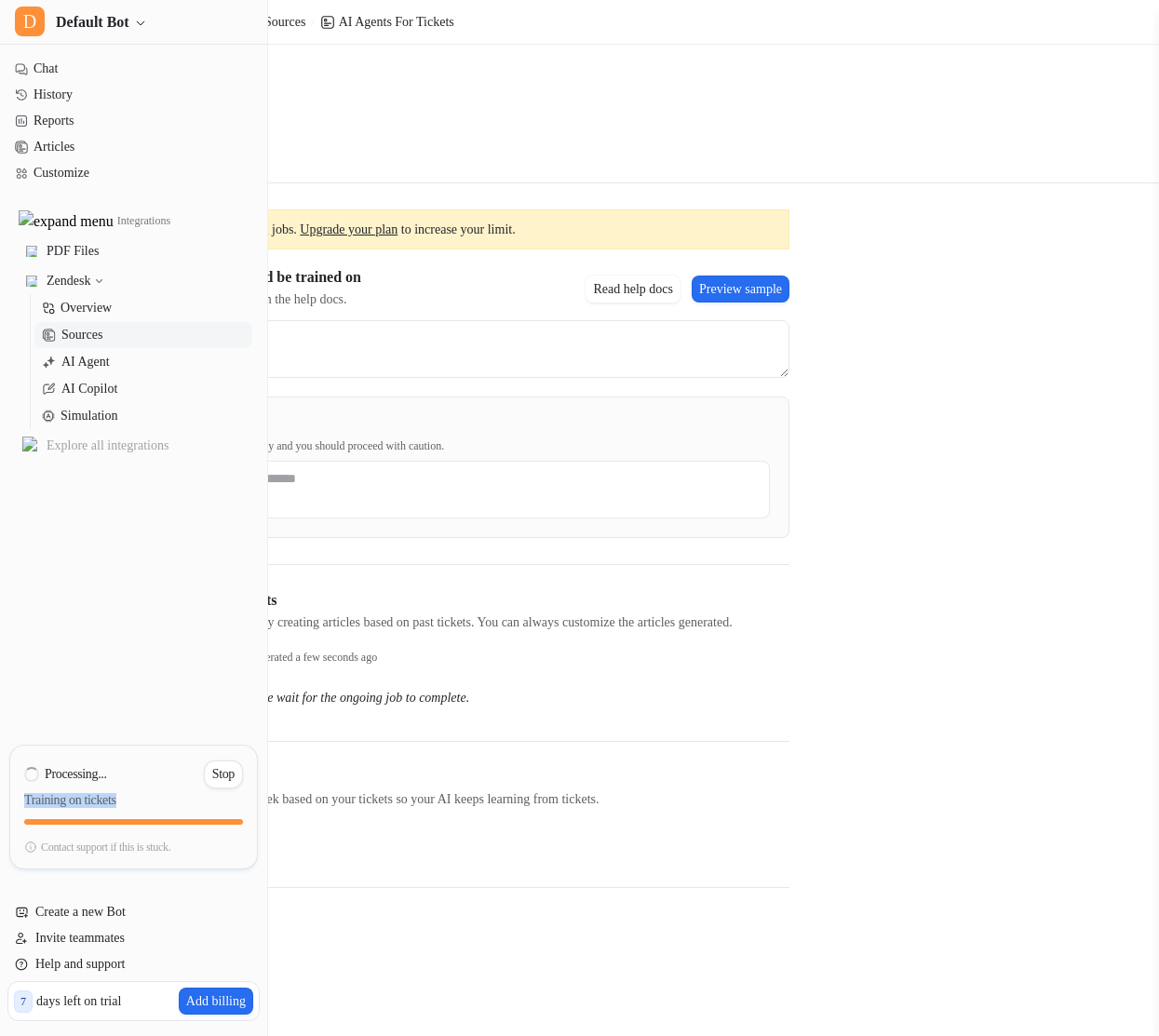 click on "Training on tickets" at bounding box center [133, 804] 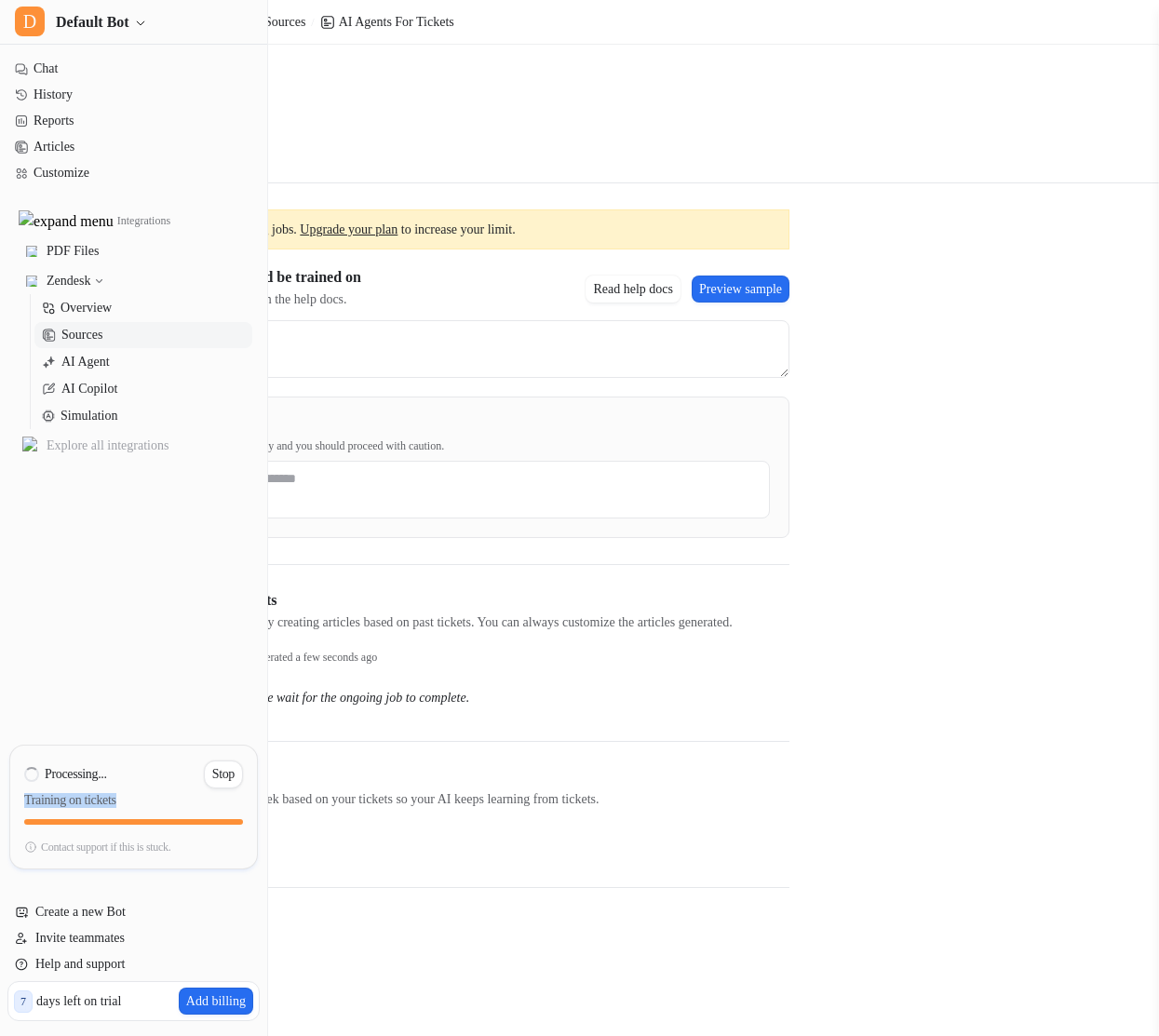 click on "Training on tickets" at bounding box center [133, 804] 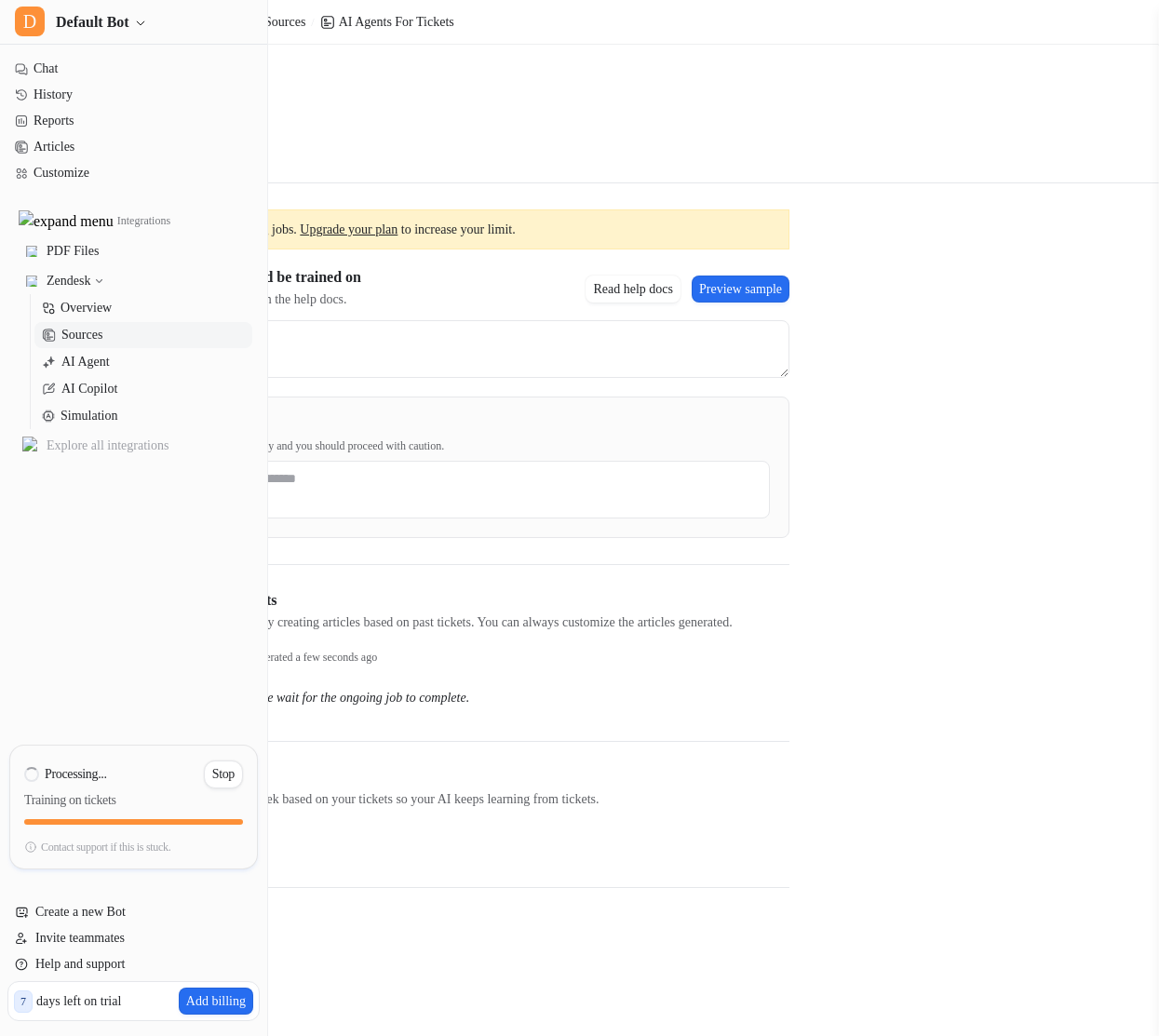 click on "Training on tickets" at bounding box center [133, 804] 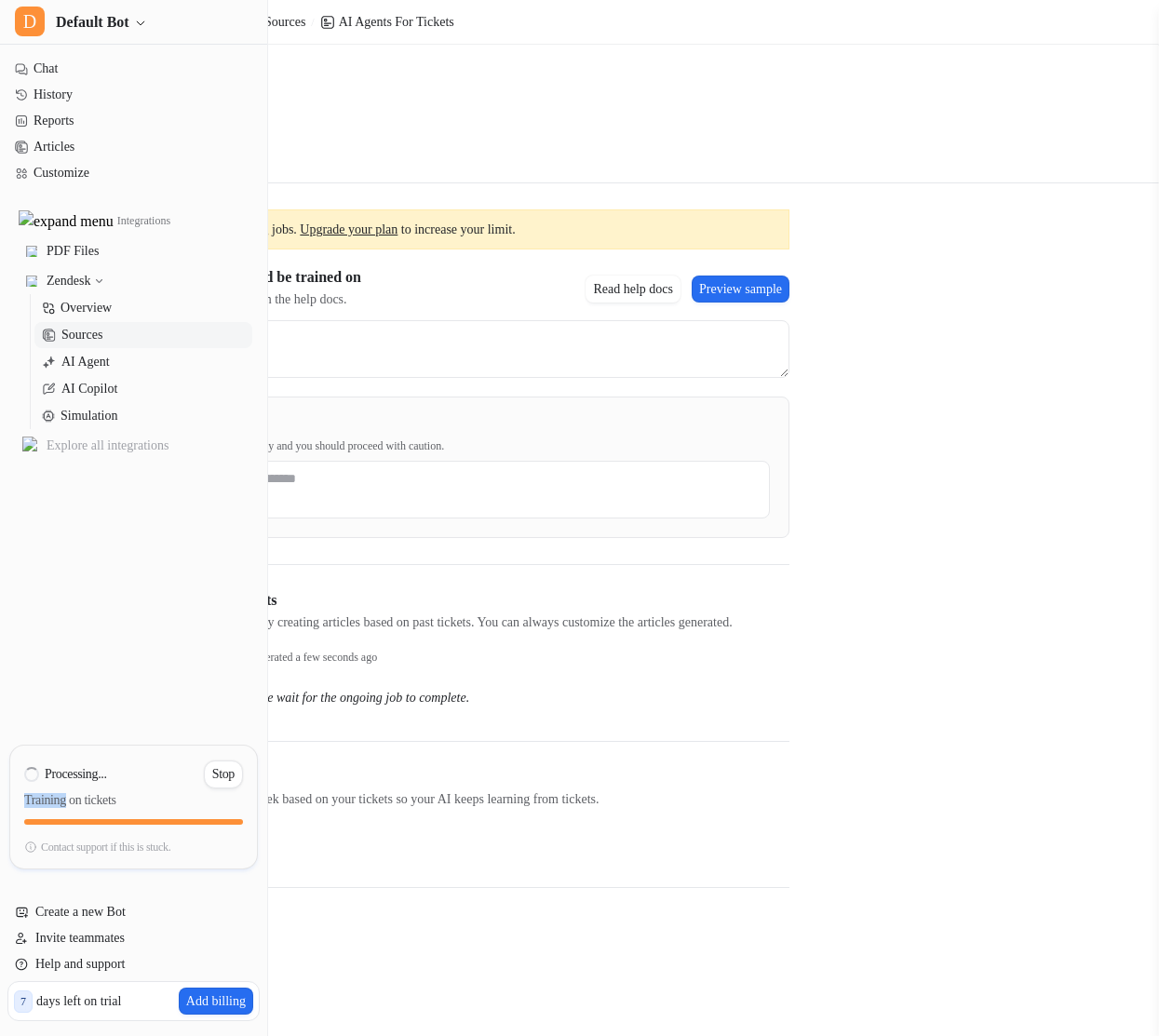 click on "Training on tickets" at bounding box center [133, 804] 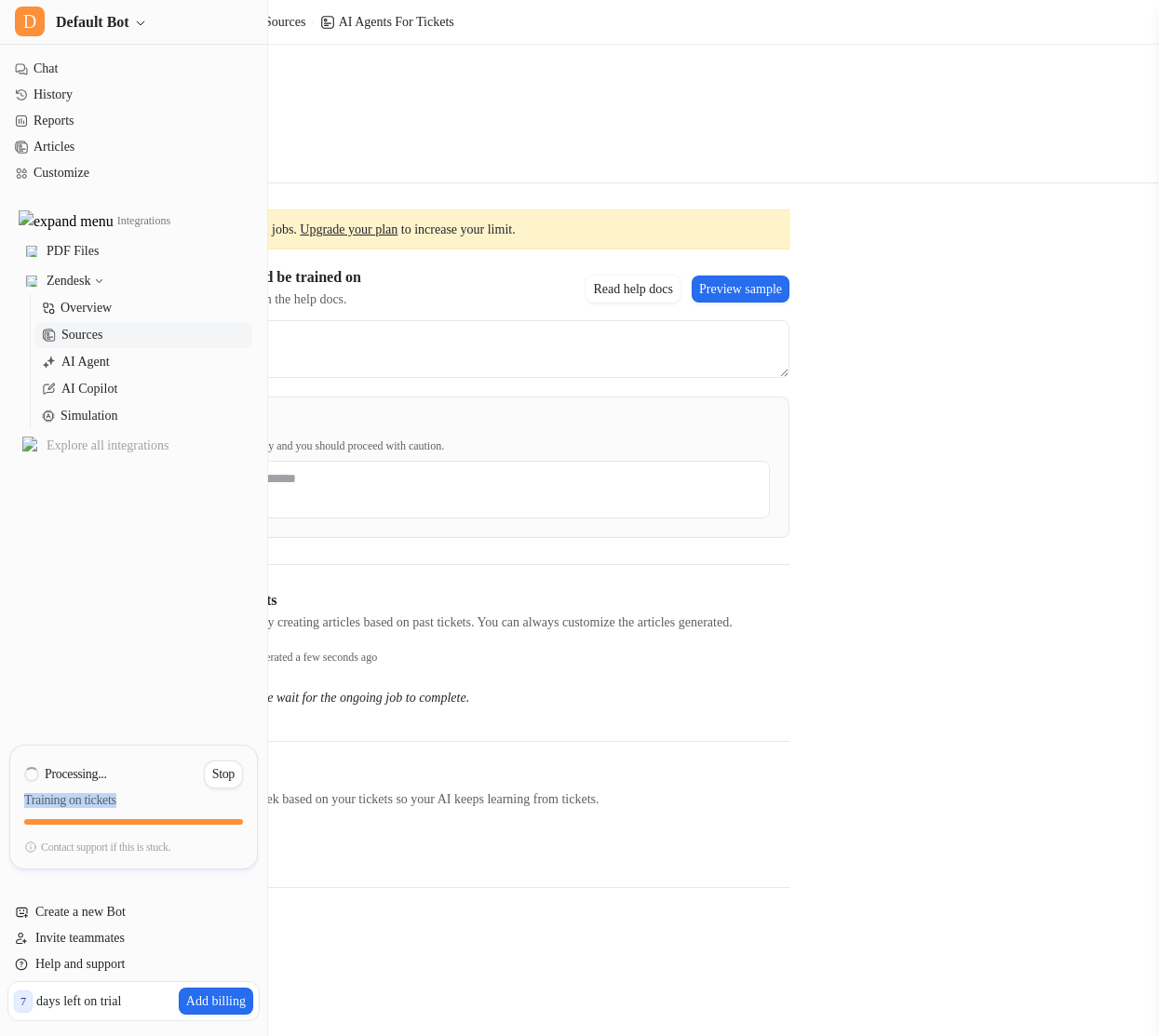 click on "Training on tickets" at bounding box center (133, 804) 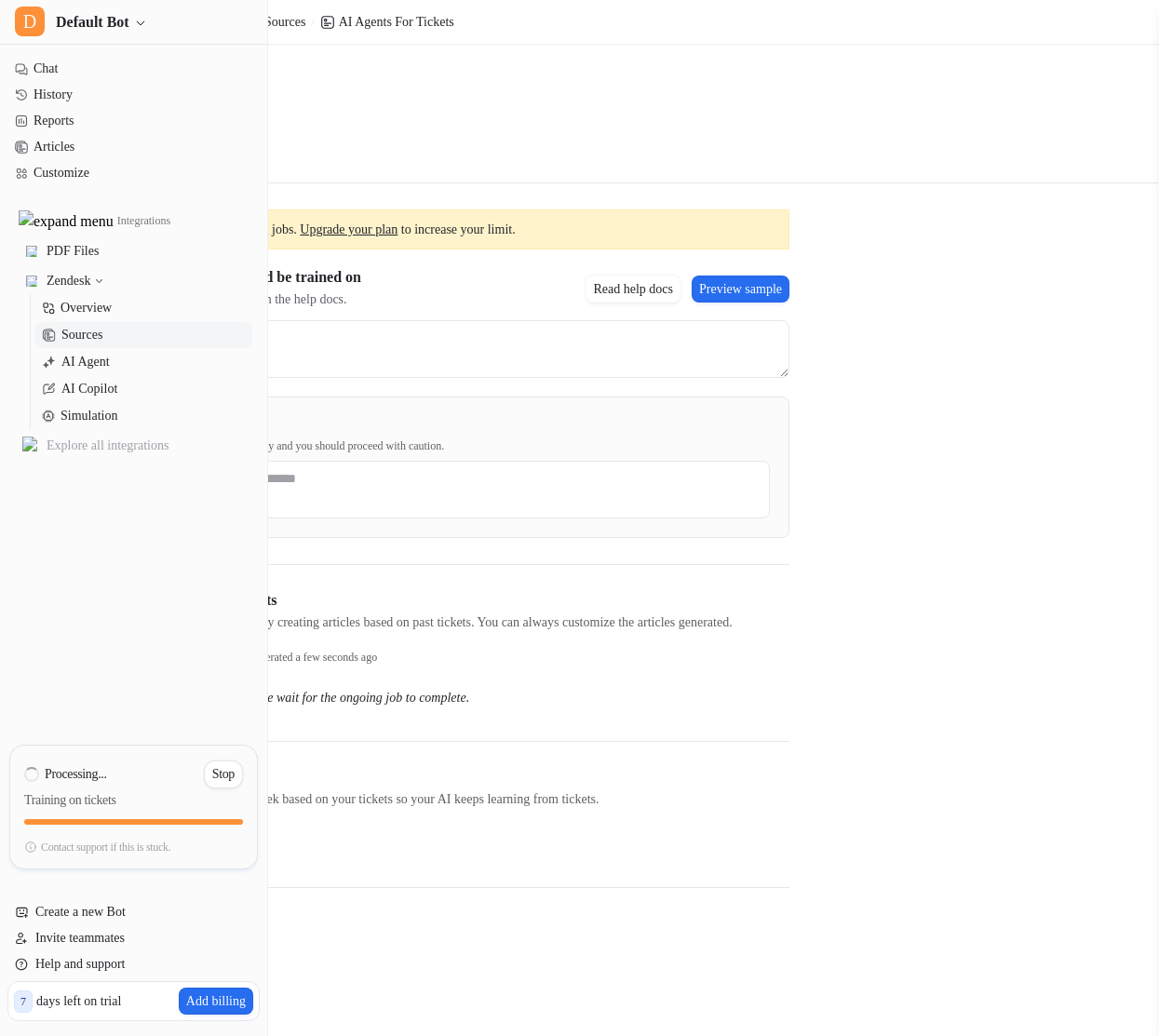 click on "Create AI articles based on past tickets" at bounding box center (410, 600) 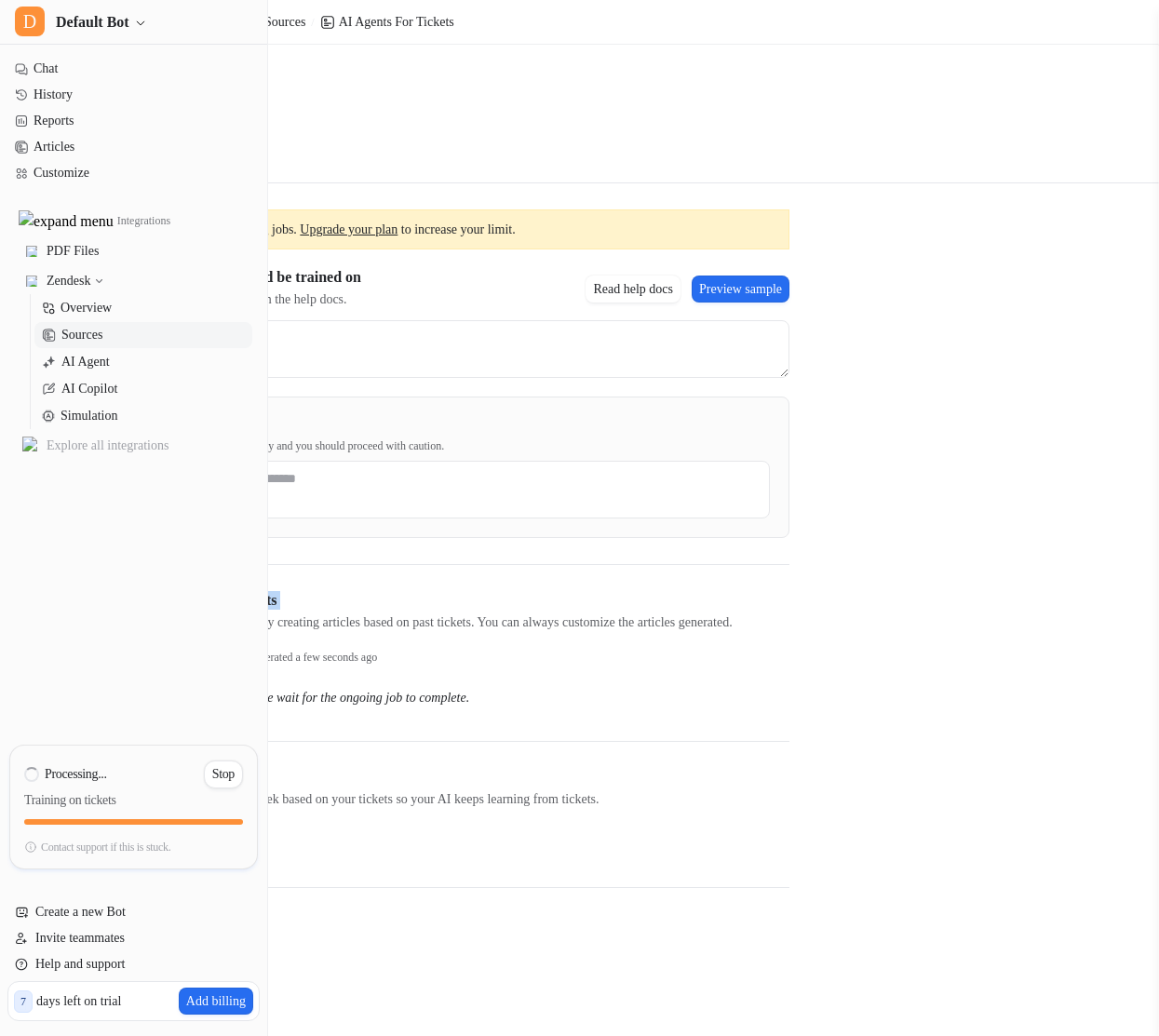 drag, startPoint x: 300, startPoint y: 609, endPoint x: 674, endPoint y: 618, distance: 374.10827 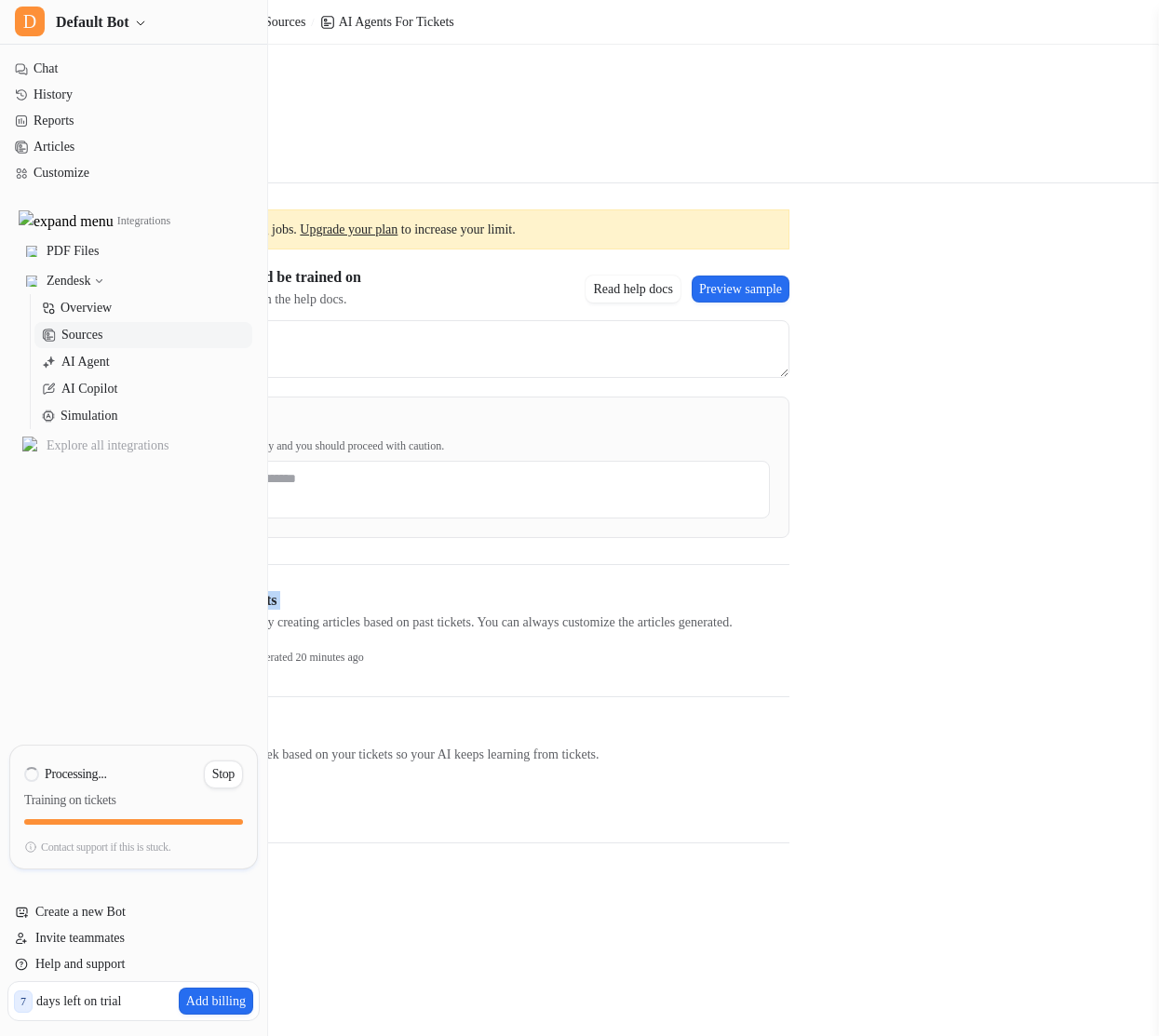 click on "Chat History Reports Articles Customize Integrations PDF Files Zendesk Overview Sources AI Agent AI Copilot Simulation Explore all integrations" at bounding box center [133, 397] 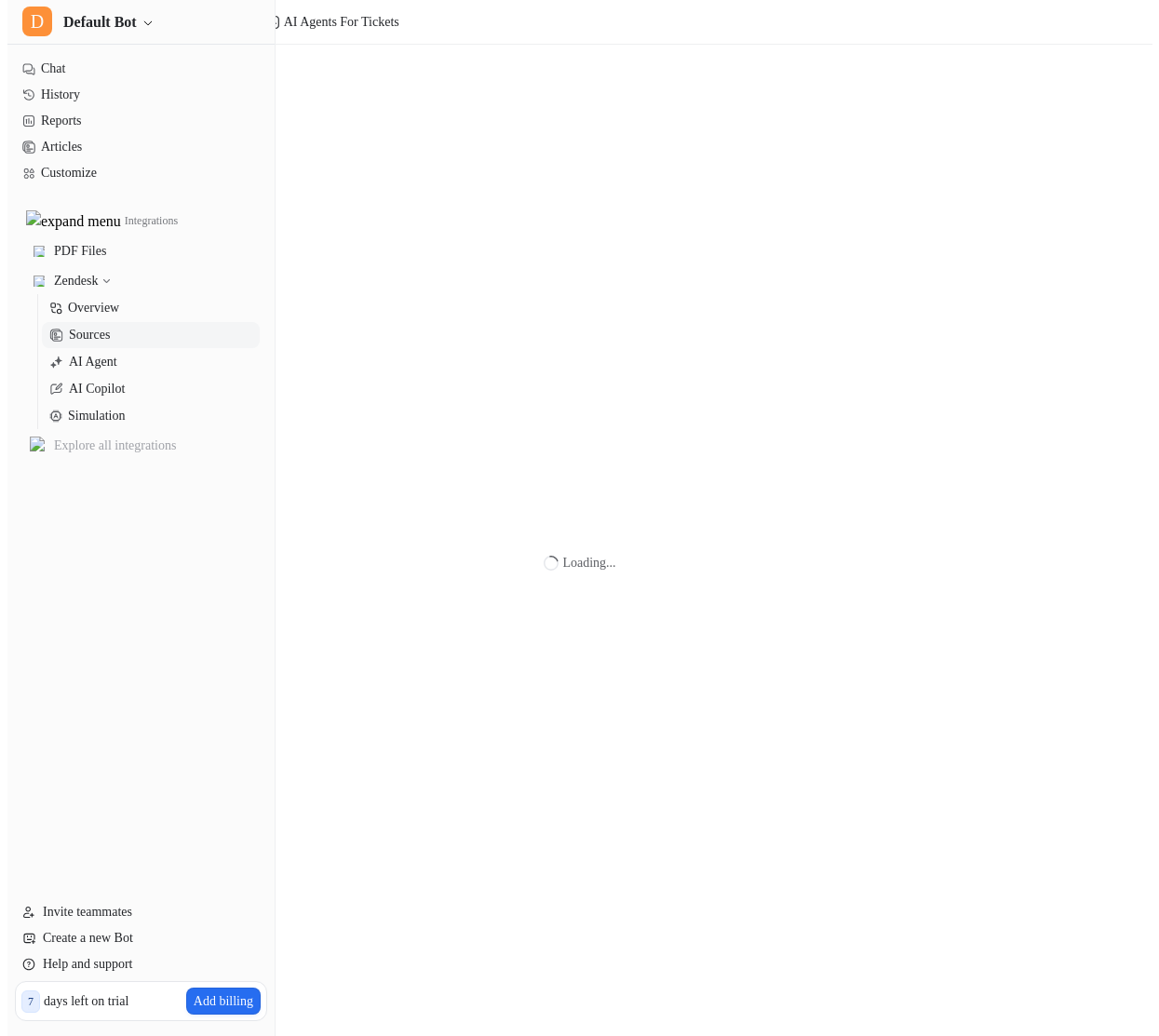 scroll, scrollTop: 0, scrollLeft: 0, axis: both 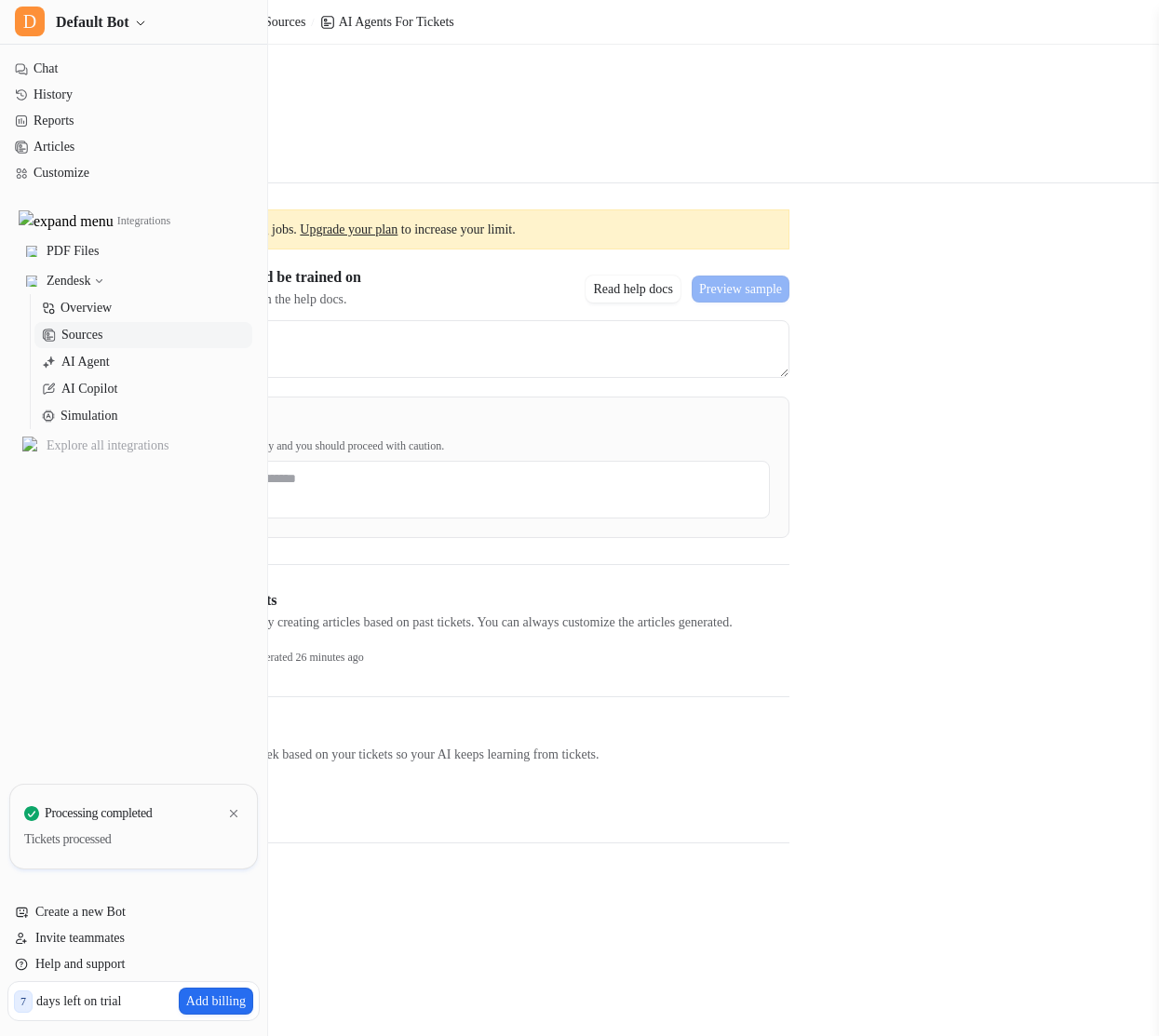 click on "Tickets processed" at bounding box center (133, 843) 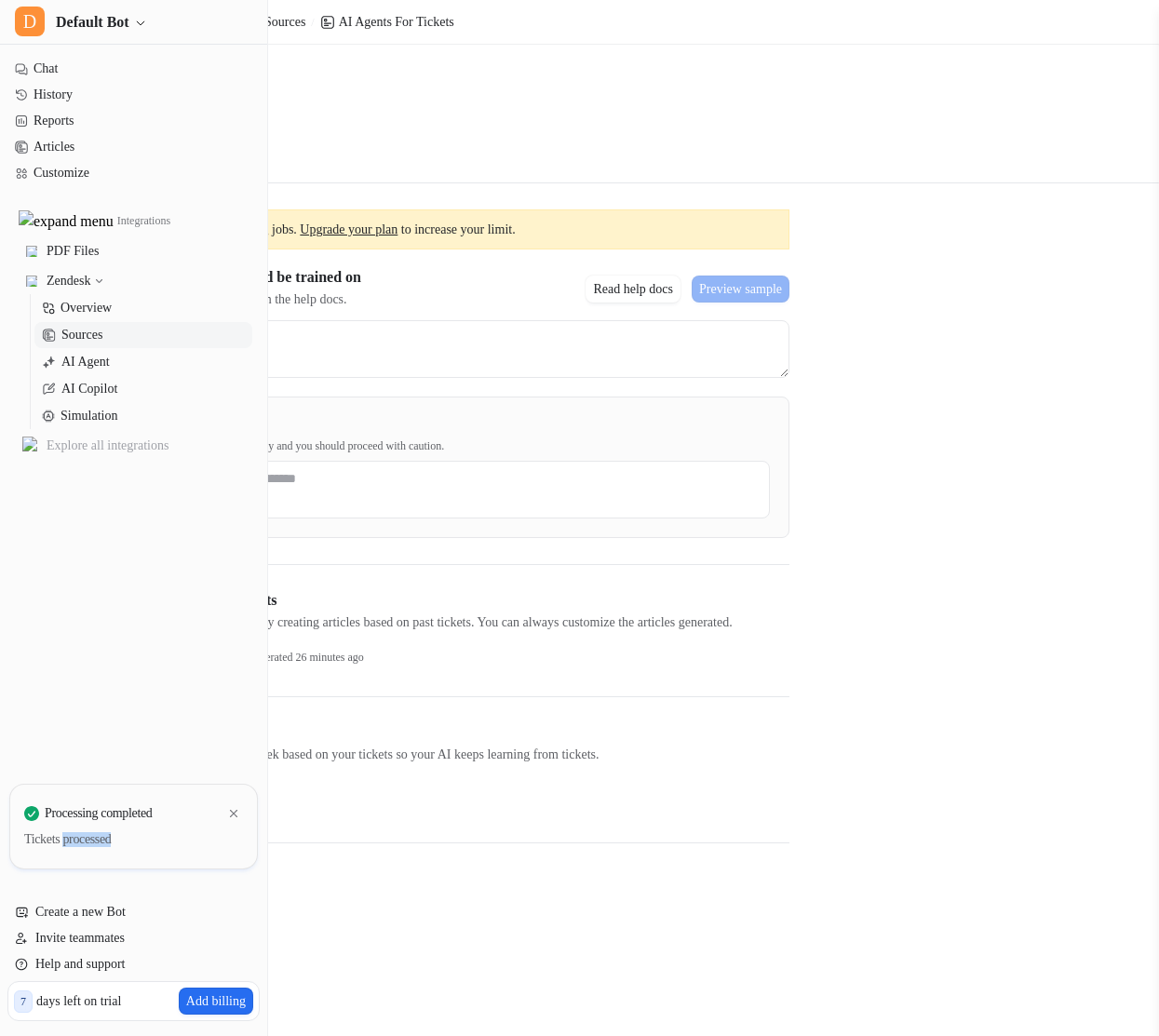 click on "Tickets processed" at bounding box center [133, 843] 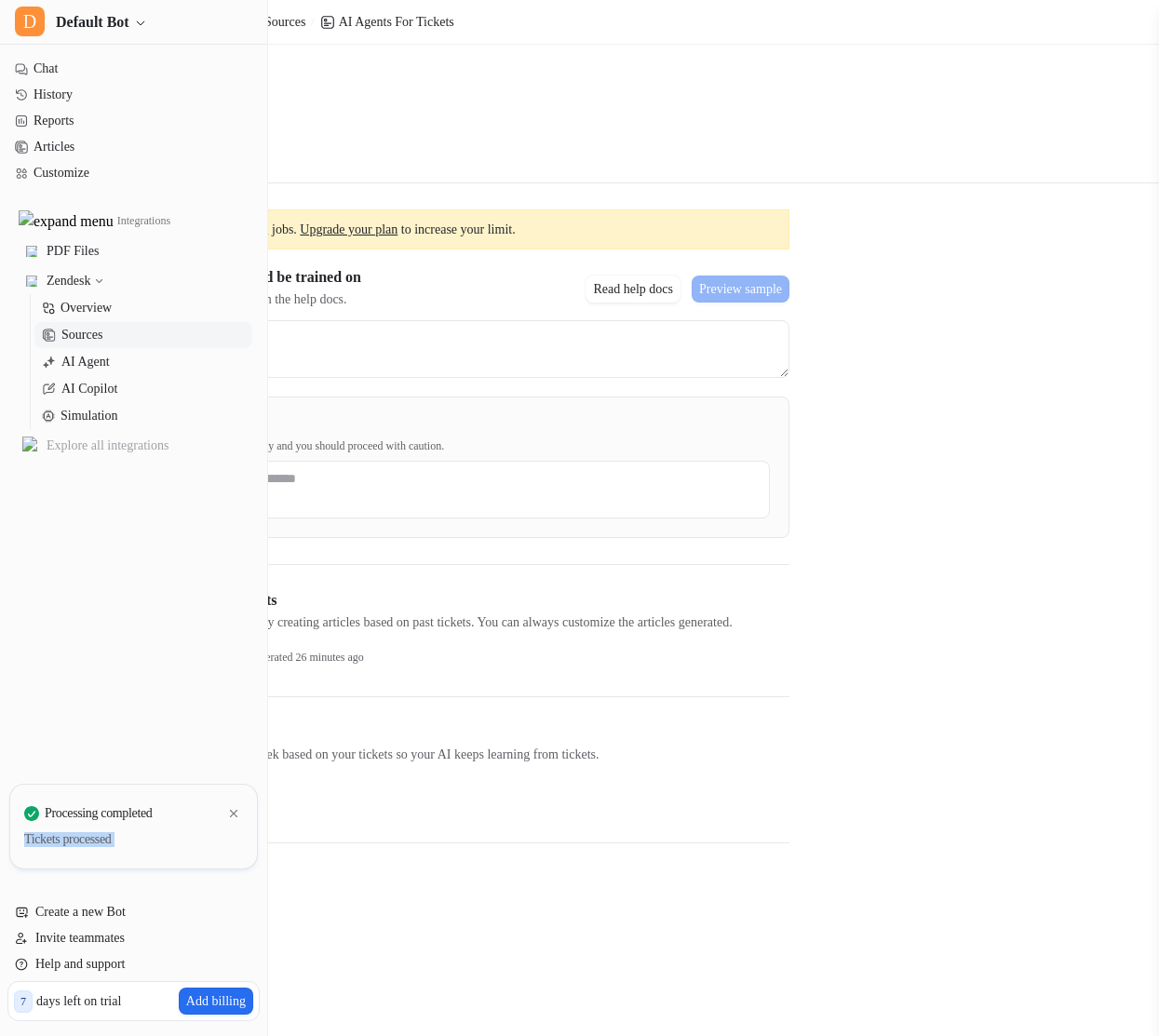 click on "Tickets processed" at bounding box center (133, 843) 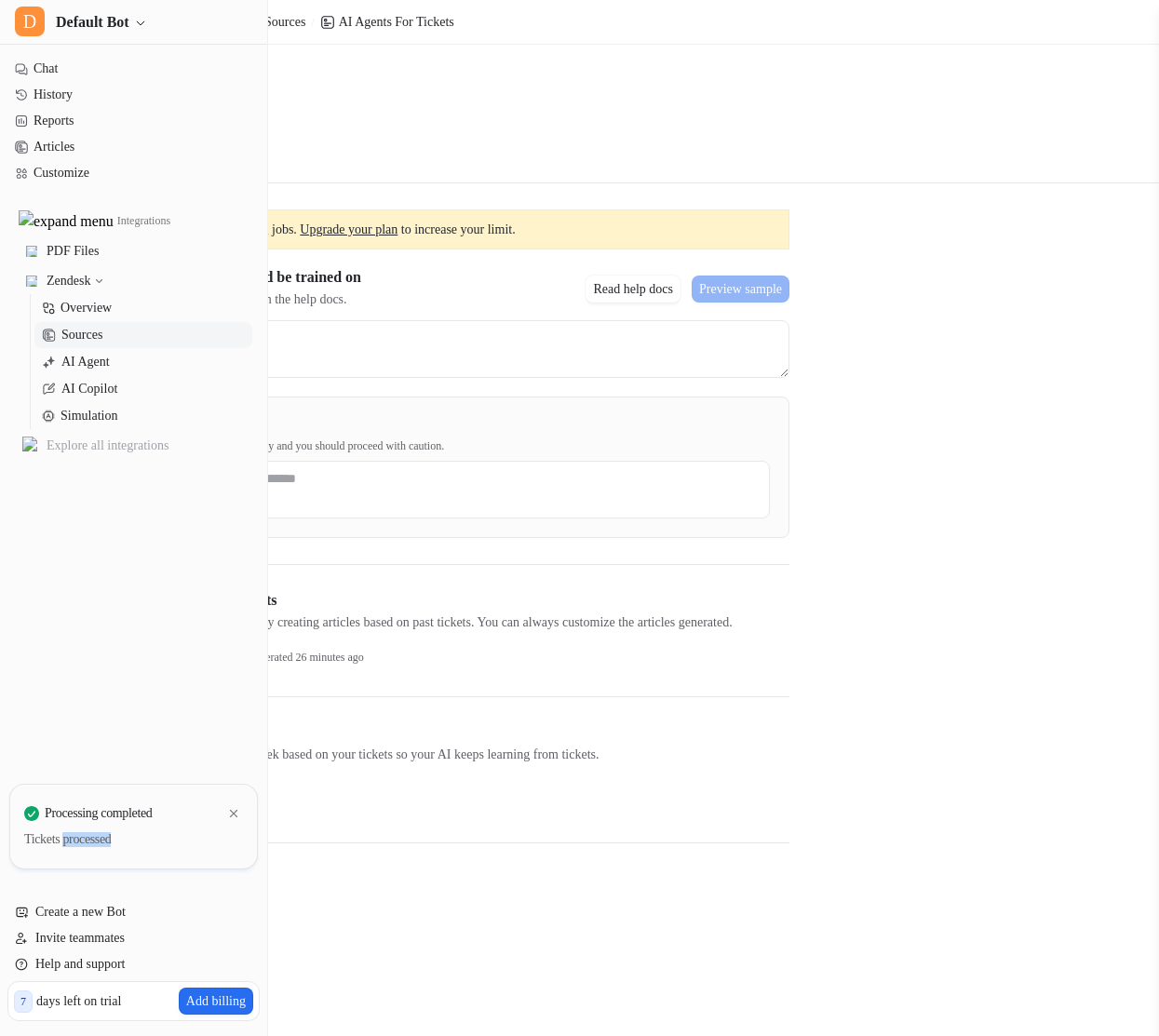 click on "Tickets processed" at bounding box center (133, 843) 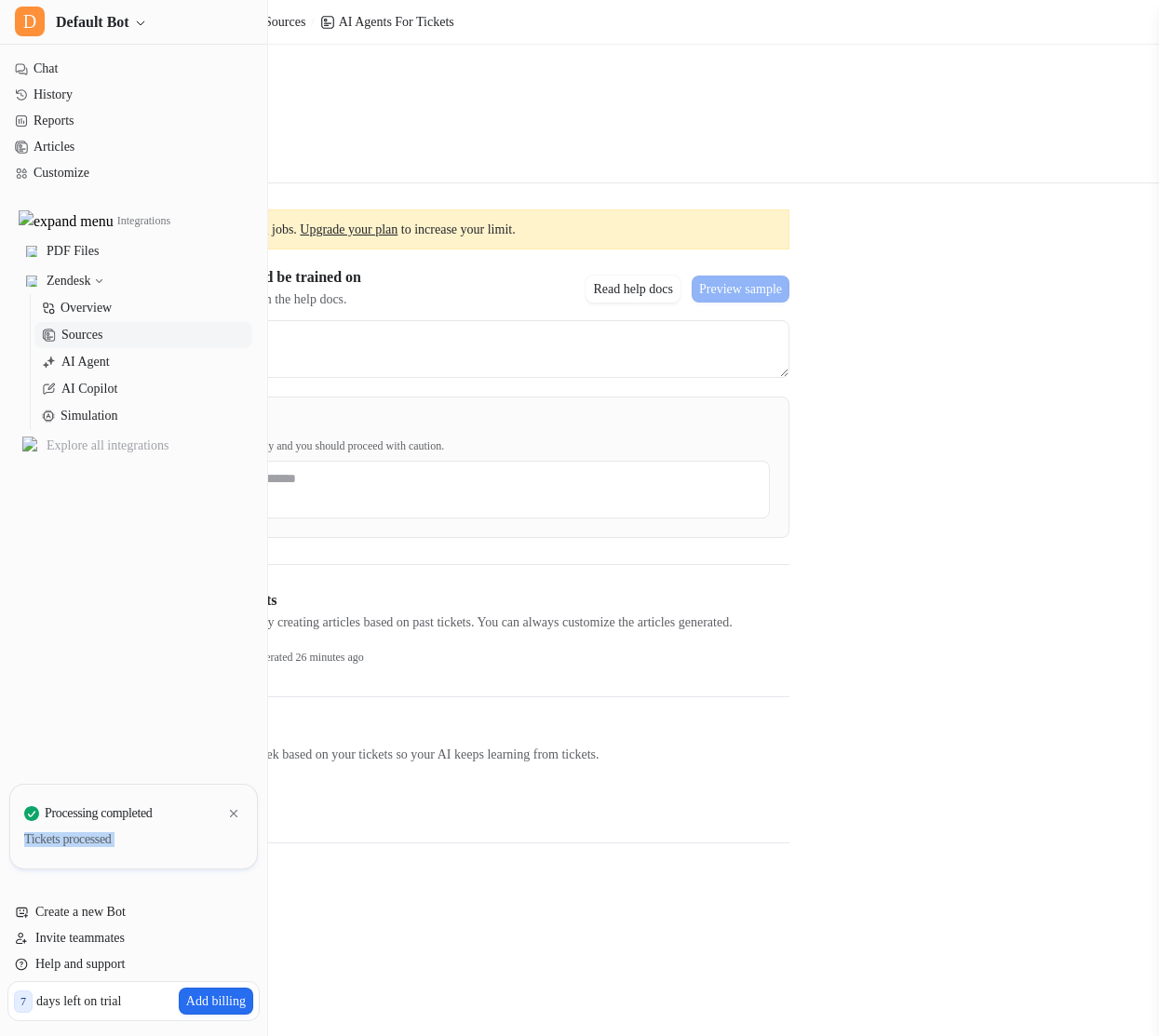 click on "Tickets processed" at bounding box center (133, 843) 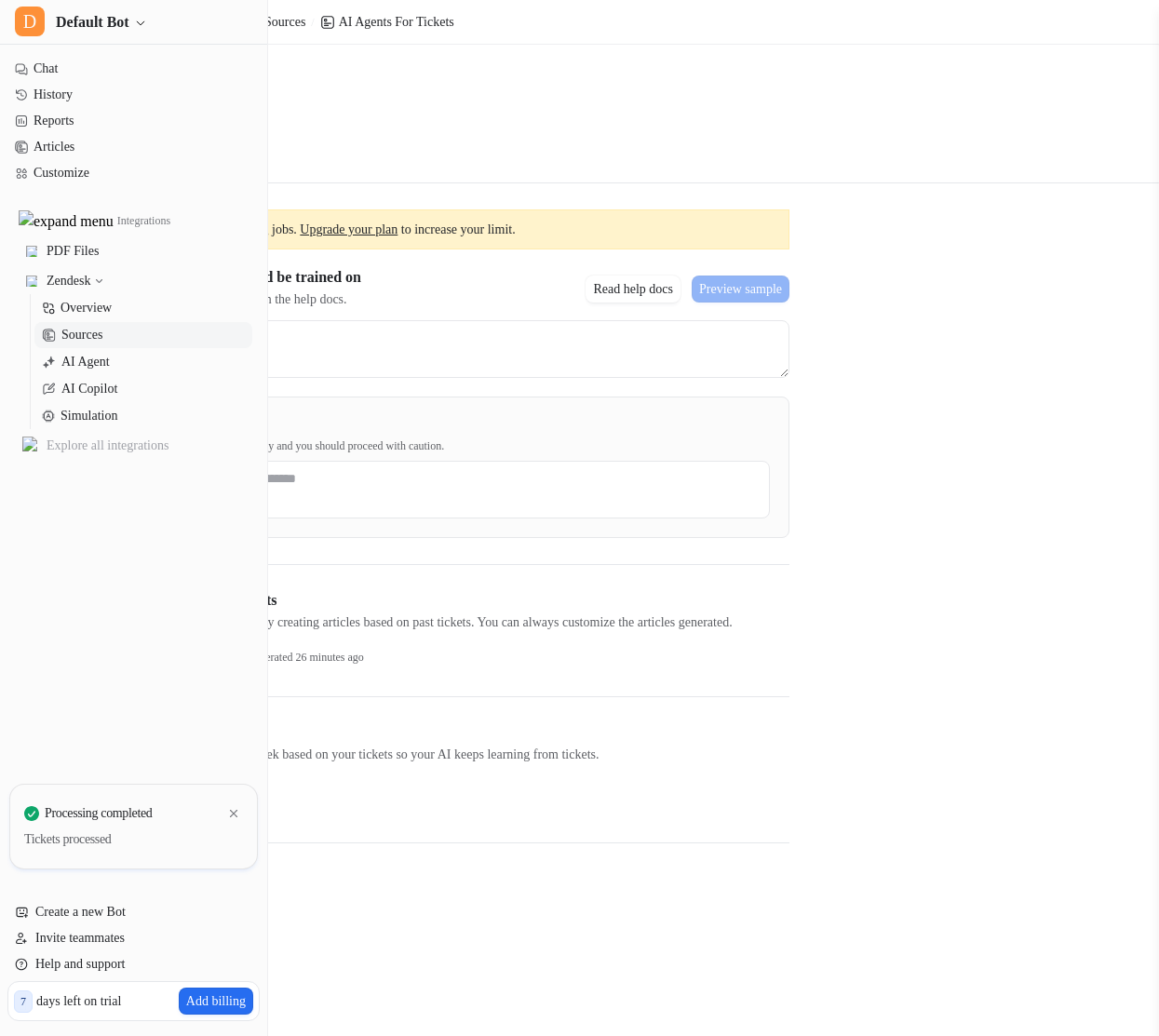click on "Processing completed" at bounding box center (98, 814) 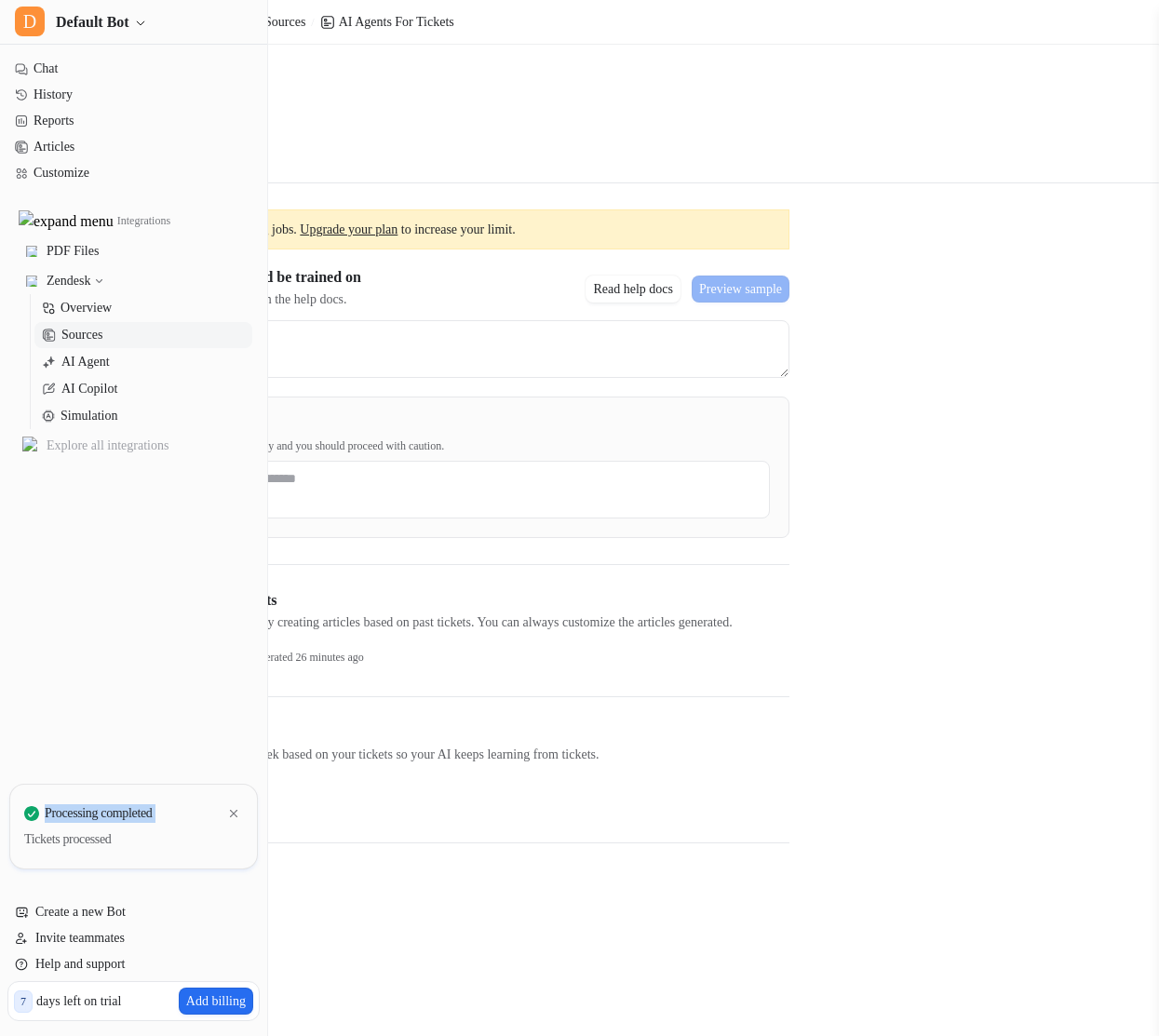 drag, startPoint x: 60, startPoint y: 812, endPoint x: 186, endPoint y: 813, distance: 126.00397 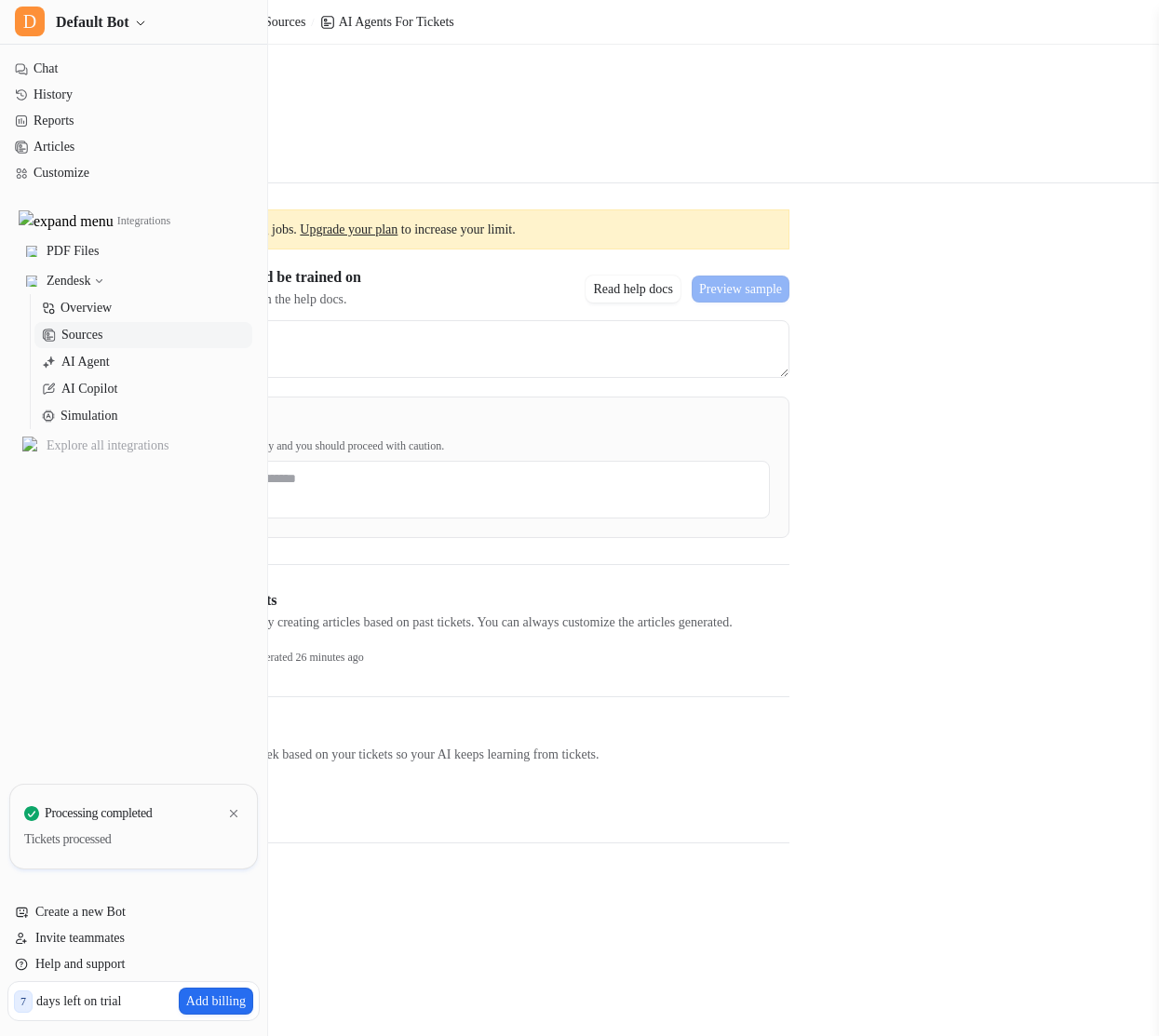click on "Chat History Reports Articles Customize Integrations PDF Files Zendesk Overview Sources AI Agent AI Copilot Simulation Explore all integrations" at bounding box center (133, 416) 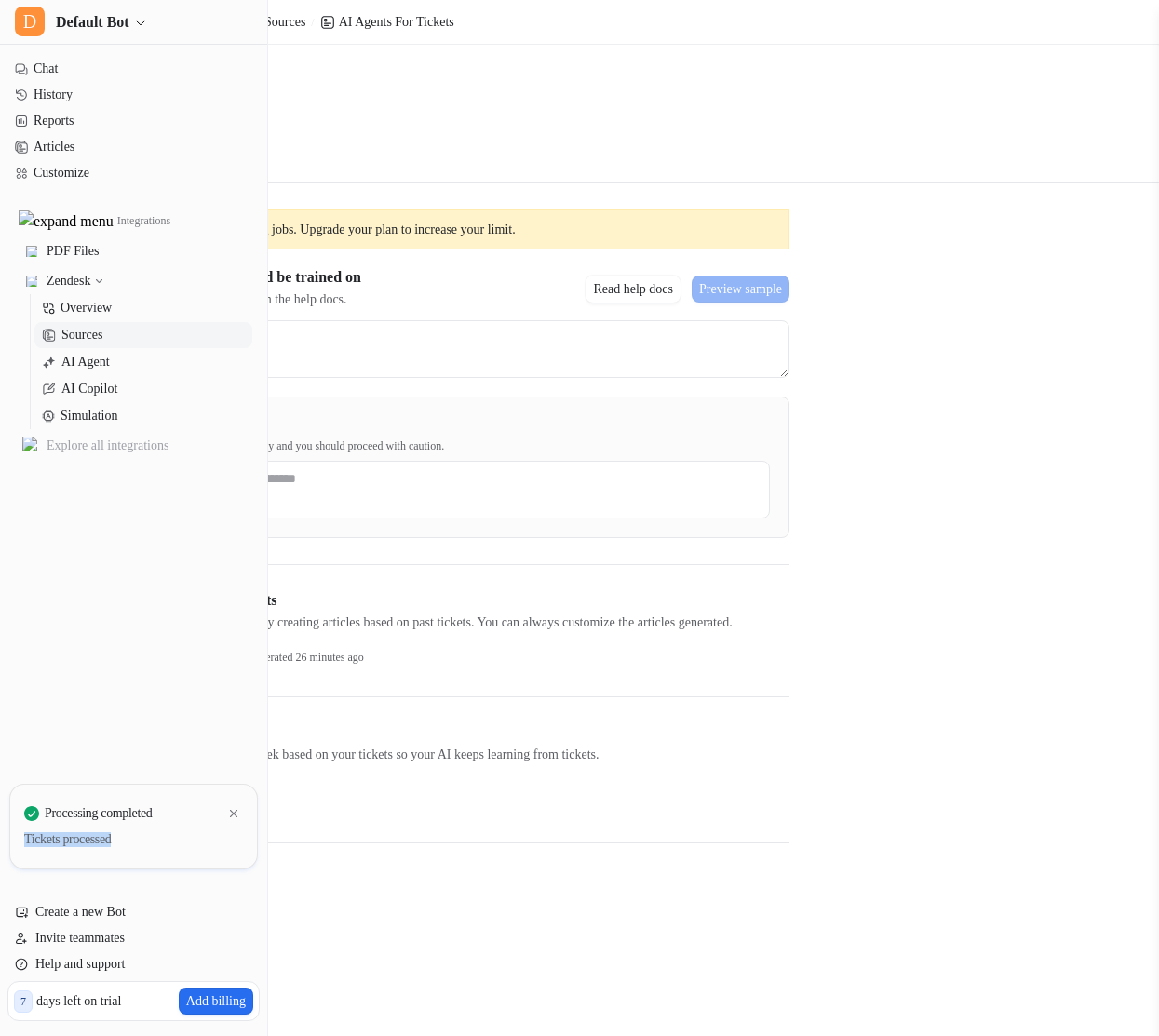 drag, startPoint x: 29, startPoint y: 832, endPoint x: 117, endPoint y: 844, distance: 88.814413 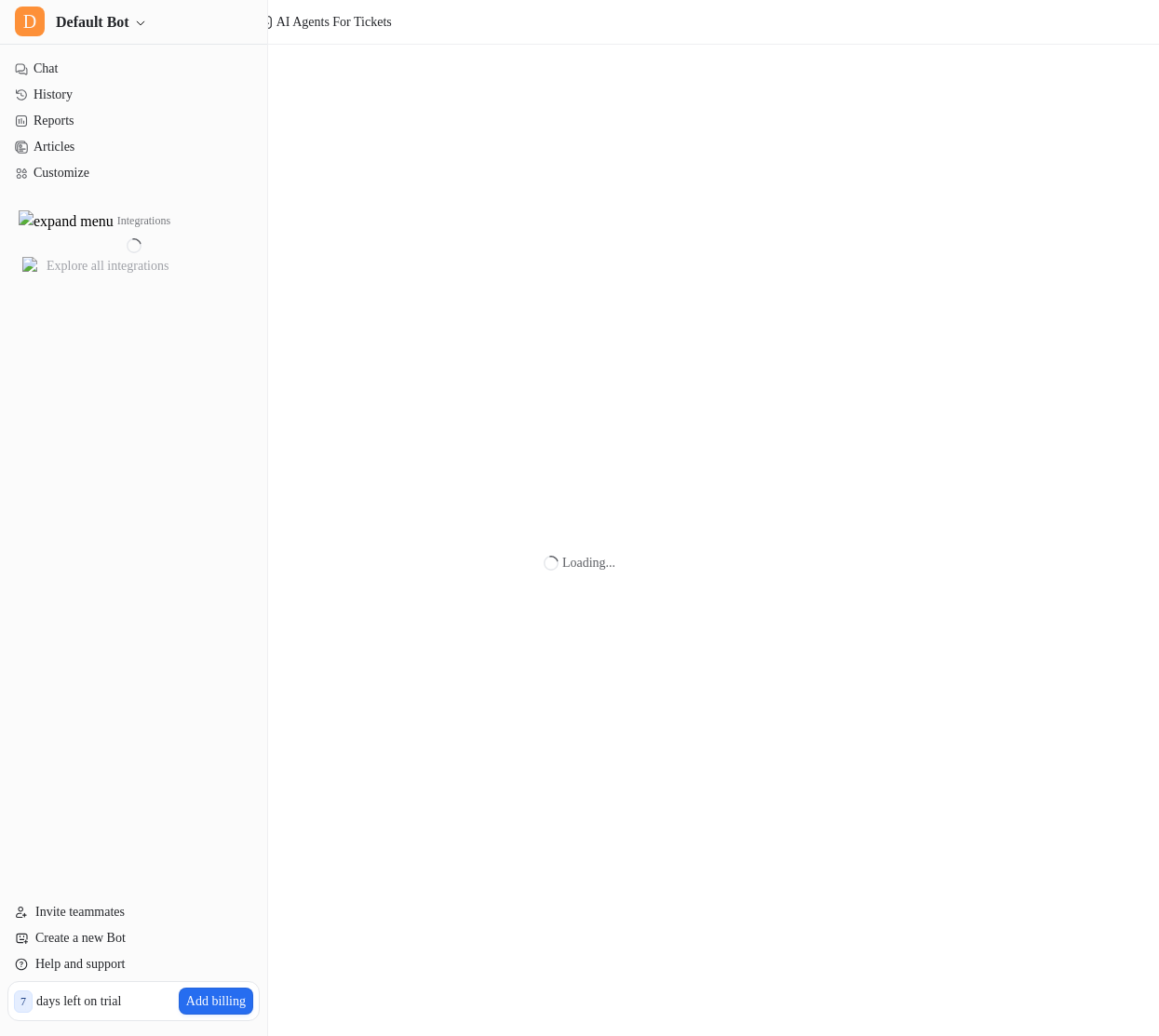 scroll, scrollTop: 0, scrollLeft: 0, axis: both 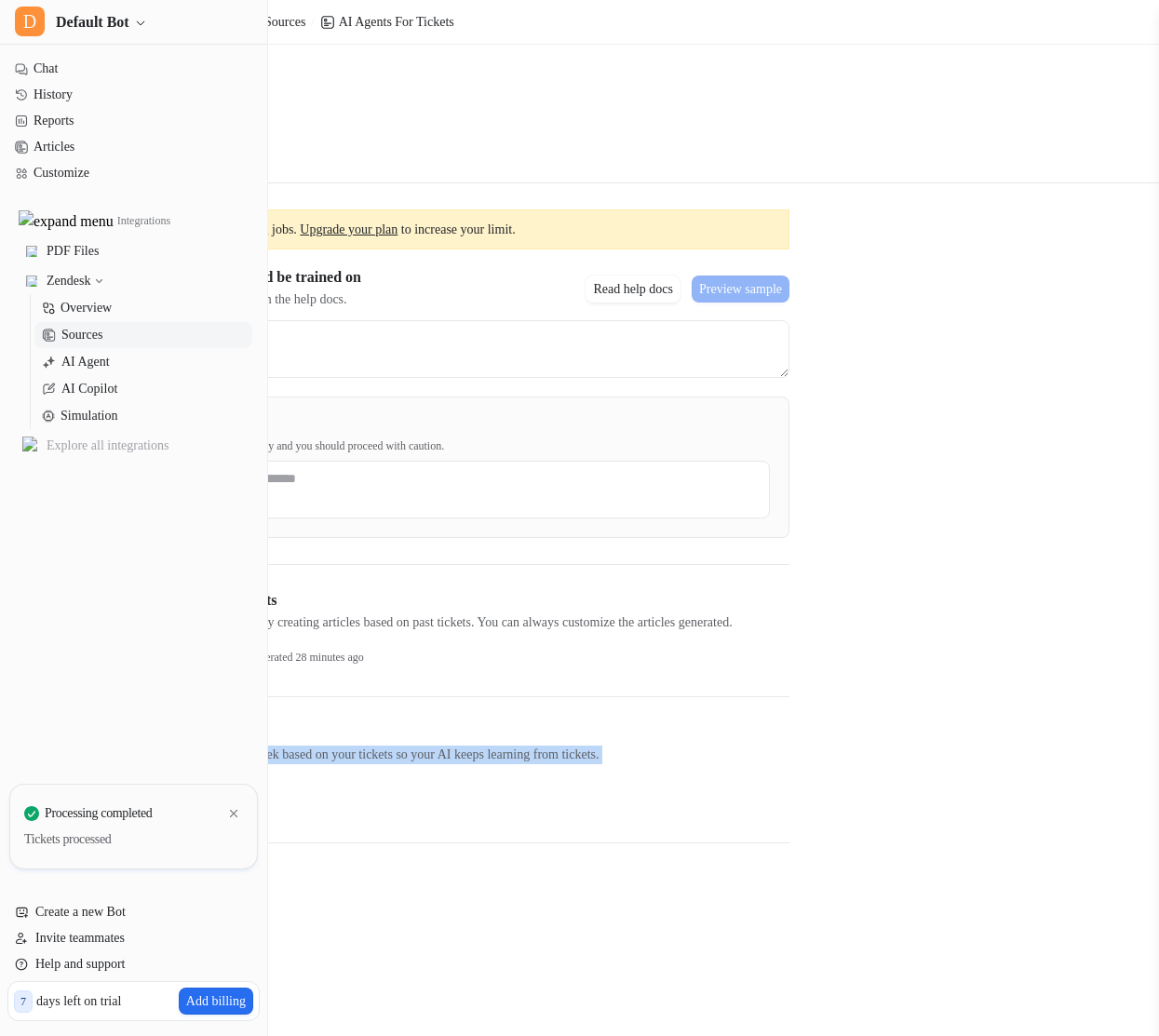 drag, startPoint x: 300, startPoint y: 744, endPoint x: 539, endPoint y: 786, distance: 242.66232 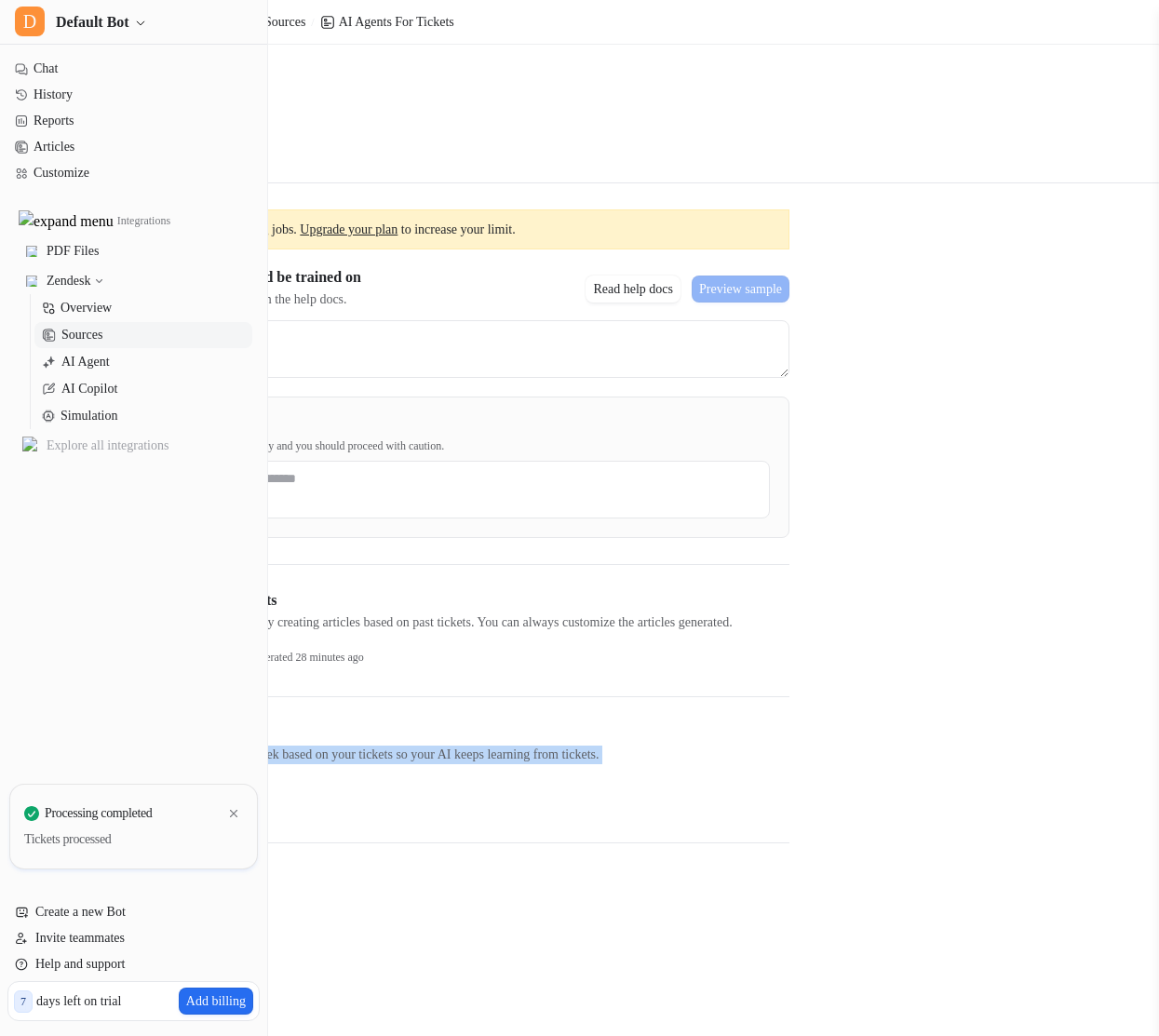 click on "Enable continuous article generation AI articles get generated or updated every week based on your tickets so your AI keeps learning from tickets. To enable this feature   Contact support." at bounding box center [410, 755] 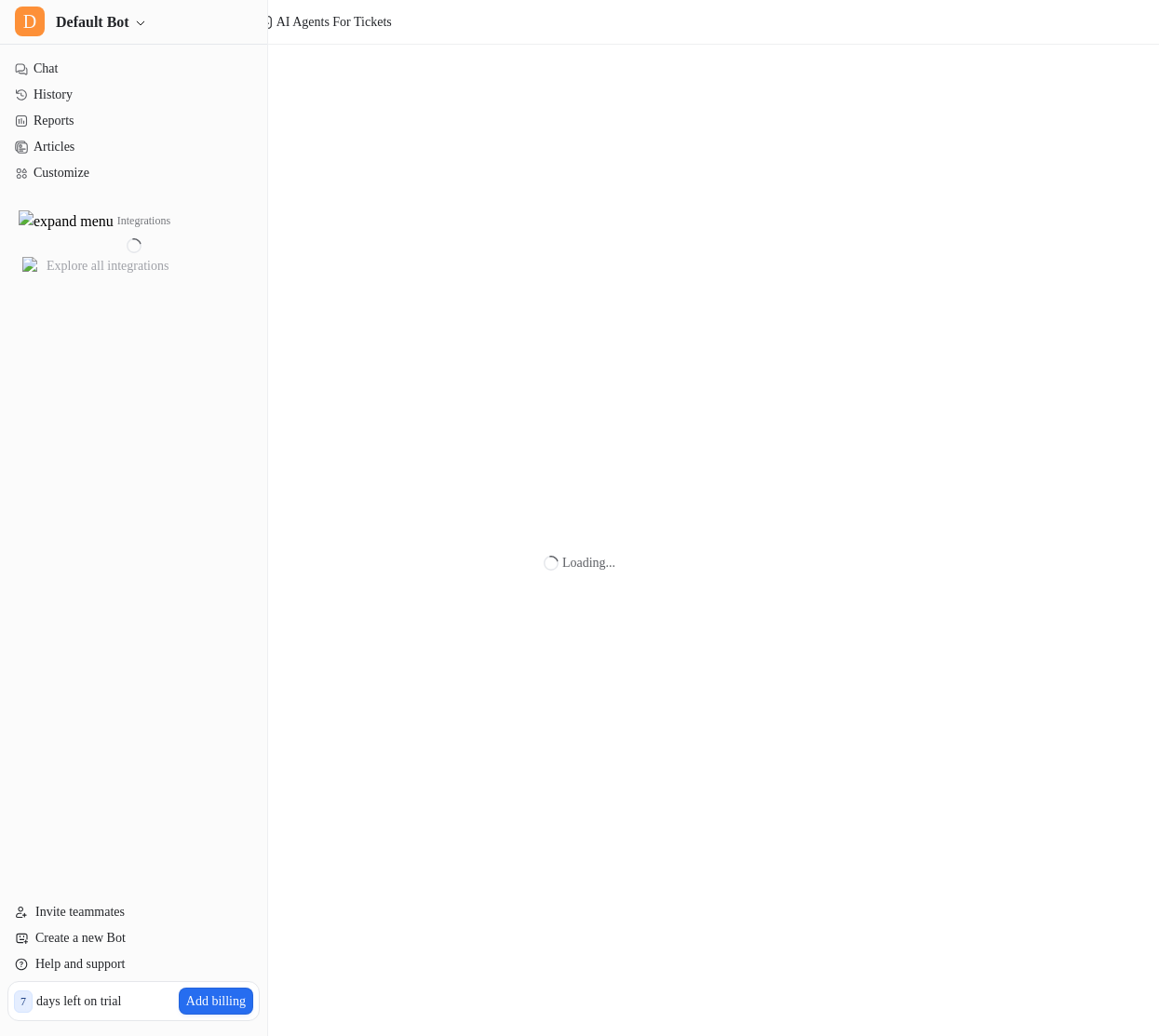 scroll, scrollTop: 0, scrollLeft: 0, axis: both 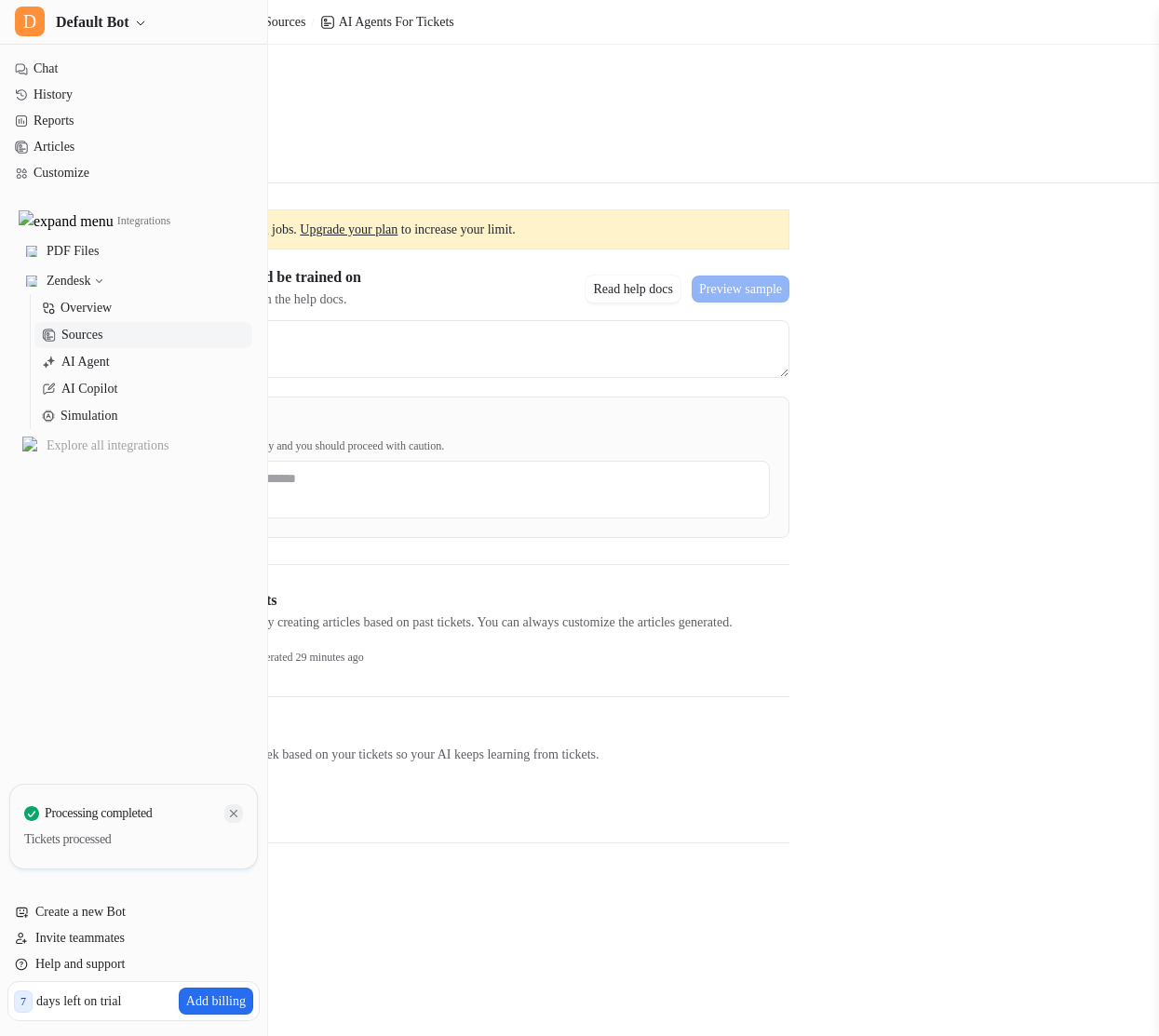 click 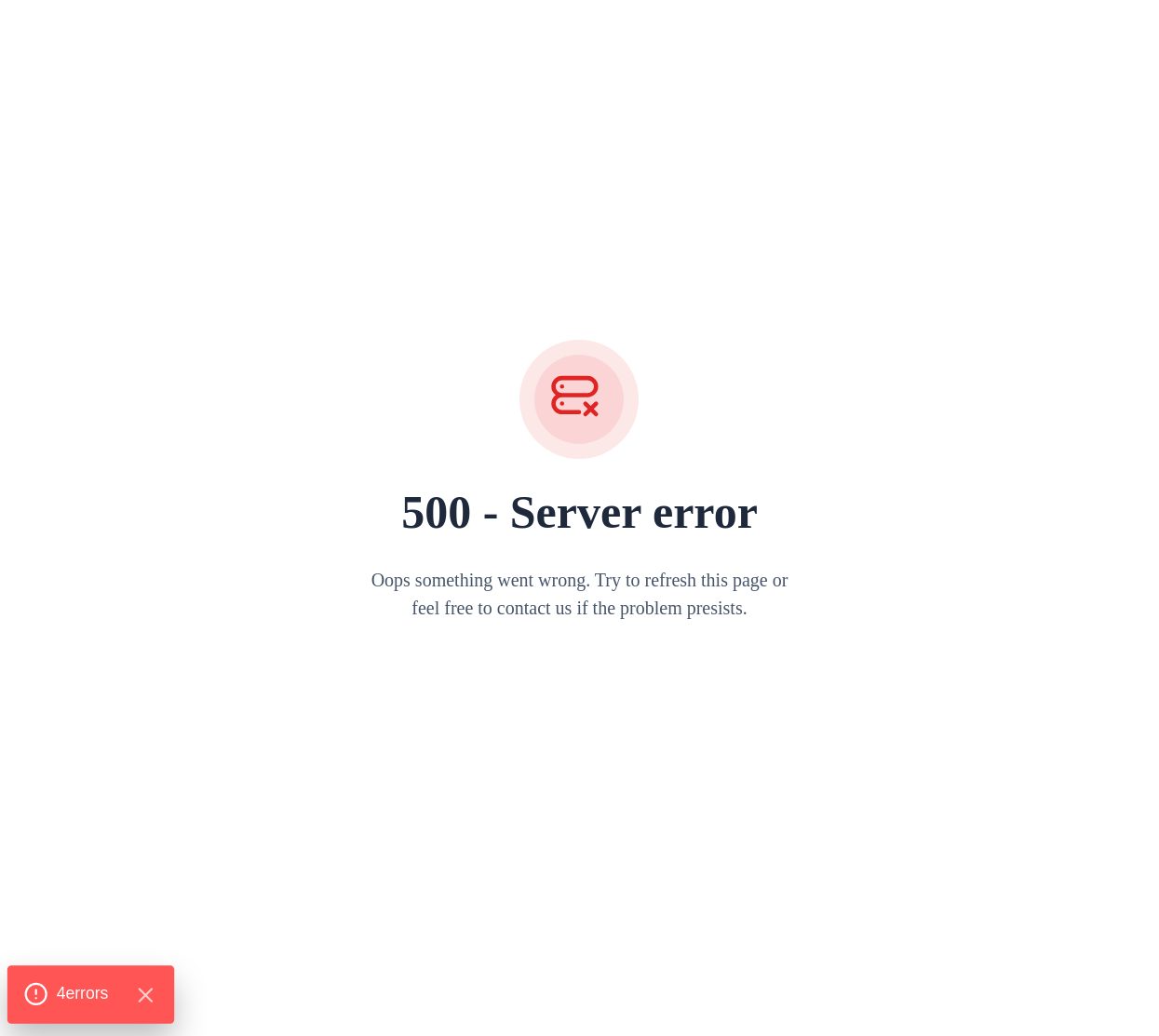 click on "4  error s" 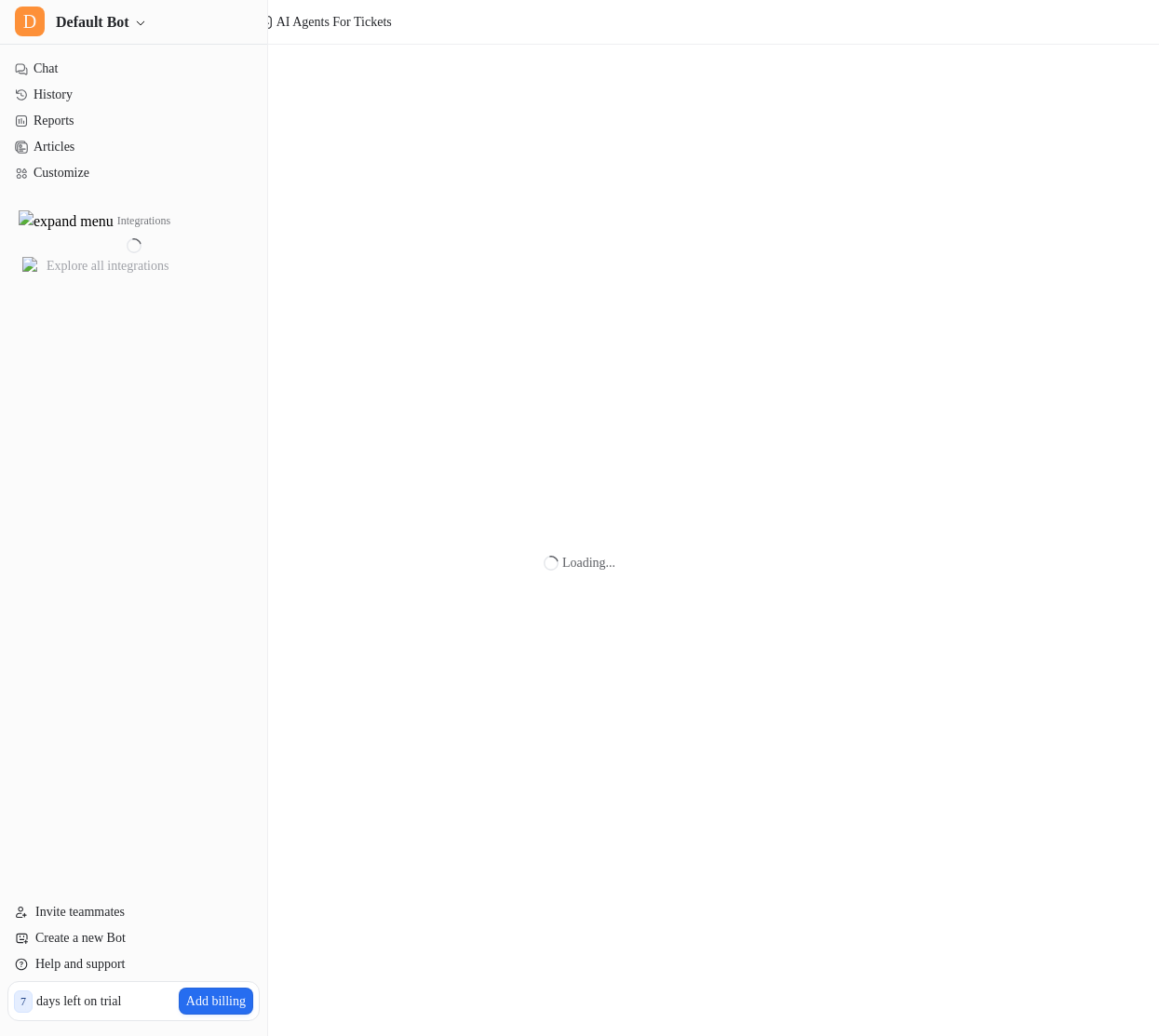 scroll, scrollTop: 0, scrollLeft: 0, axis: both 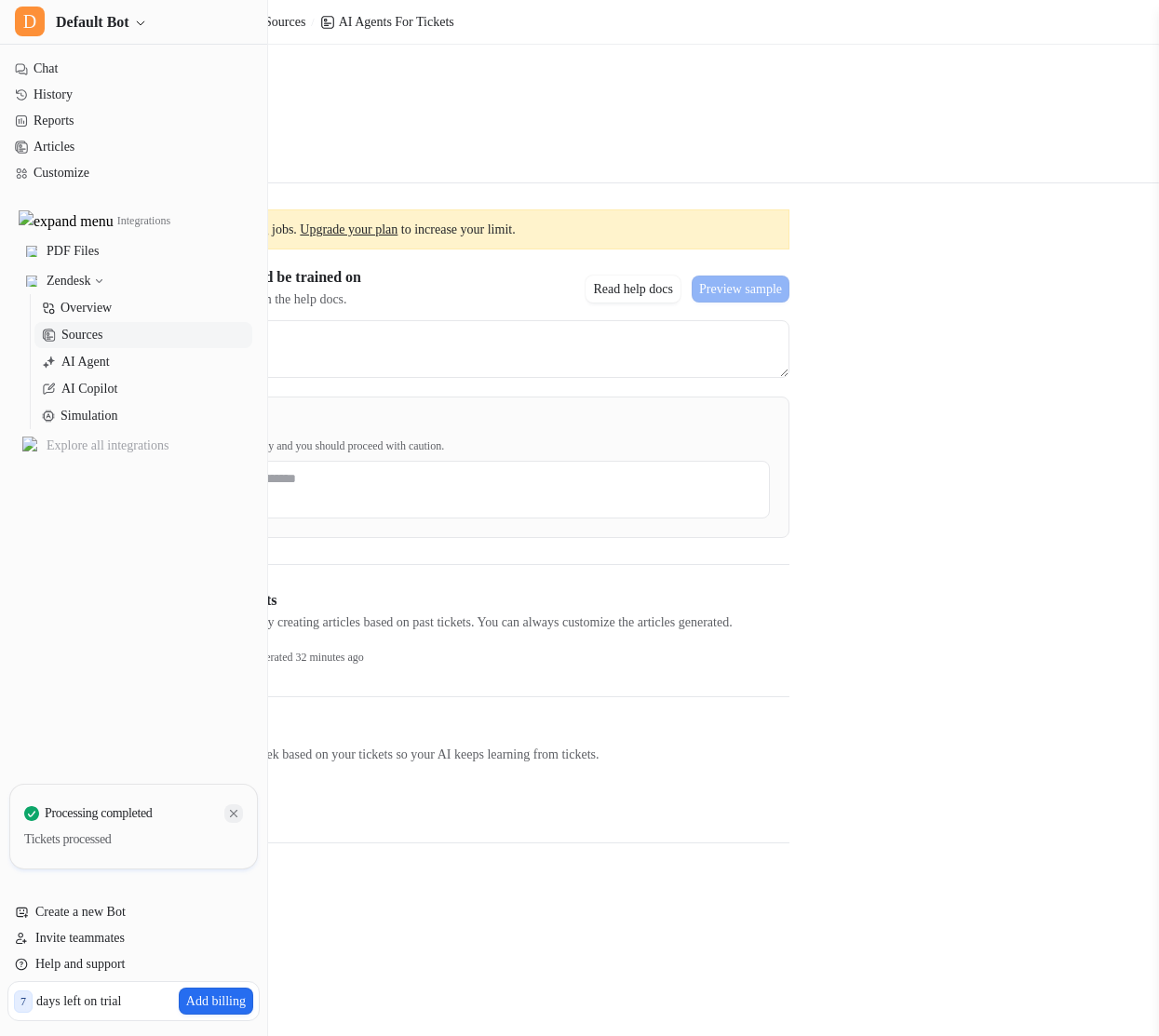 click 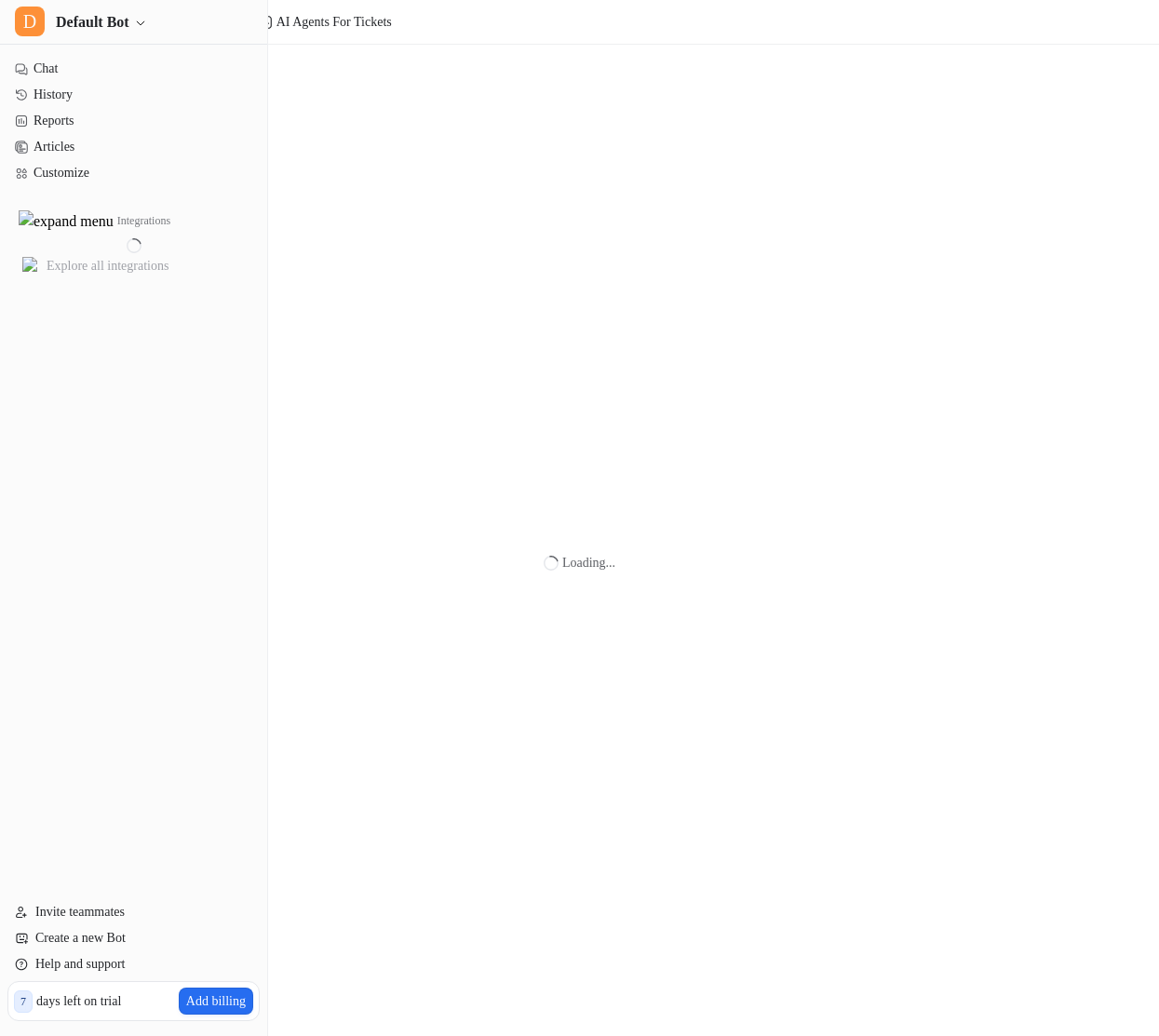 scroll, scrollTop: 0, scrollLeft: 0, axis: both 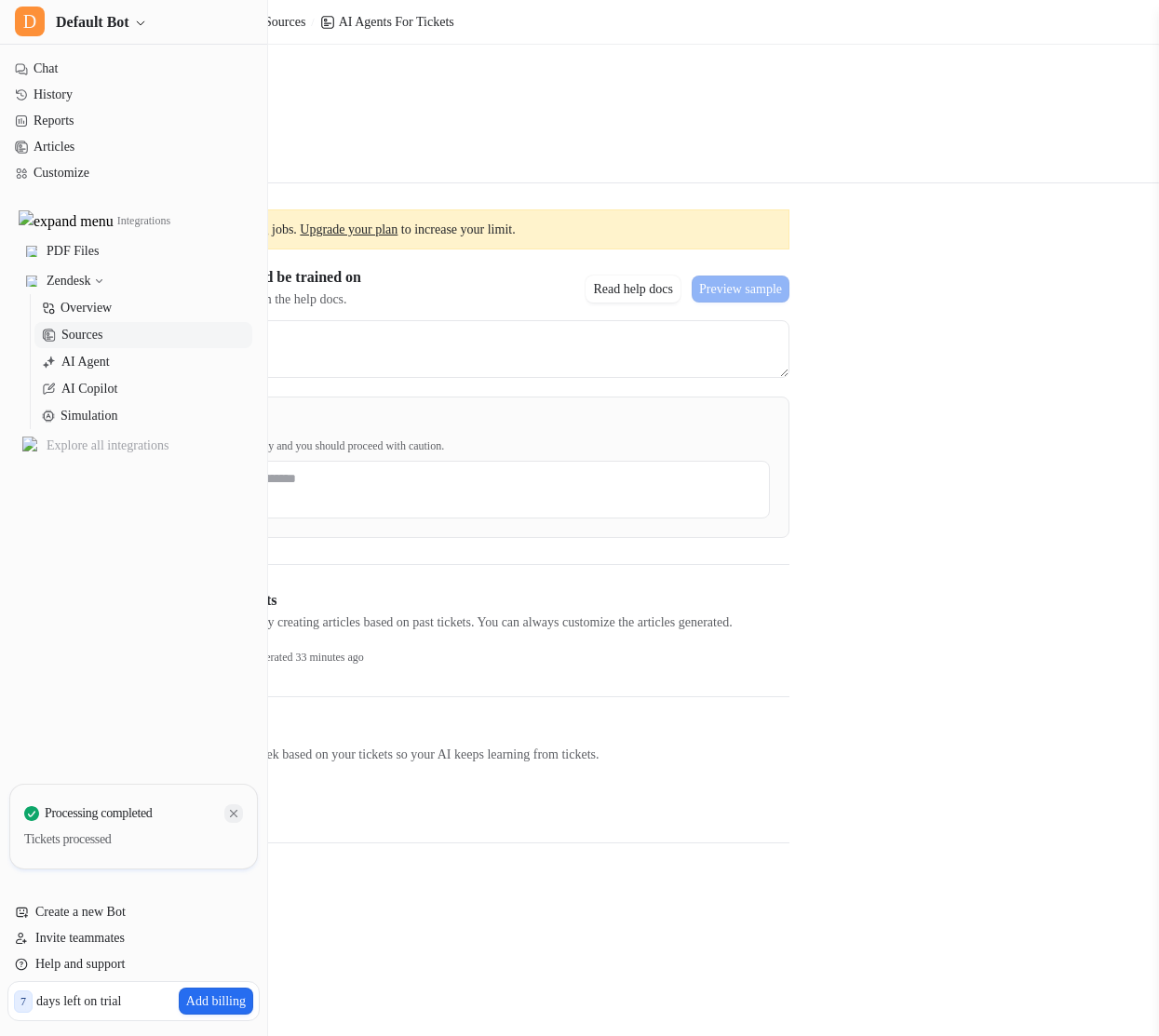 click 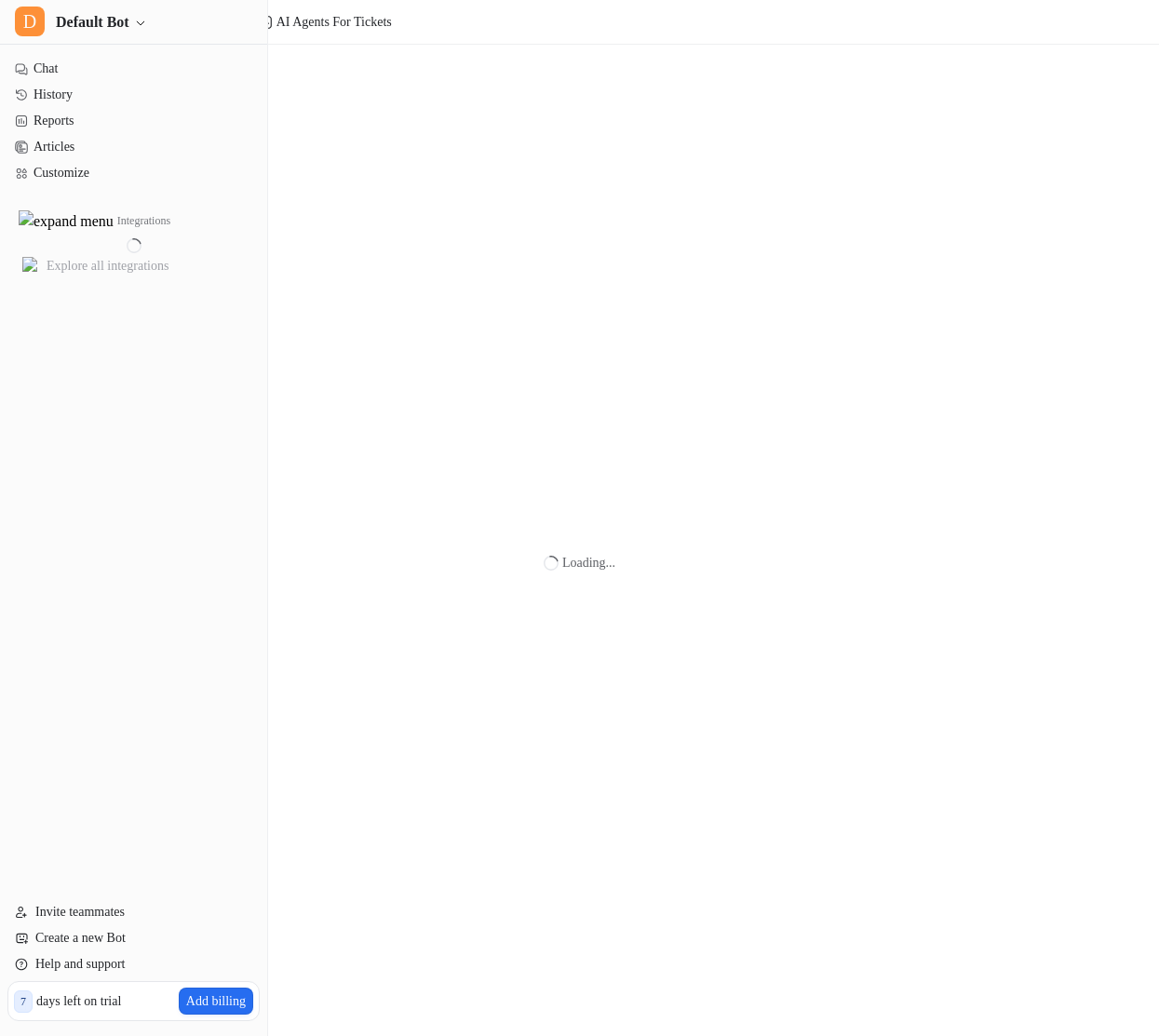 scroll, scrollTop: 0, scrollLeft: 0, axis: both 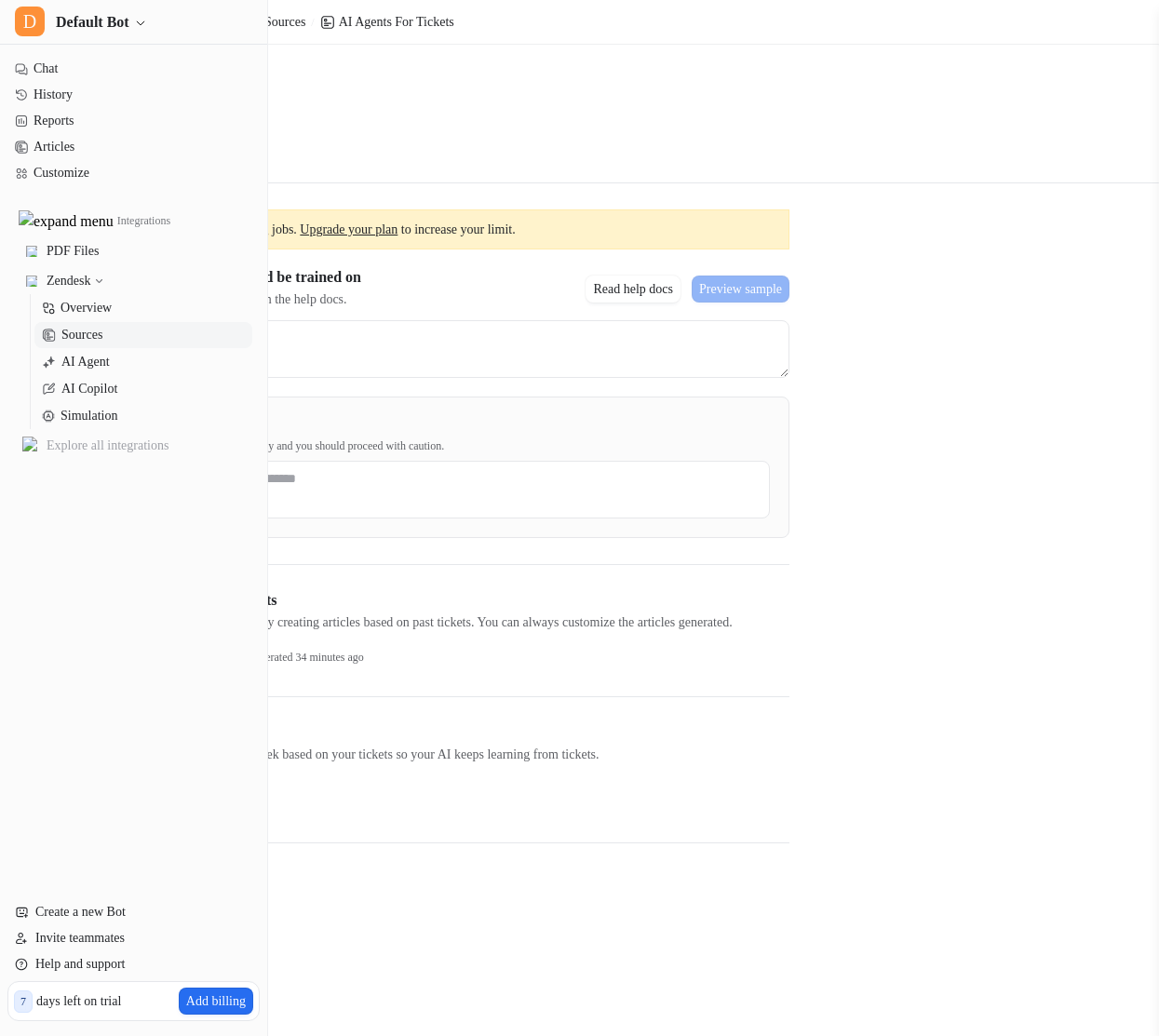 click on "Chat History Reports Articles Customize Integrations PDF Files Zendesk Overview Sources AI Agent AI Copilot Simulation Explore all integrations" at bounding box center (133, 466) 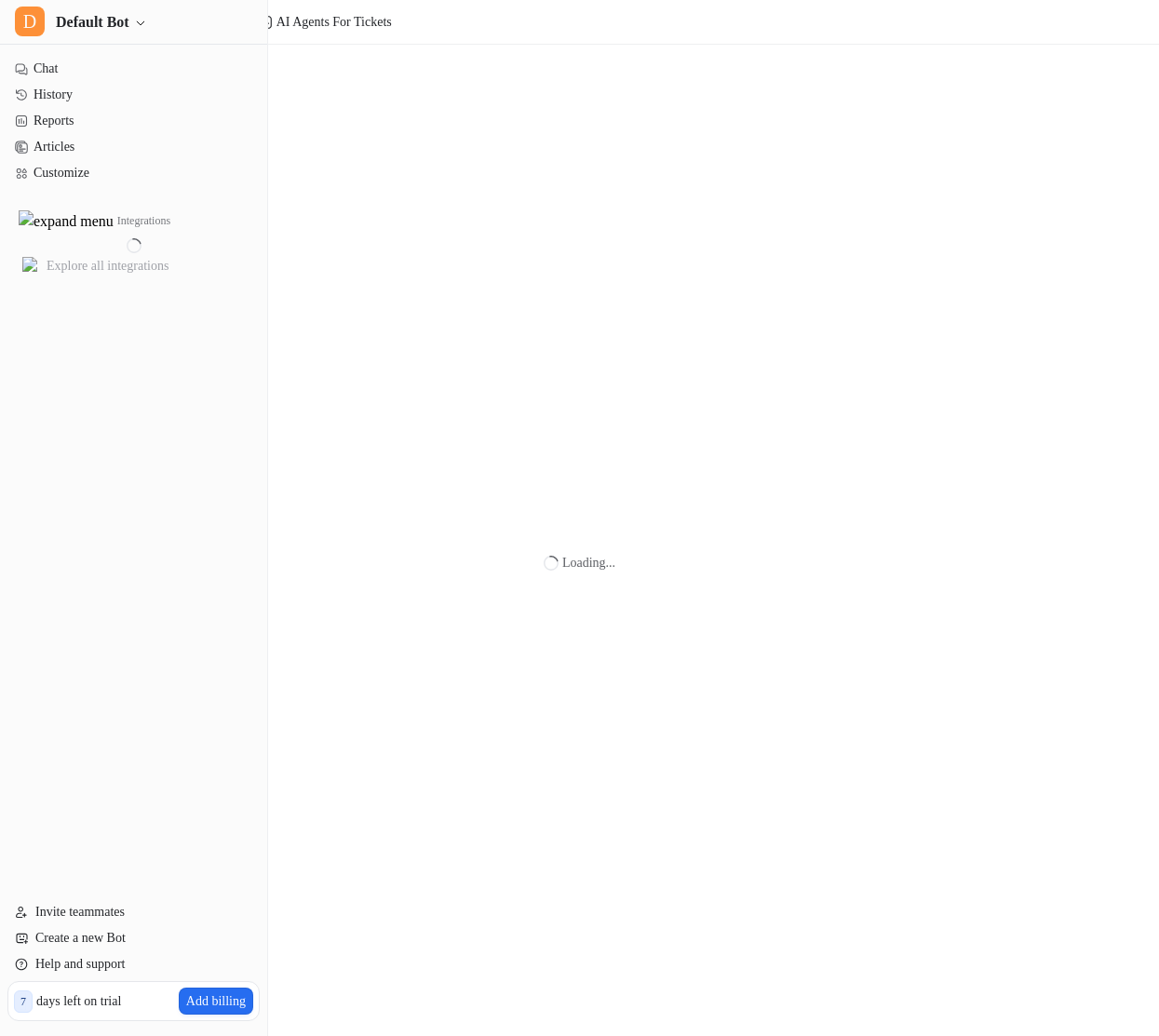 scroll, scrollTop: 0, scrollLeft: 0, axis: both 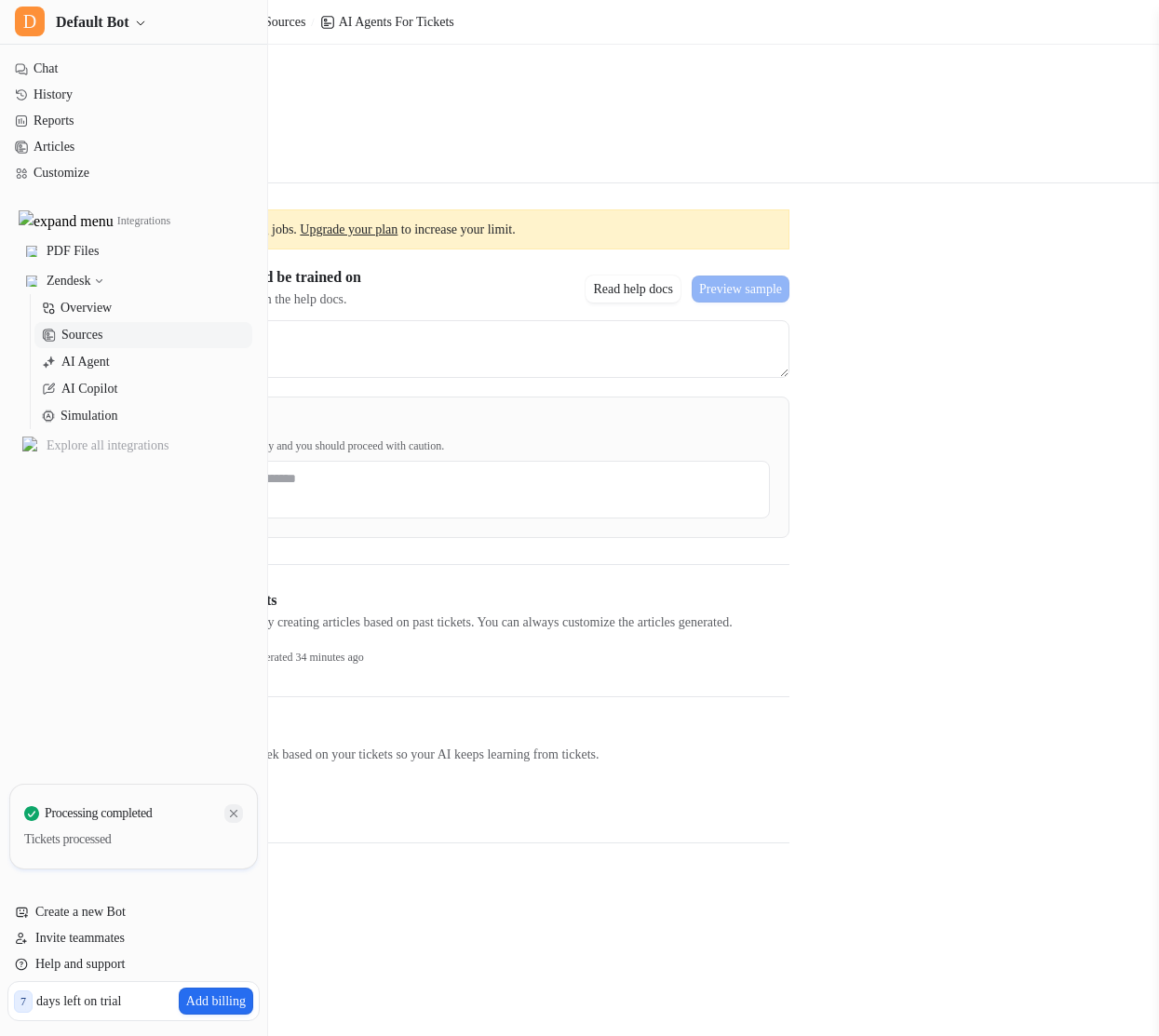 click 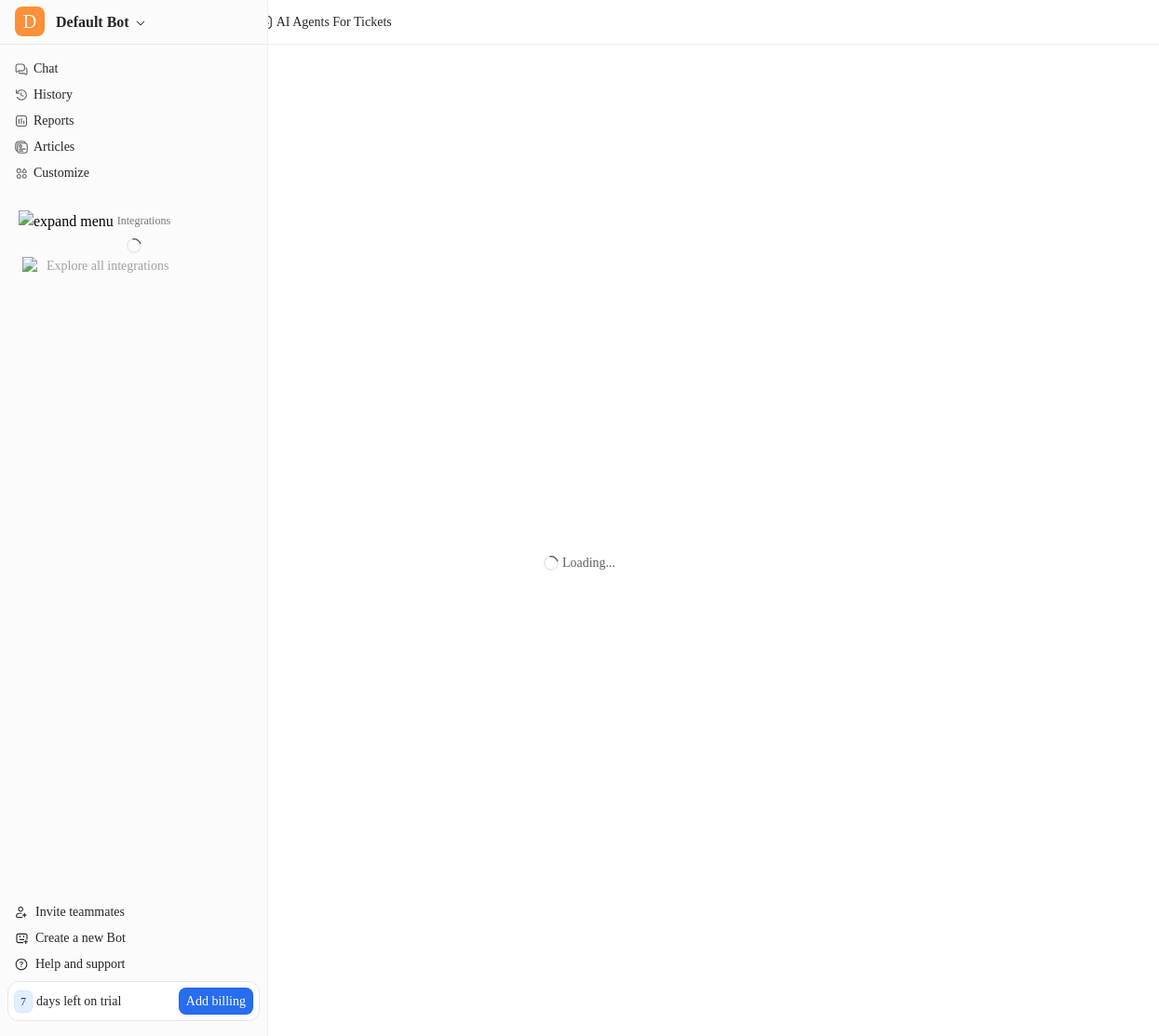 scroll, scrollTop: 0, scrollLeft: 0, axis: both 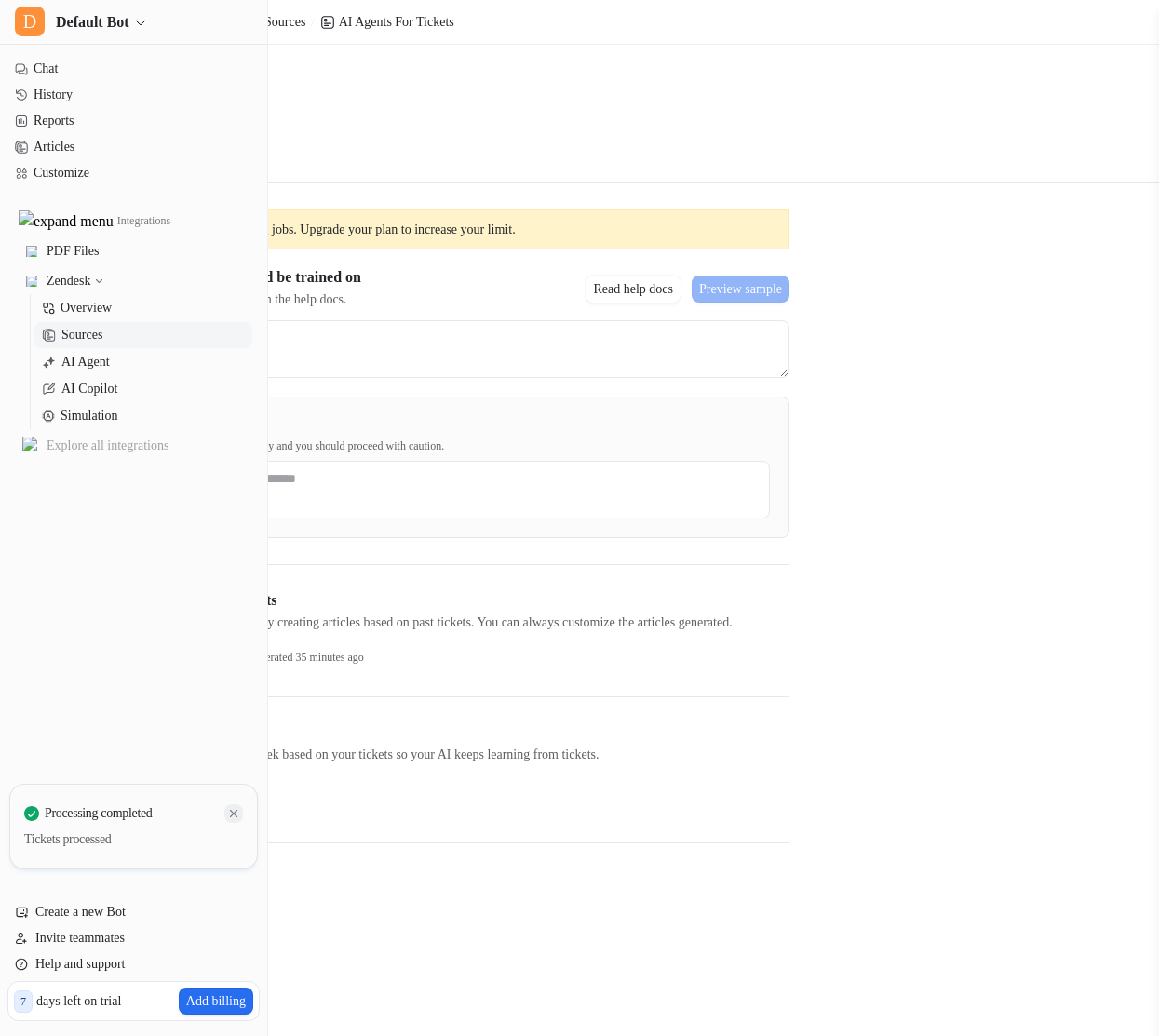 click 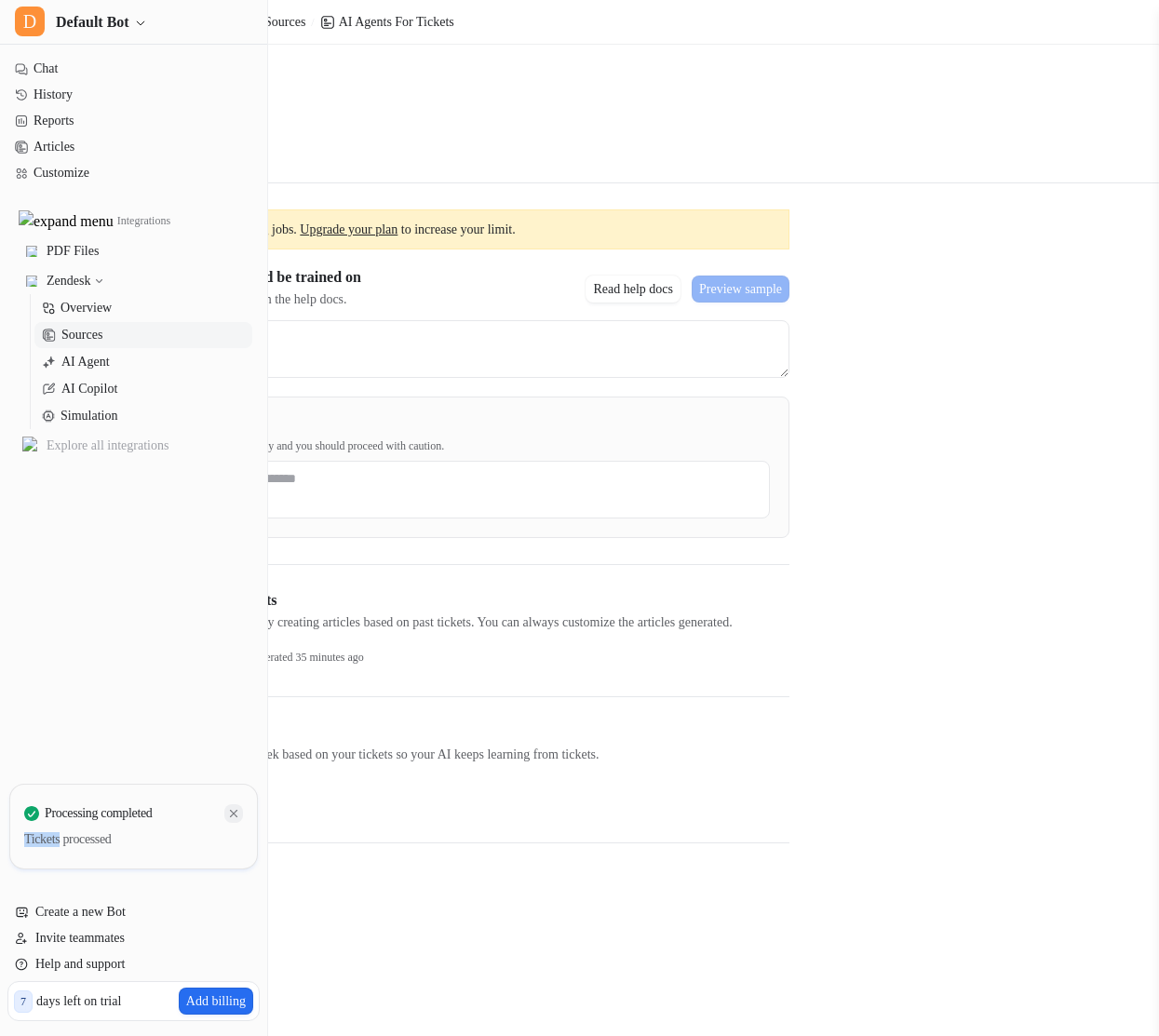 click 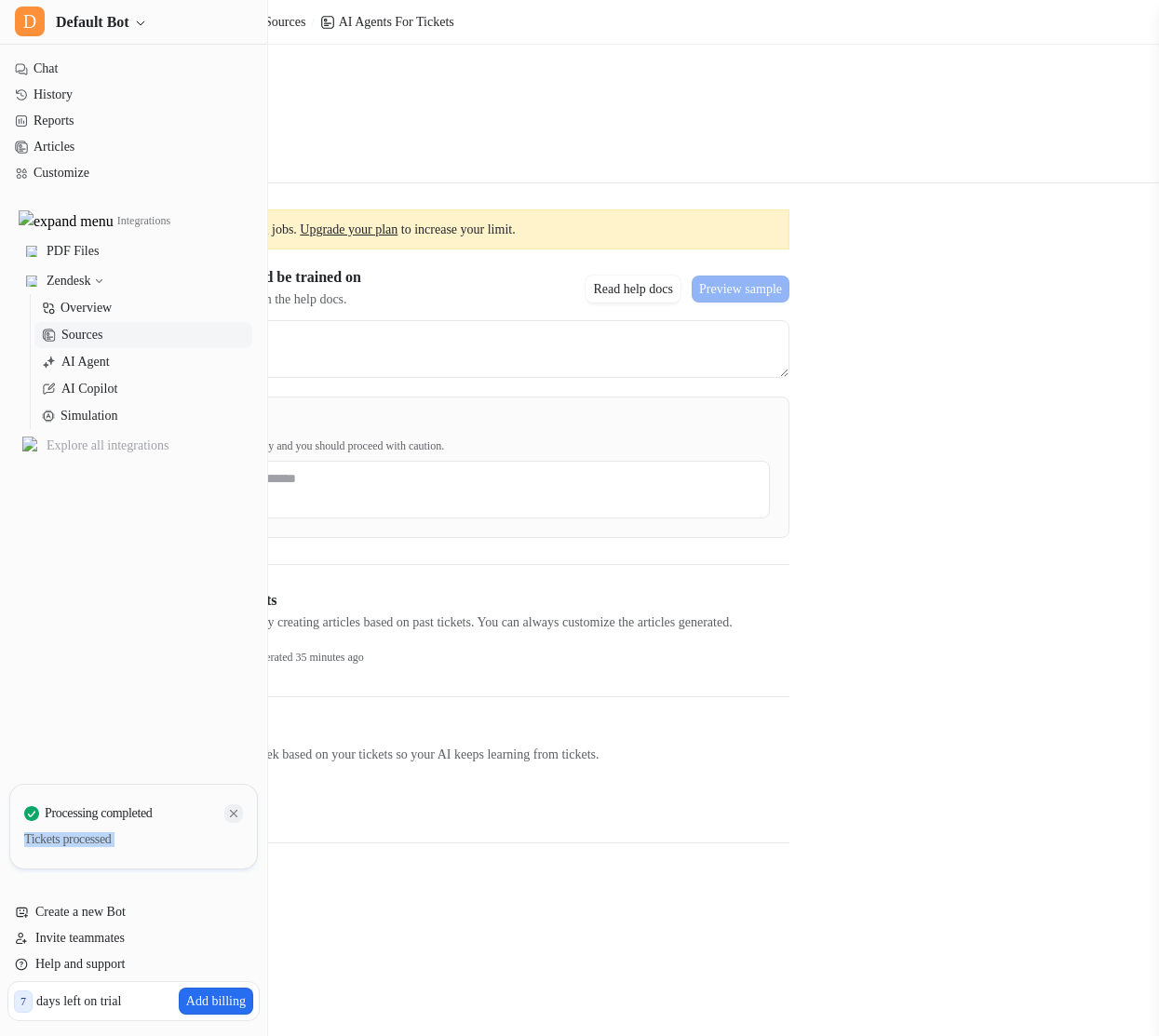 click 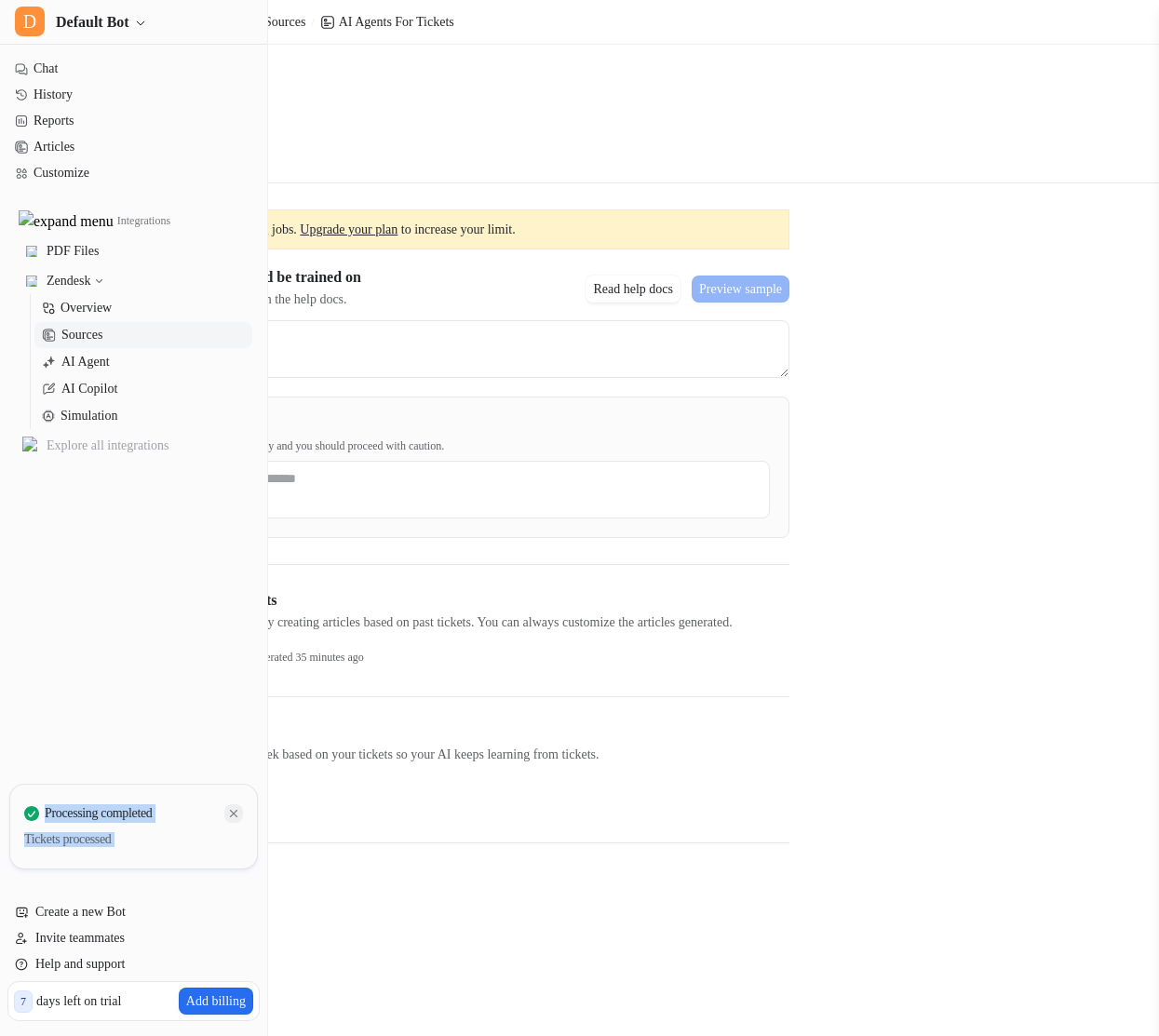 click 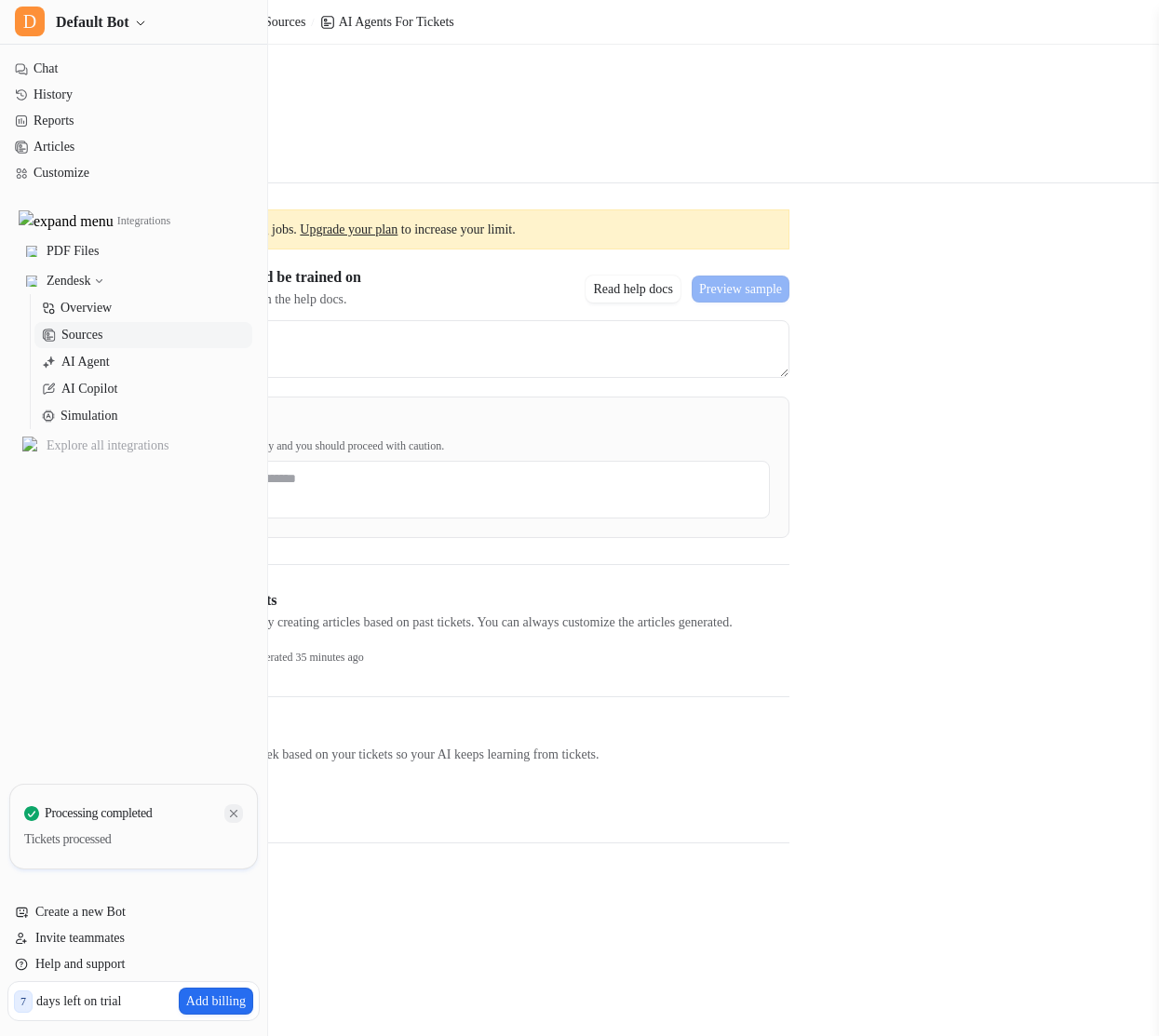 click 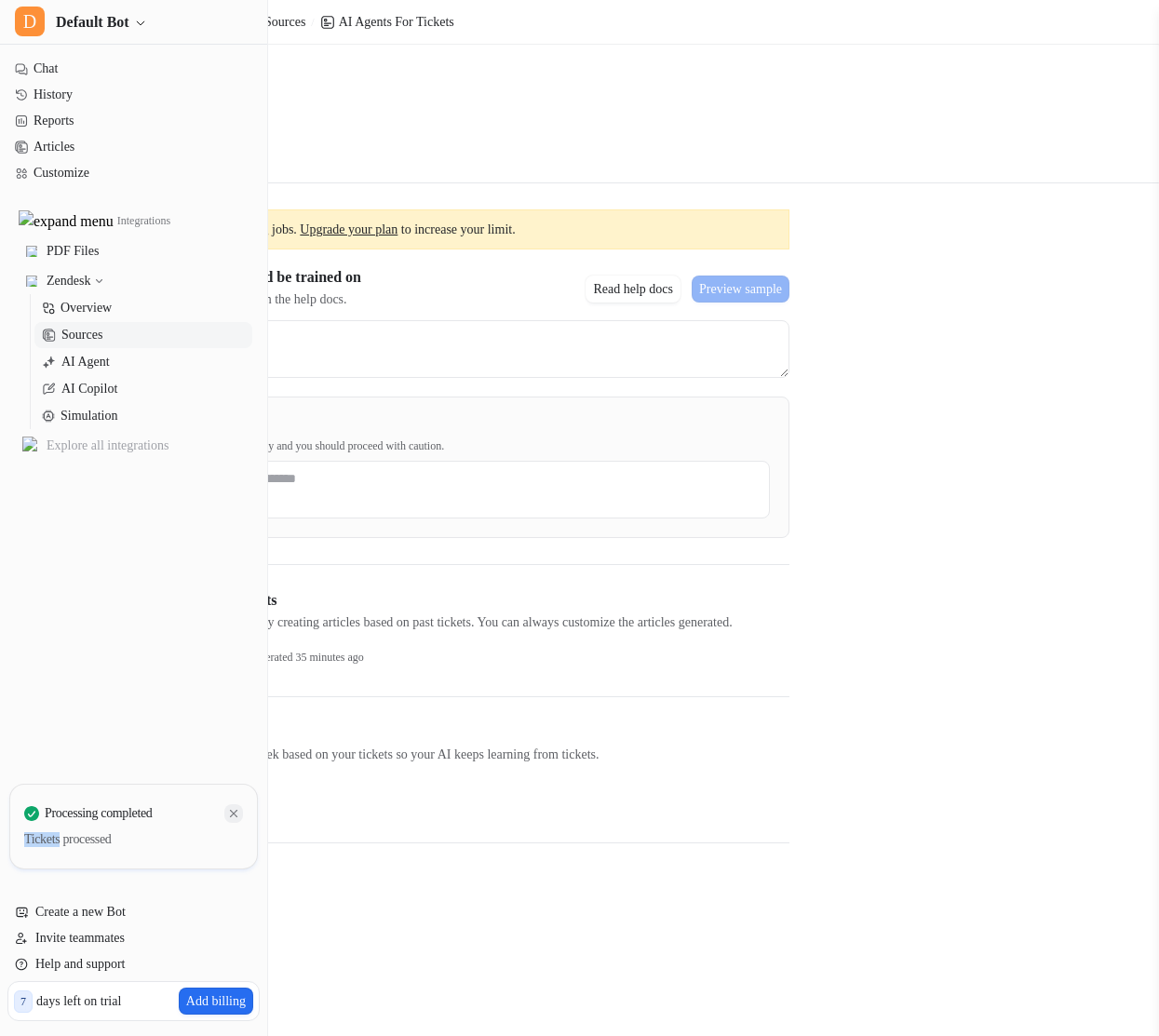click 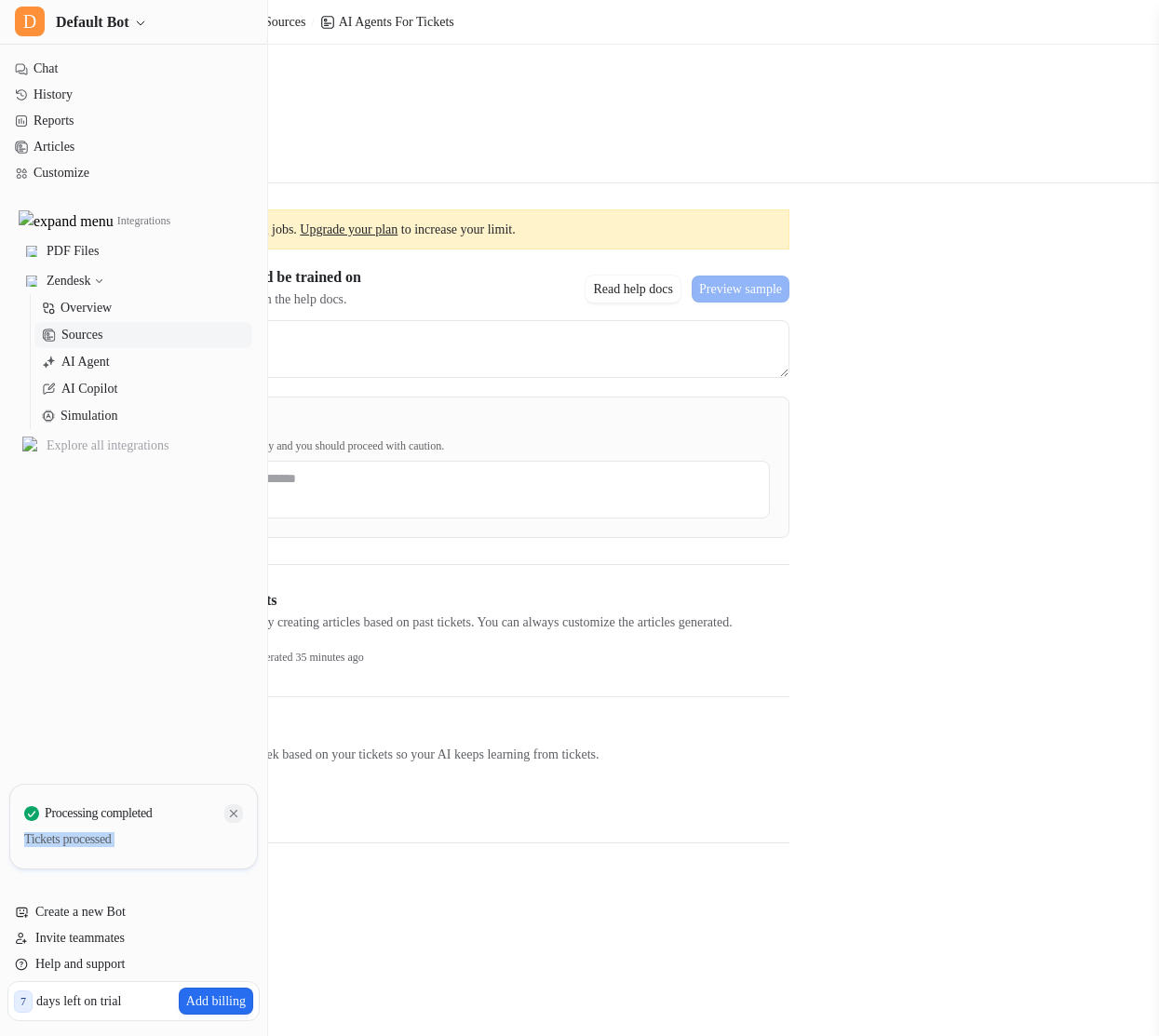 click 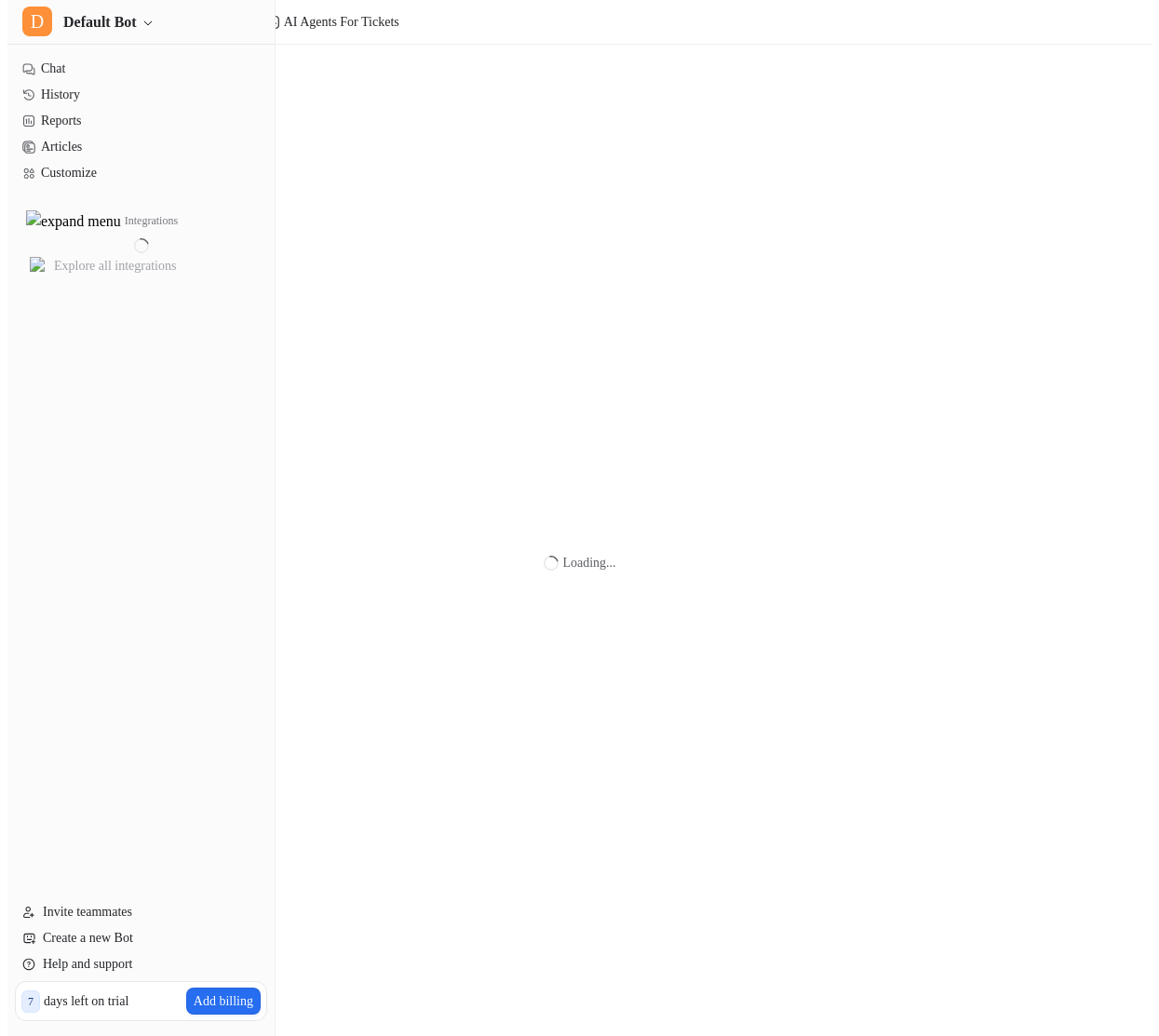 scroll, scrollTop: 0, scrollLeft: 0, axis: both 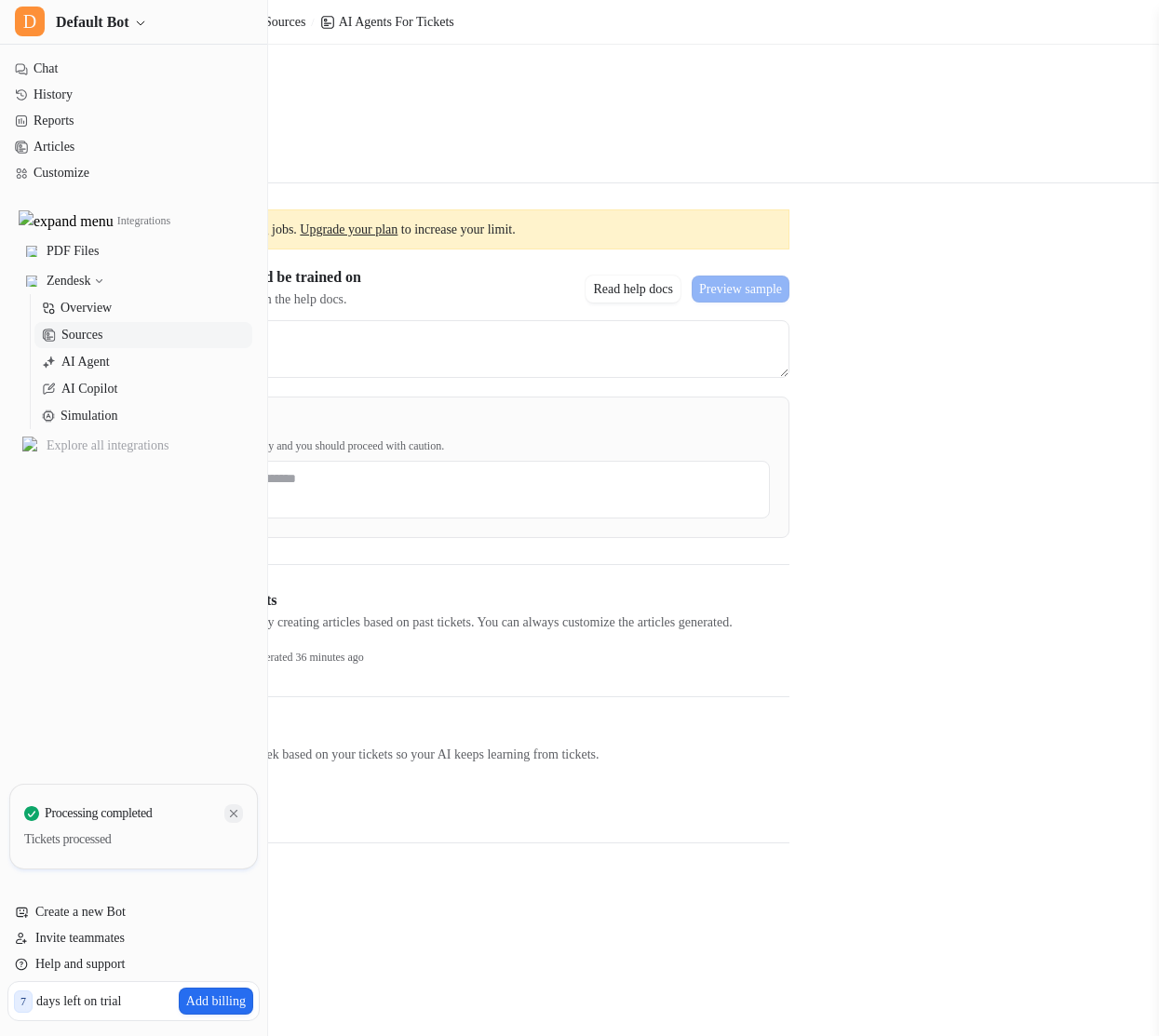 click 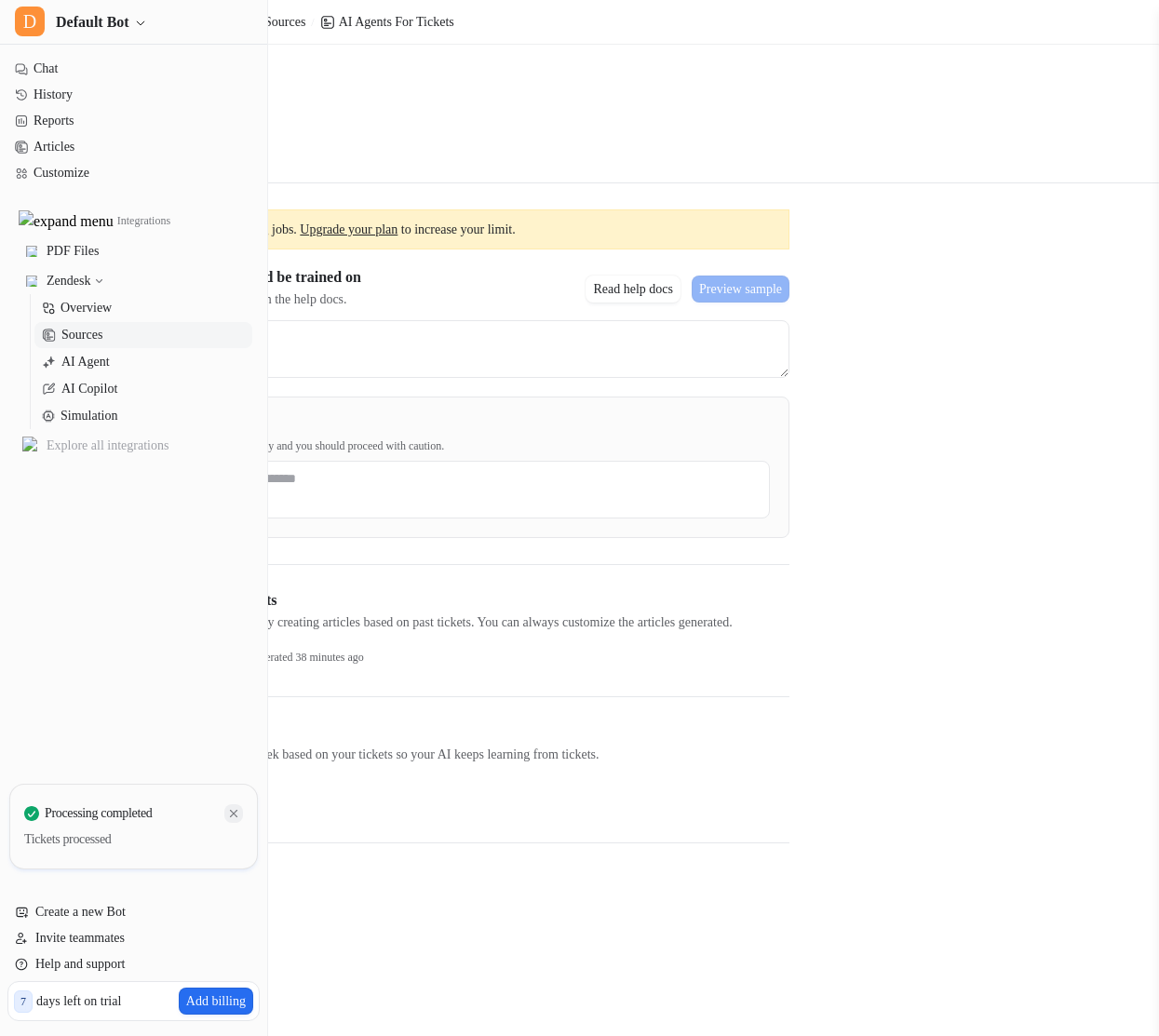 click 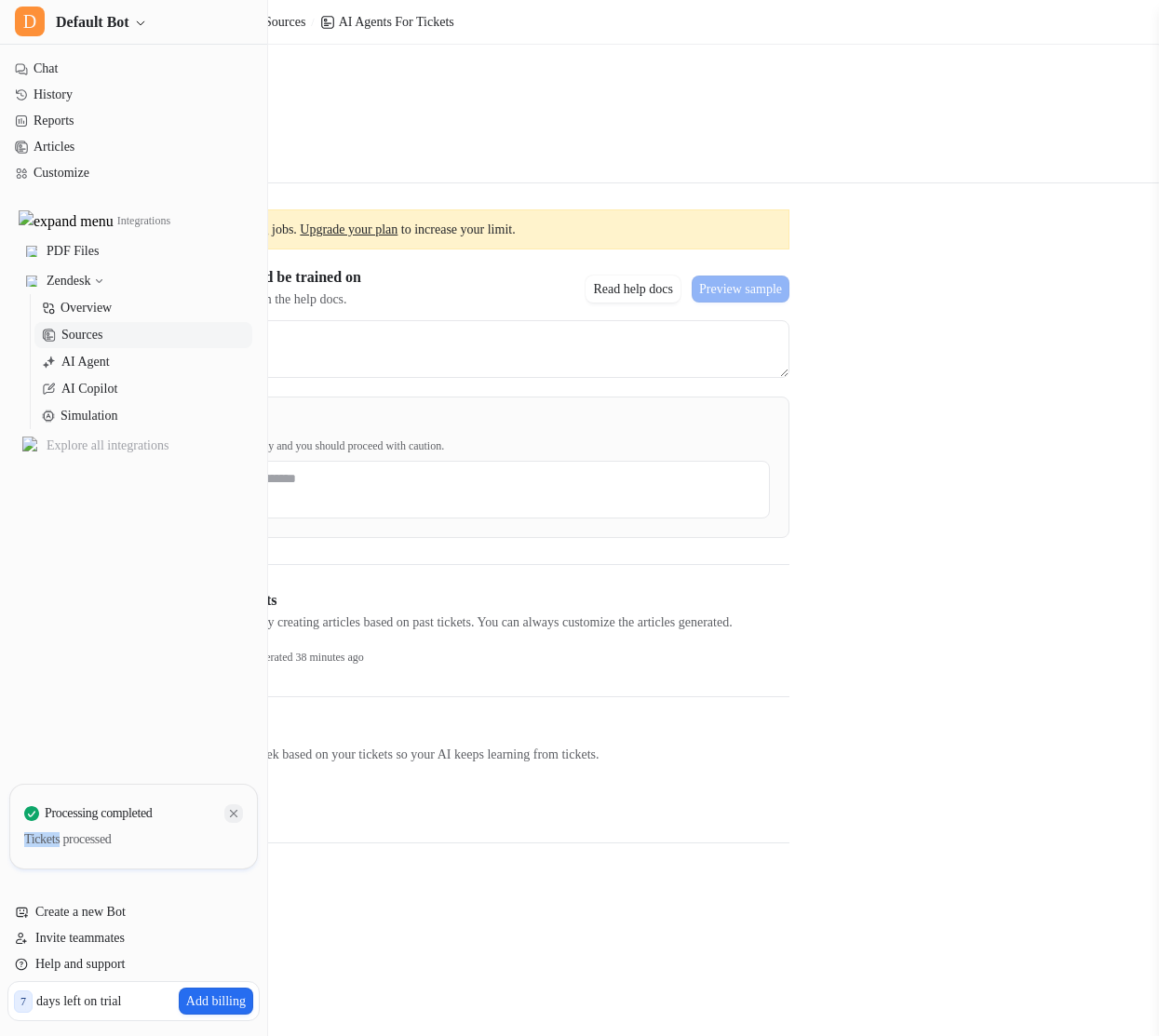 click at bounding box center (234, 814) 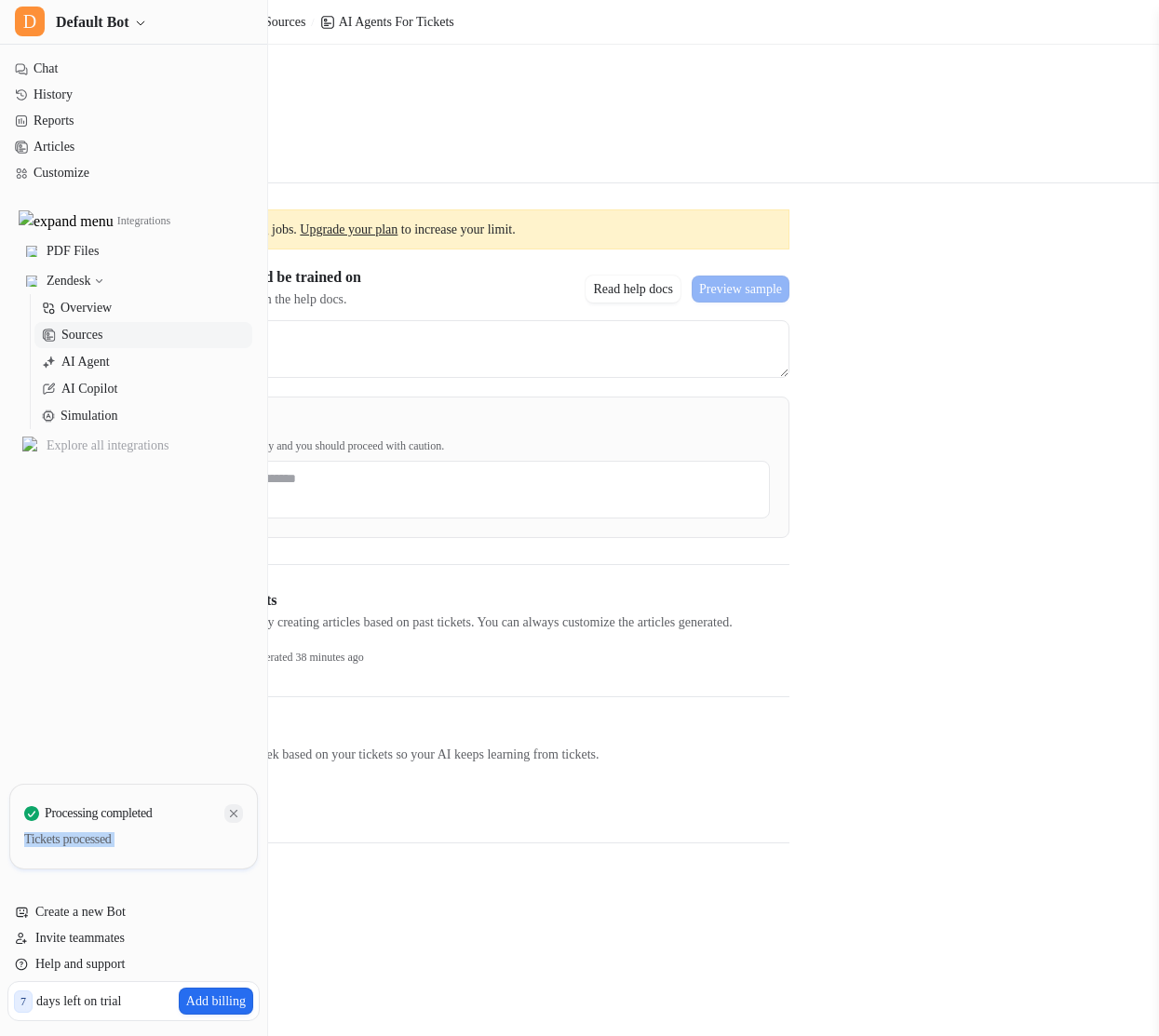 click at bounding box center [234, 814] 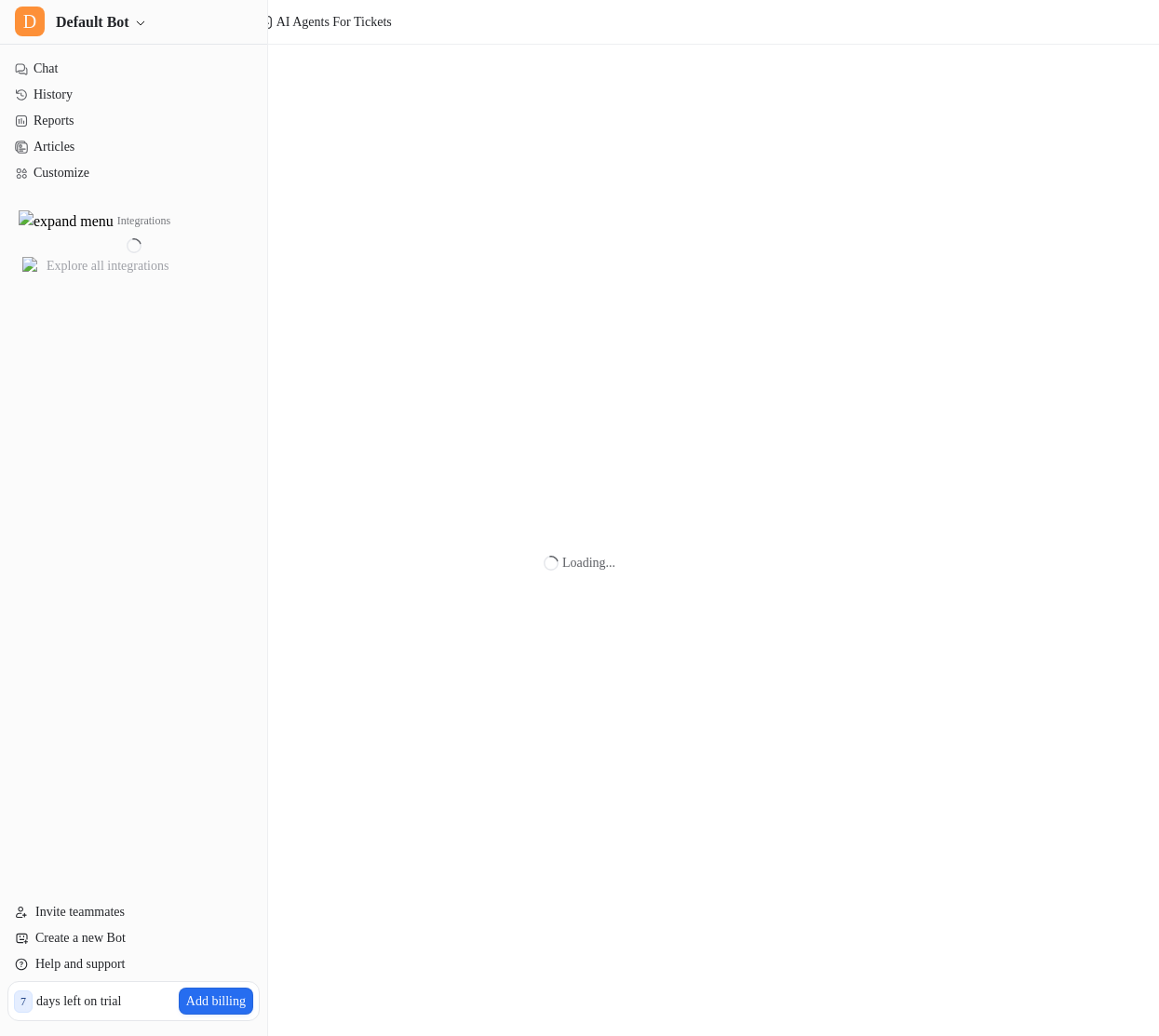 scroll, scrollTop: 0, scrollLeft: 0, axis: both 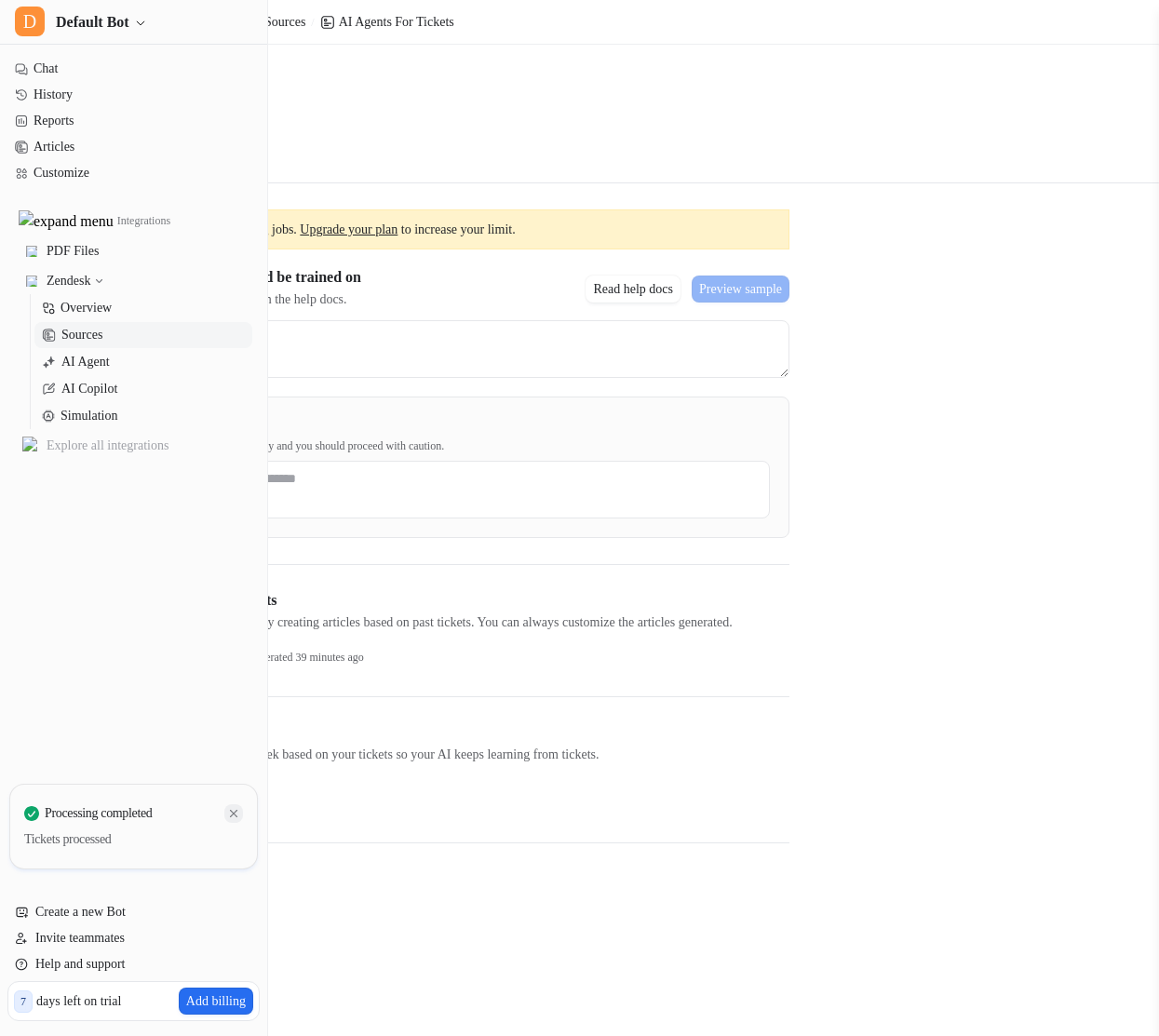 click 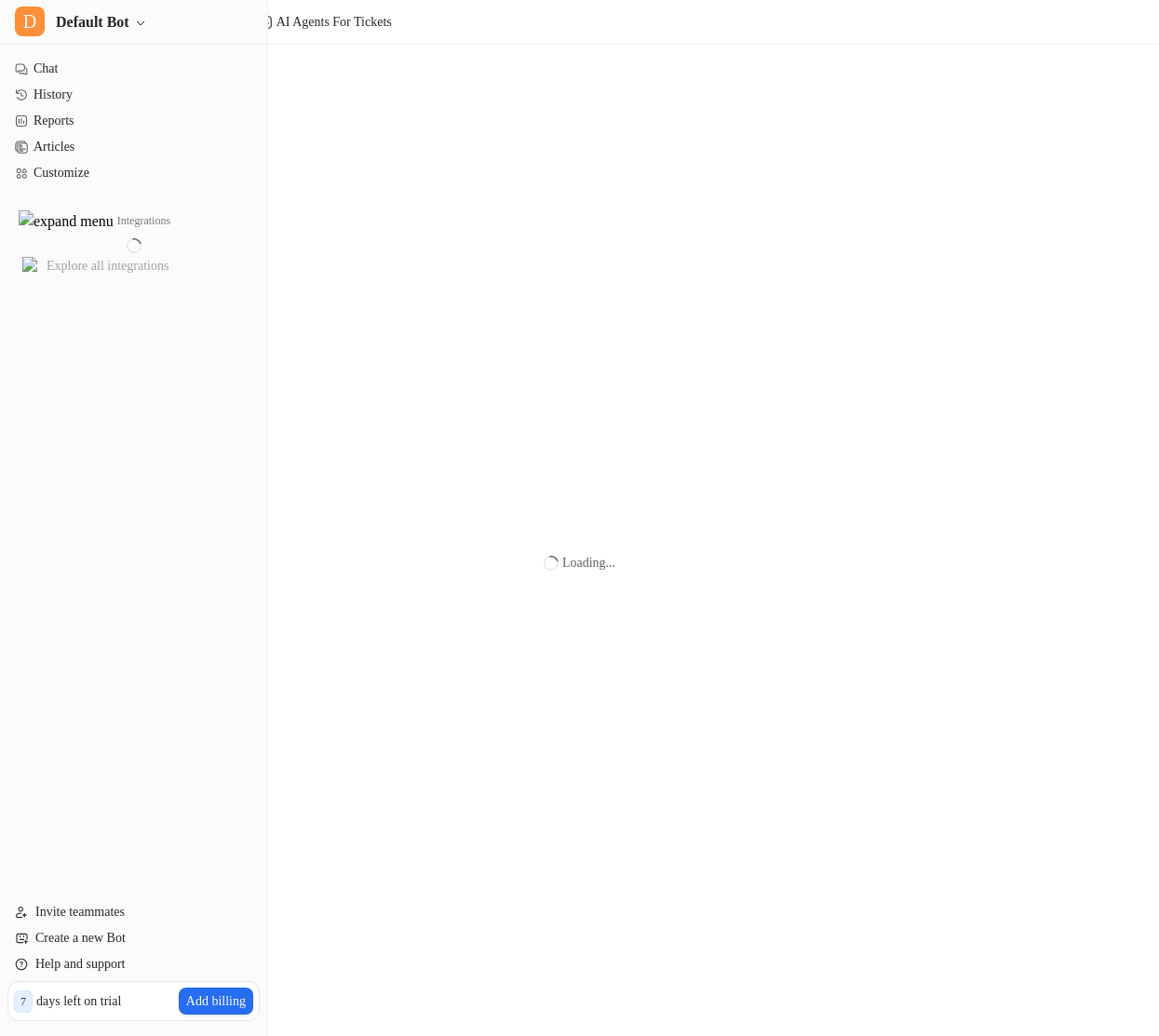 scroll, scrollTop: 0, scrollLeft: 0, axis: both 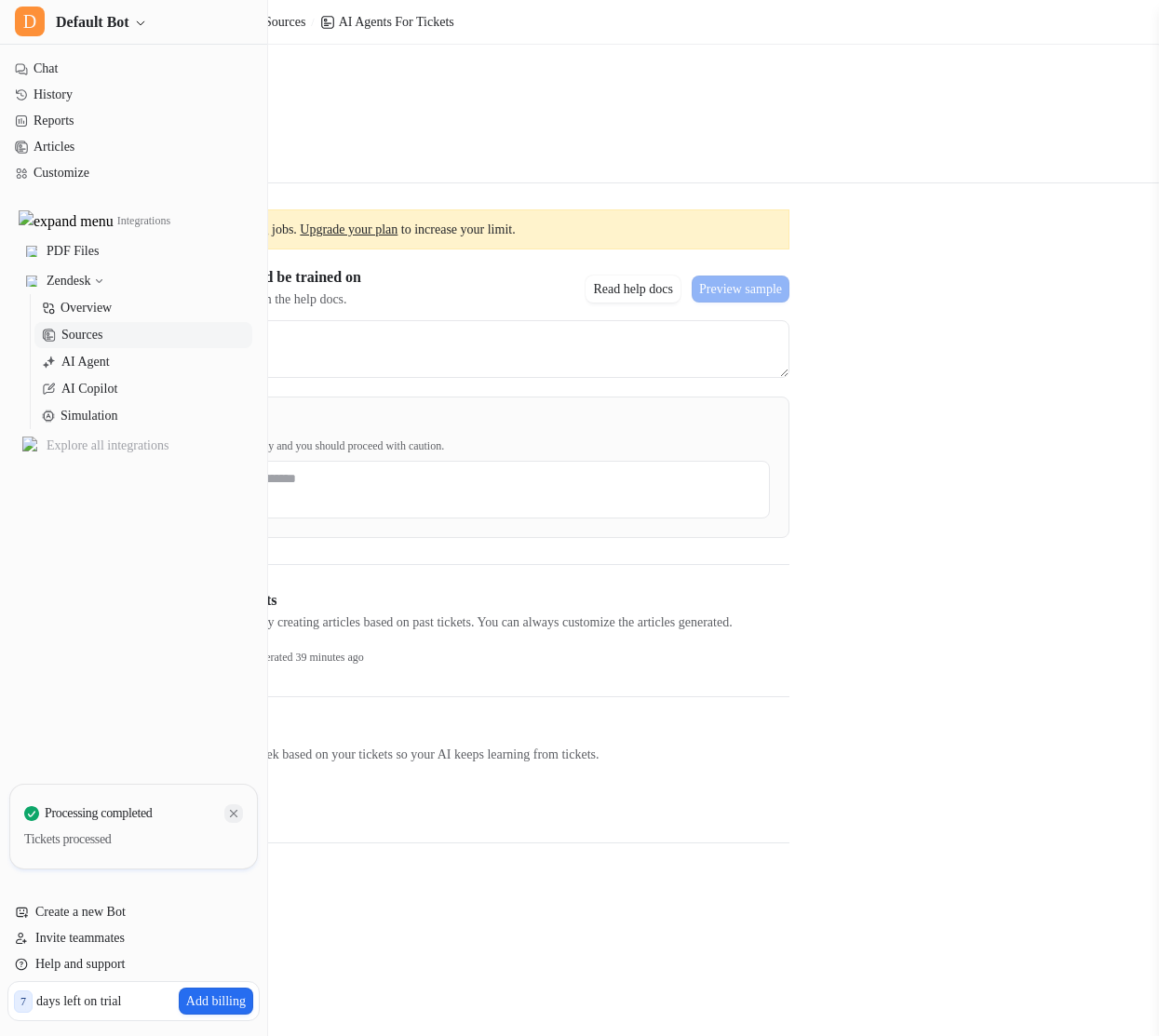 click 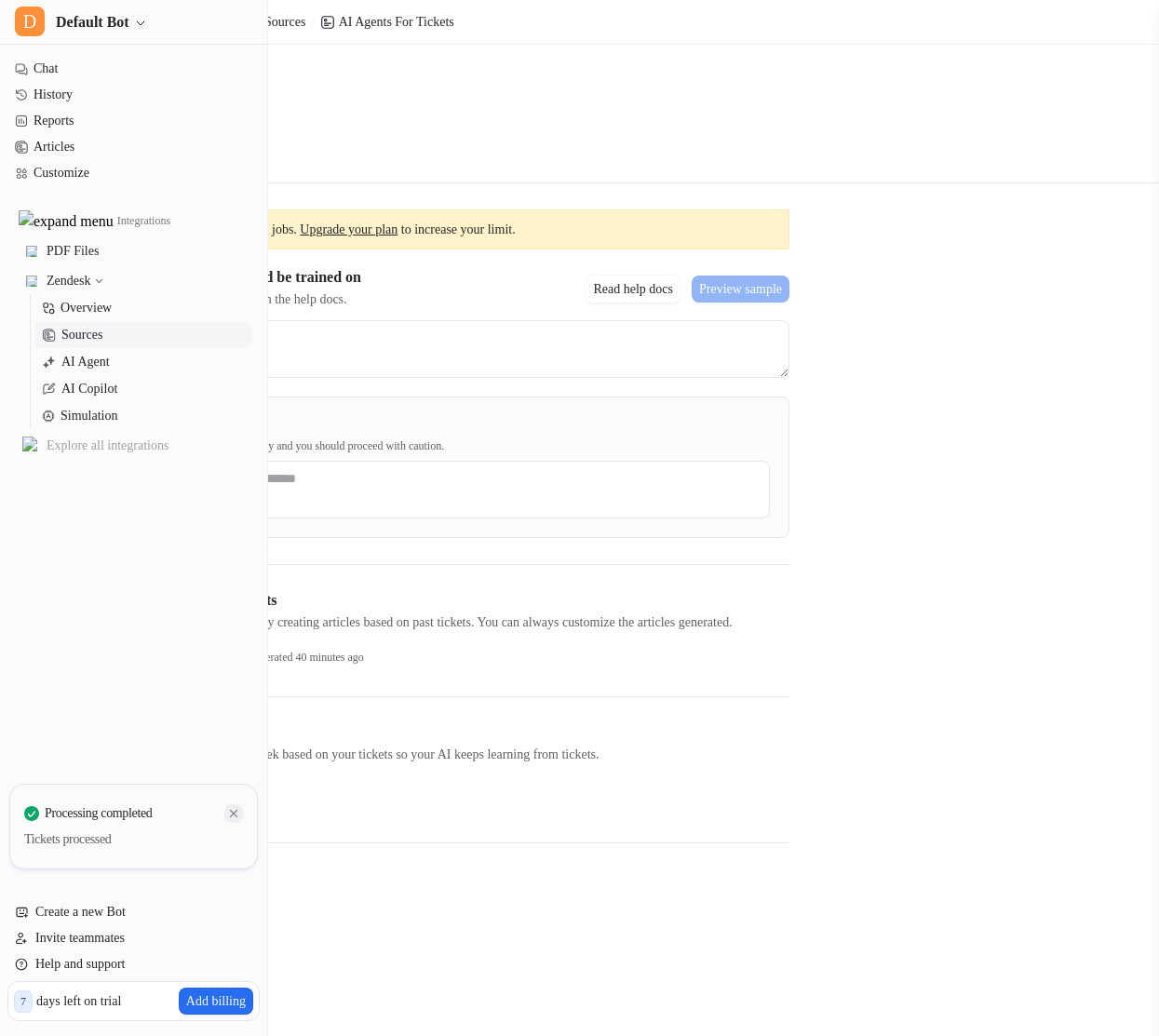 click 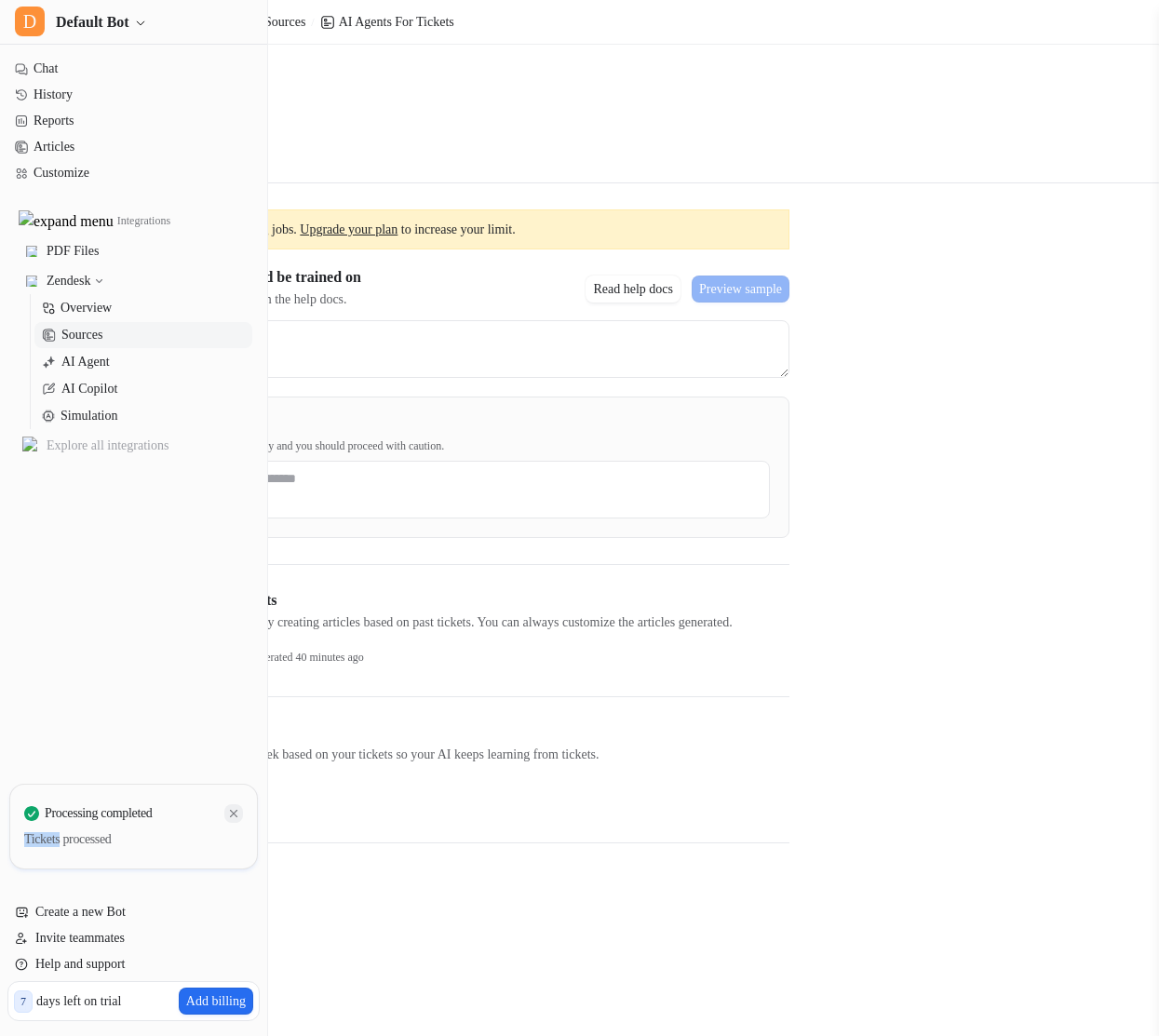 click 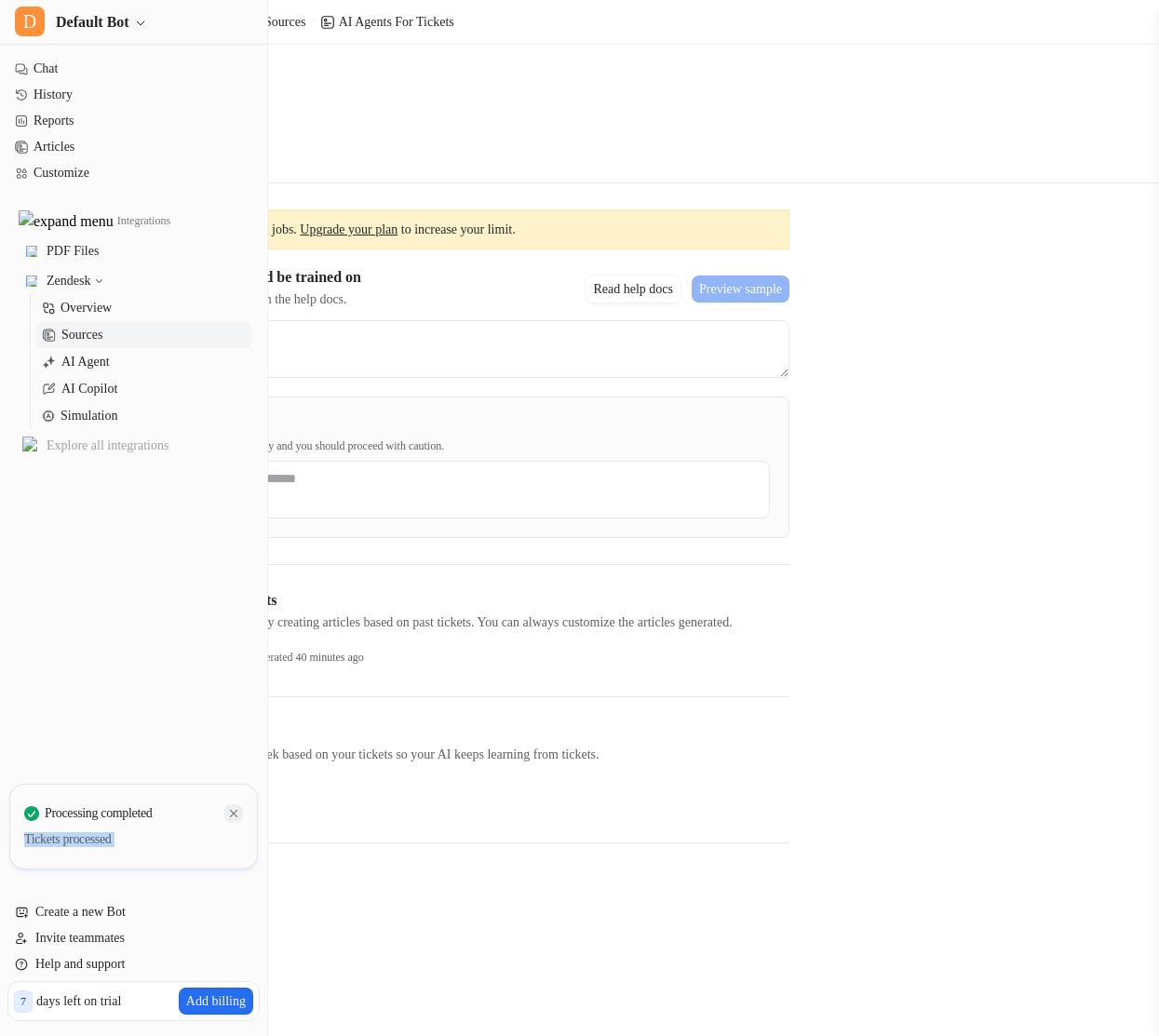 click 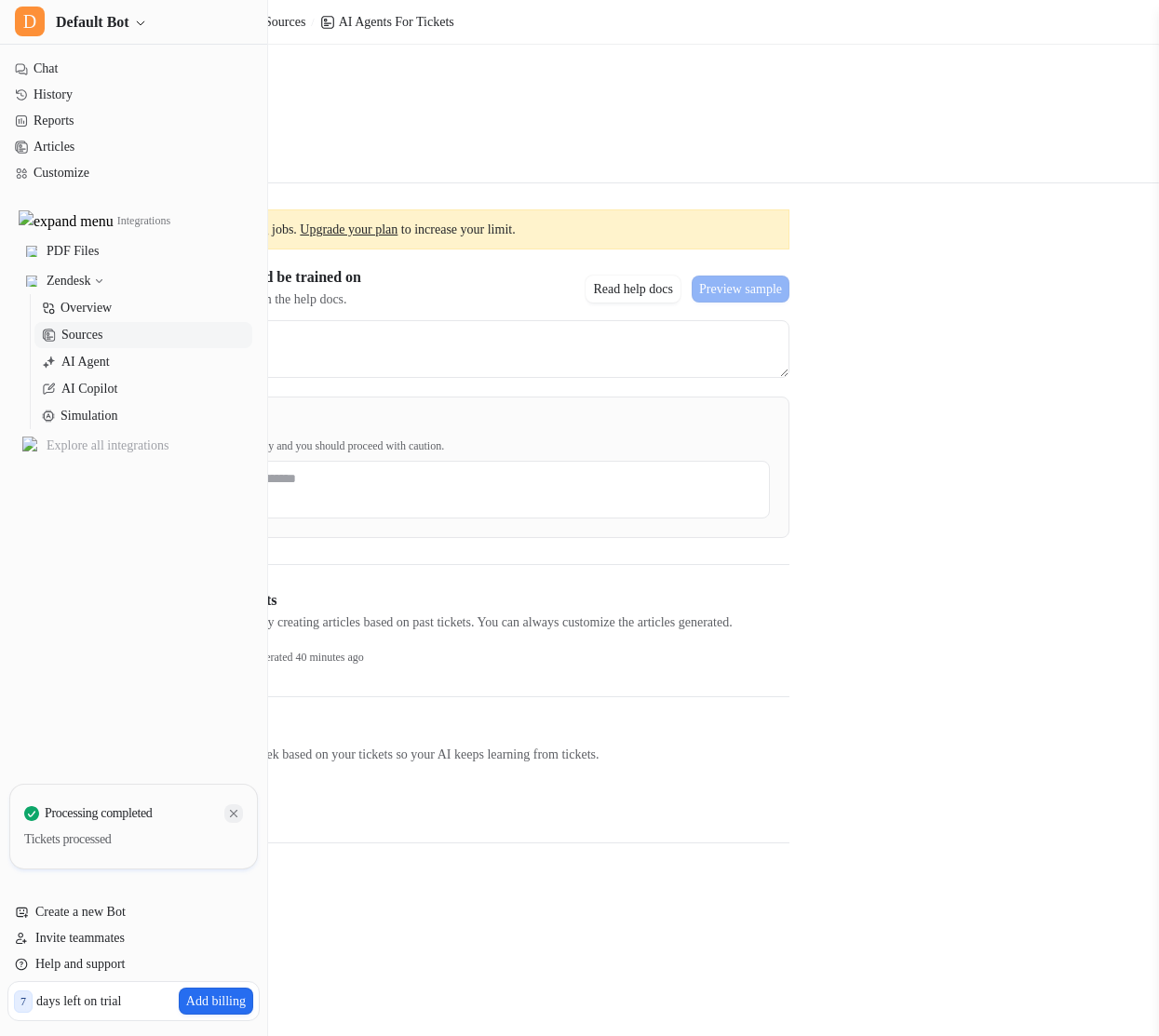 click 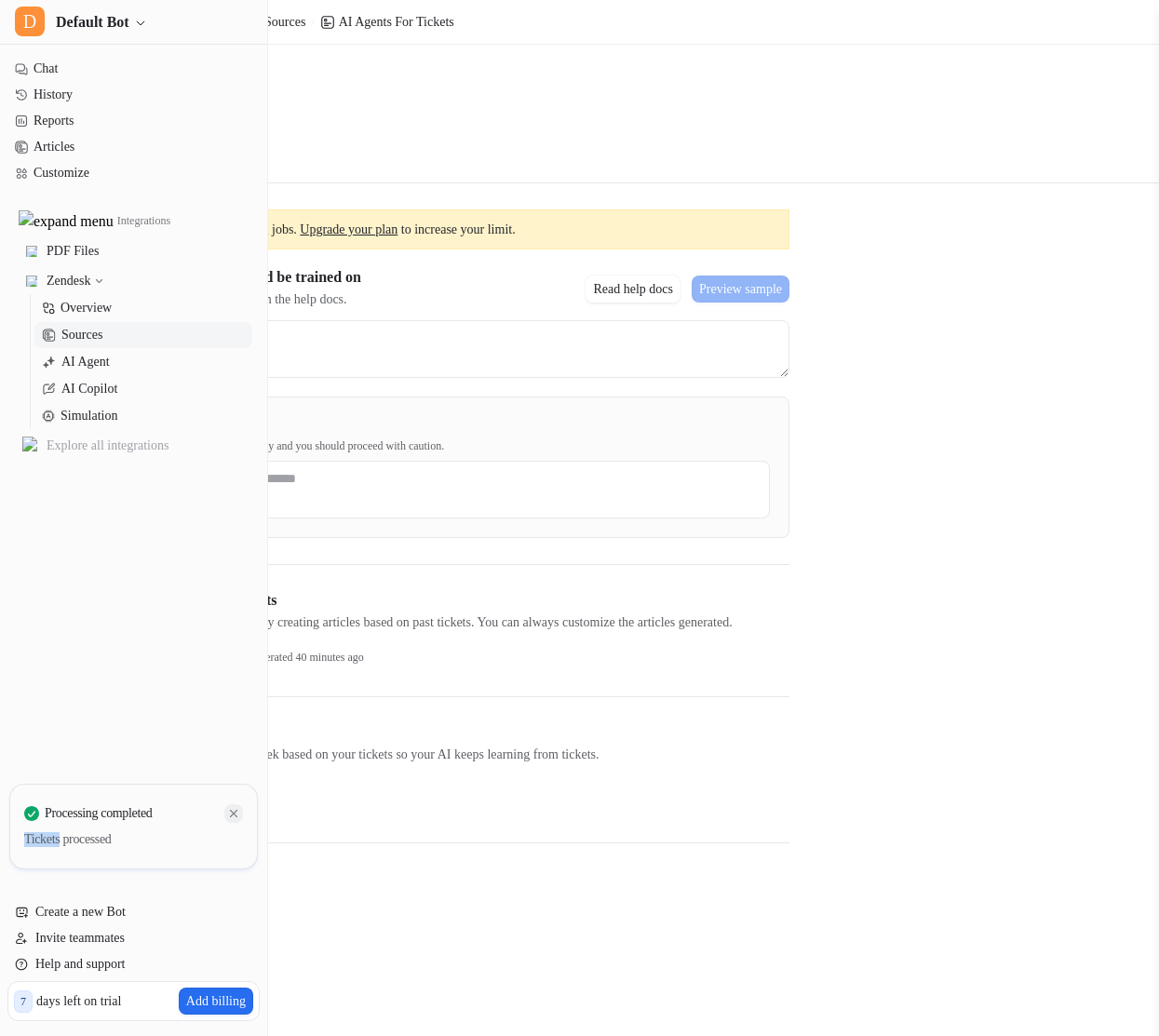 click 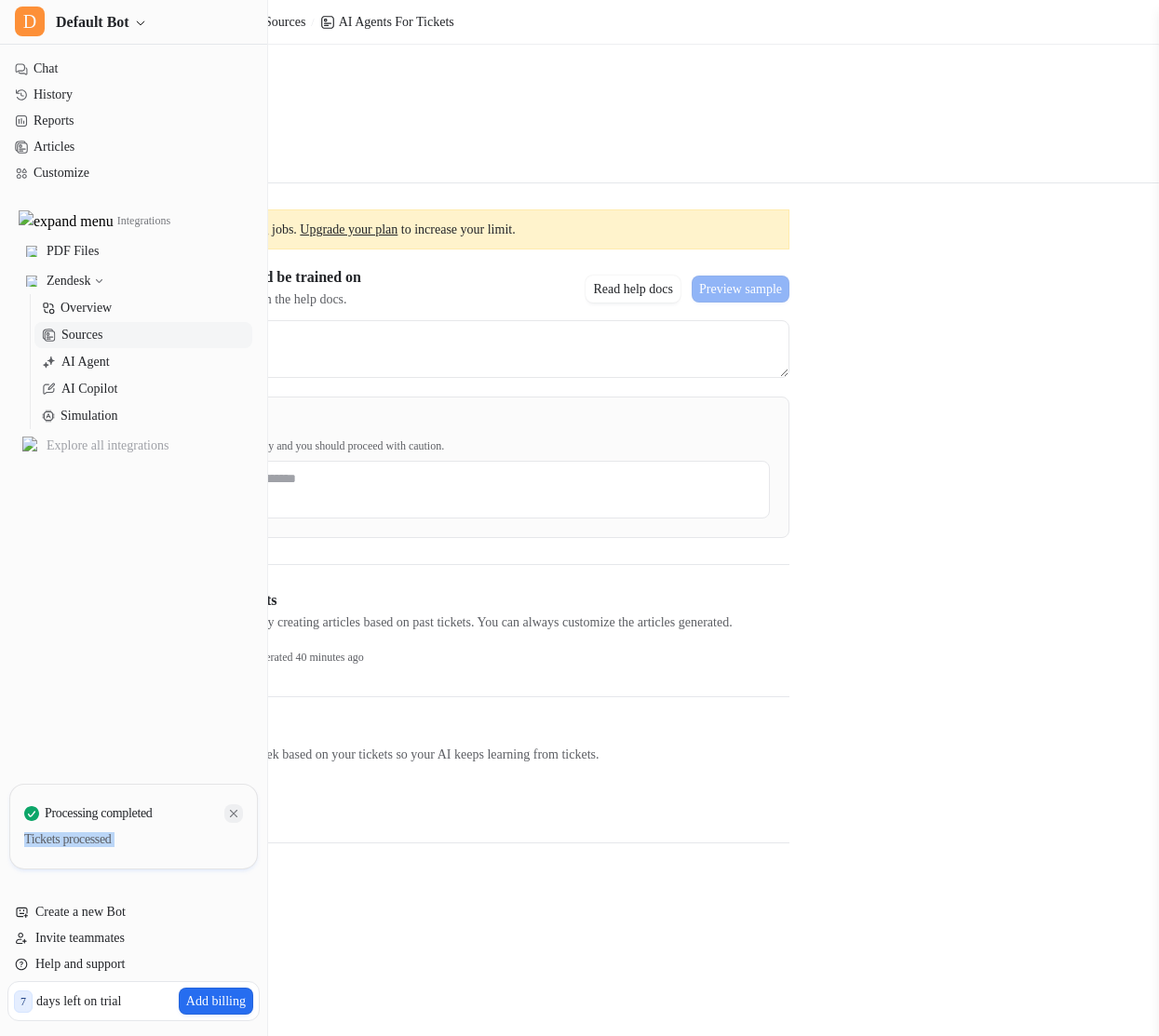 click 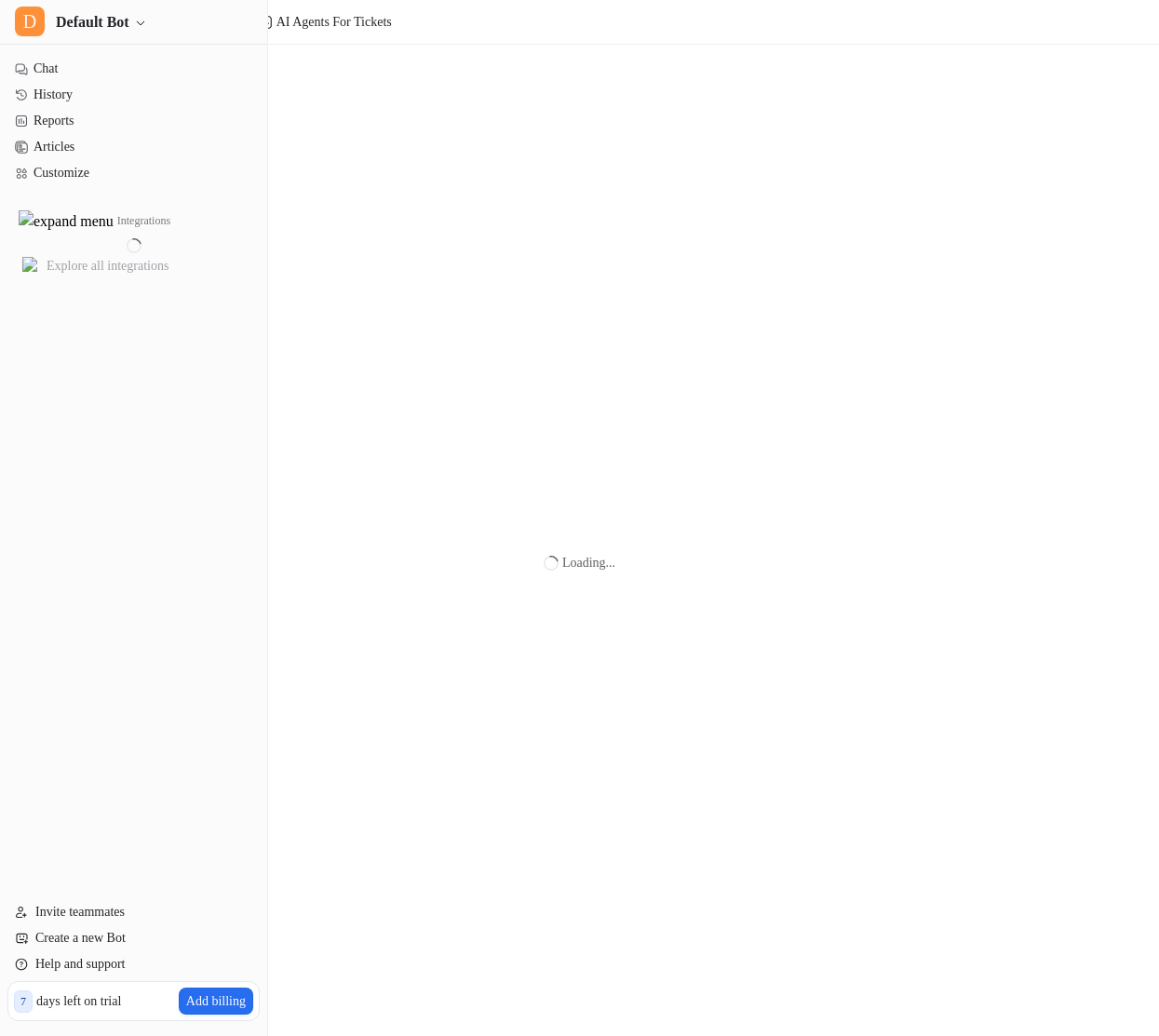 scroll, scrollTop: 0, scrollLeft: 0, axis: both 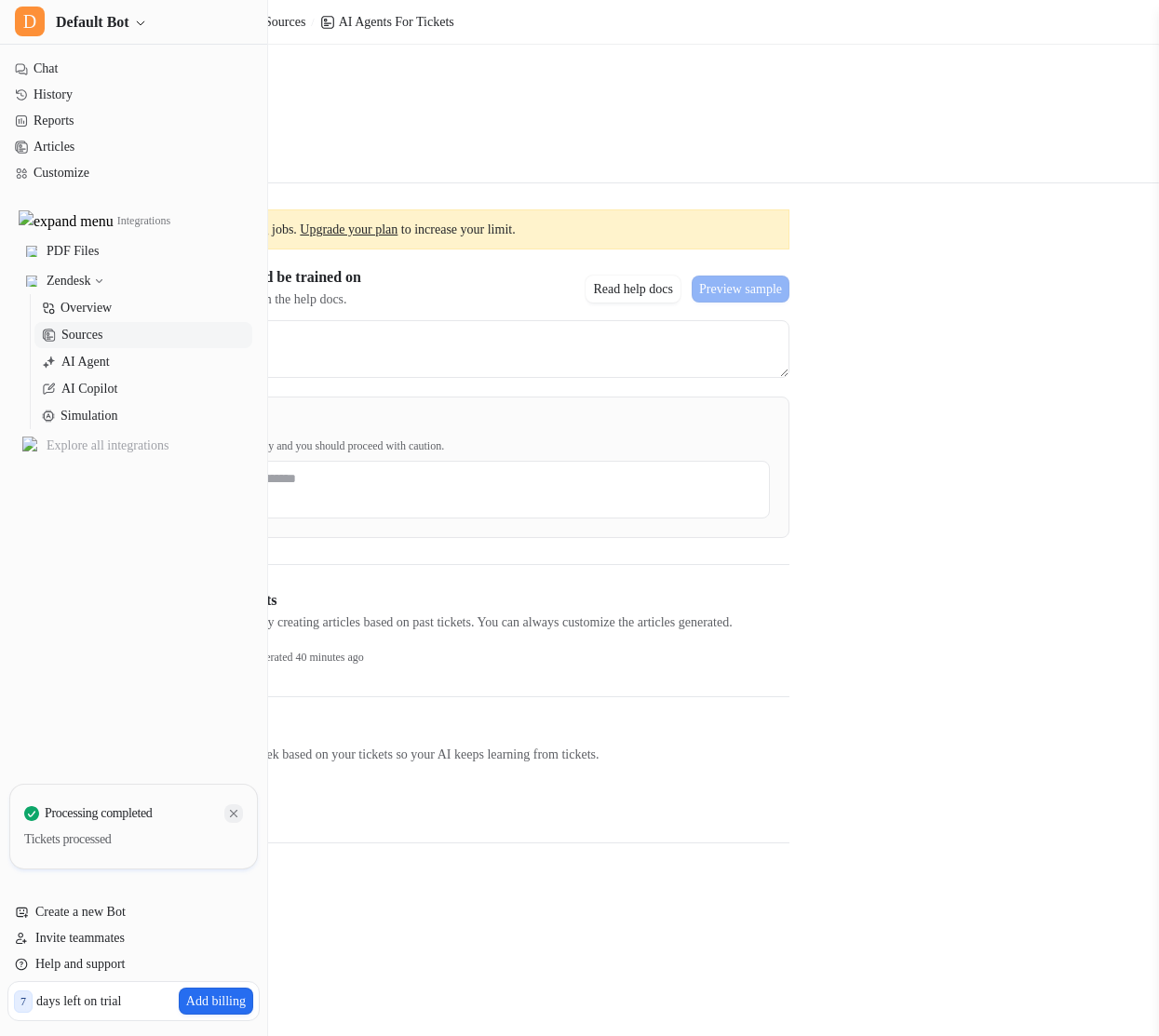 click 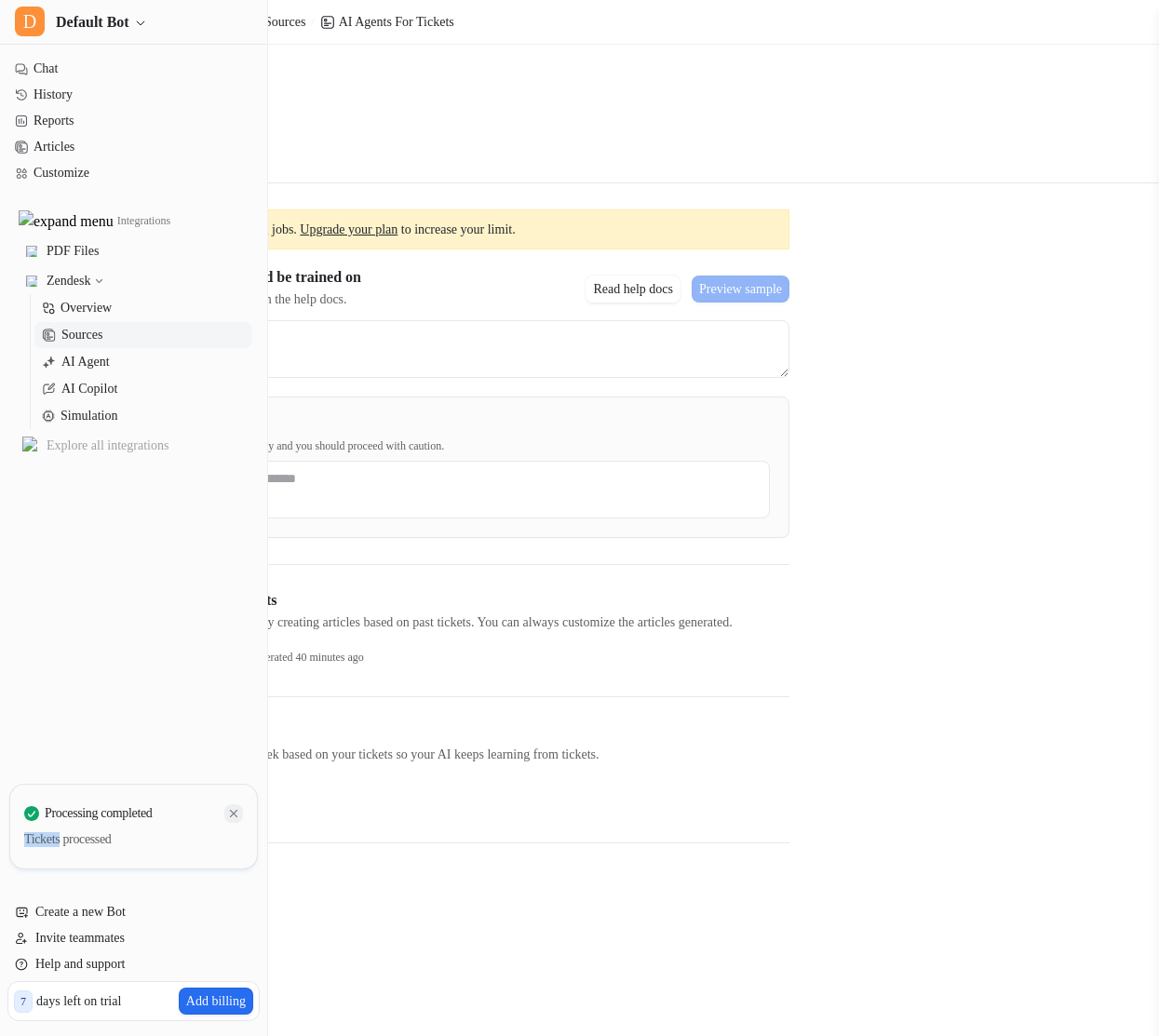click 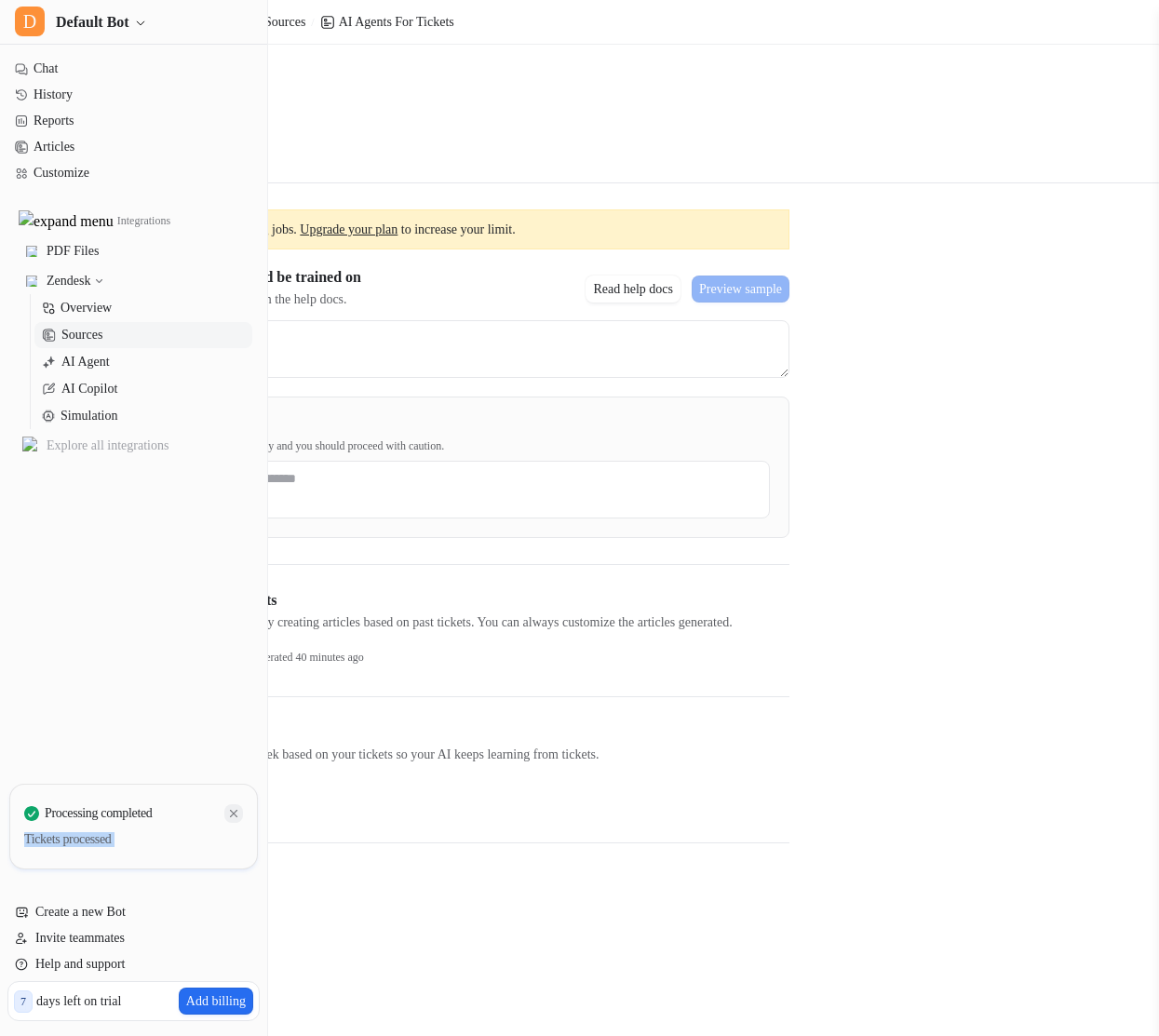 click 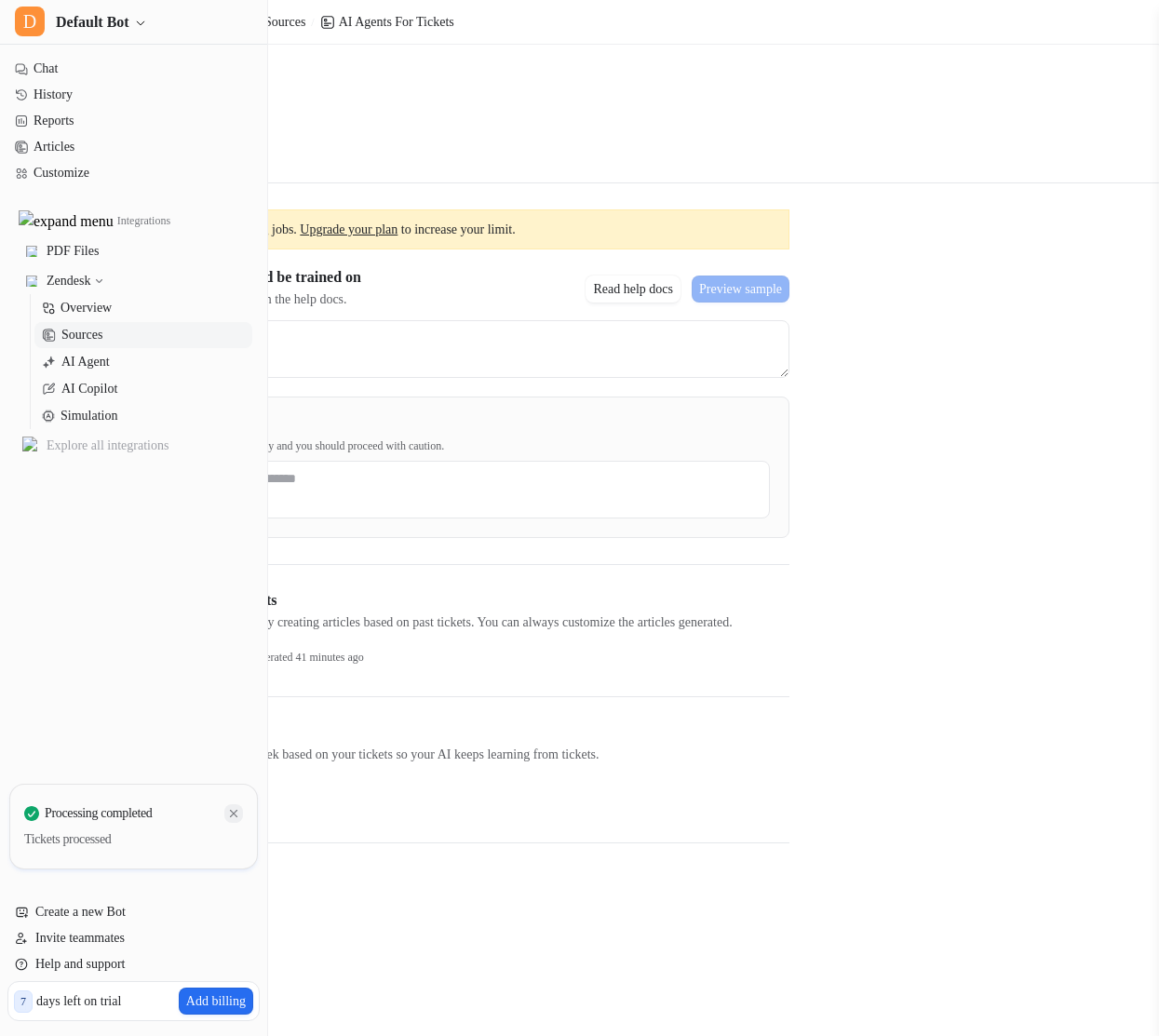 click 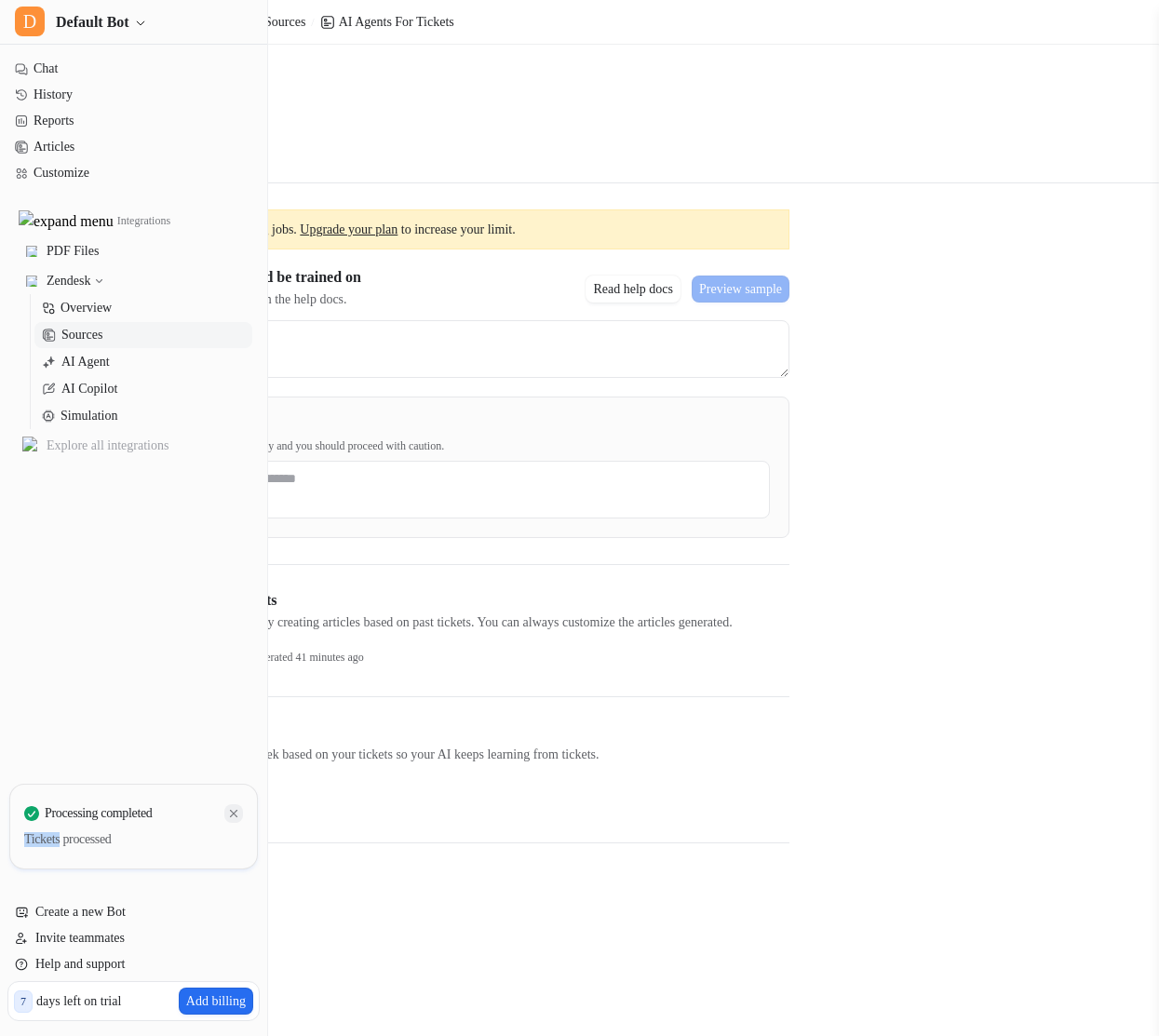 click 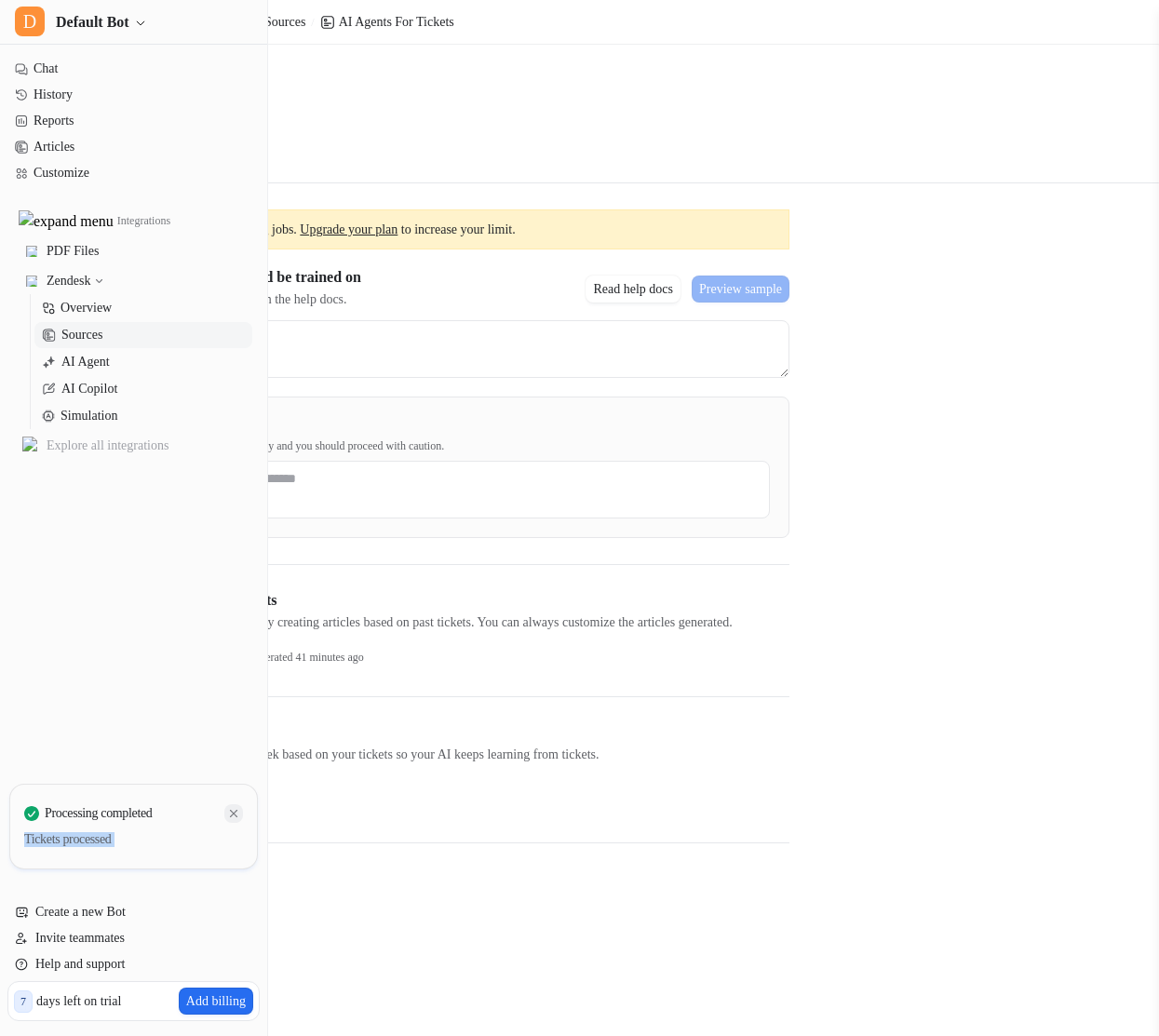 click 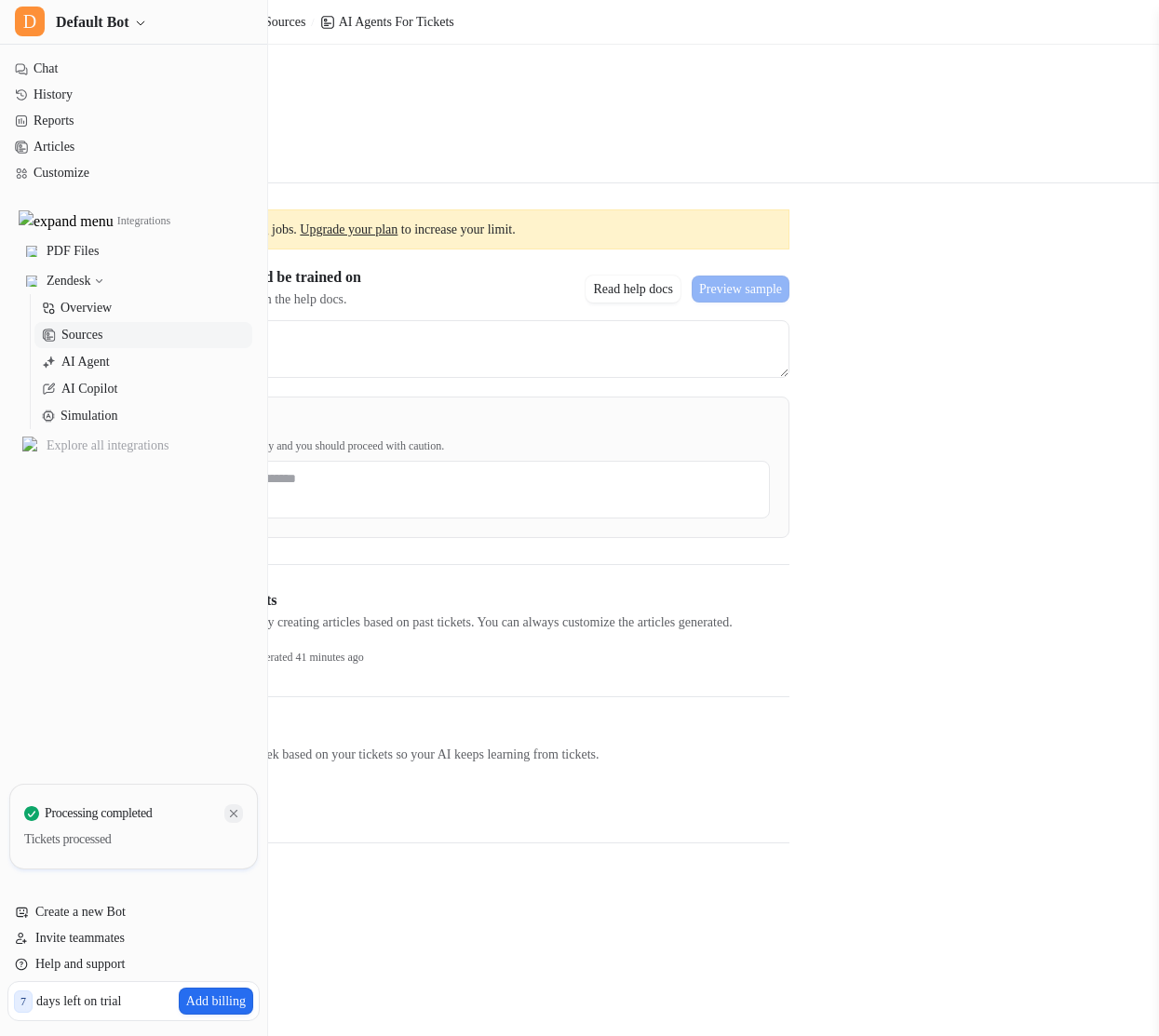 click 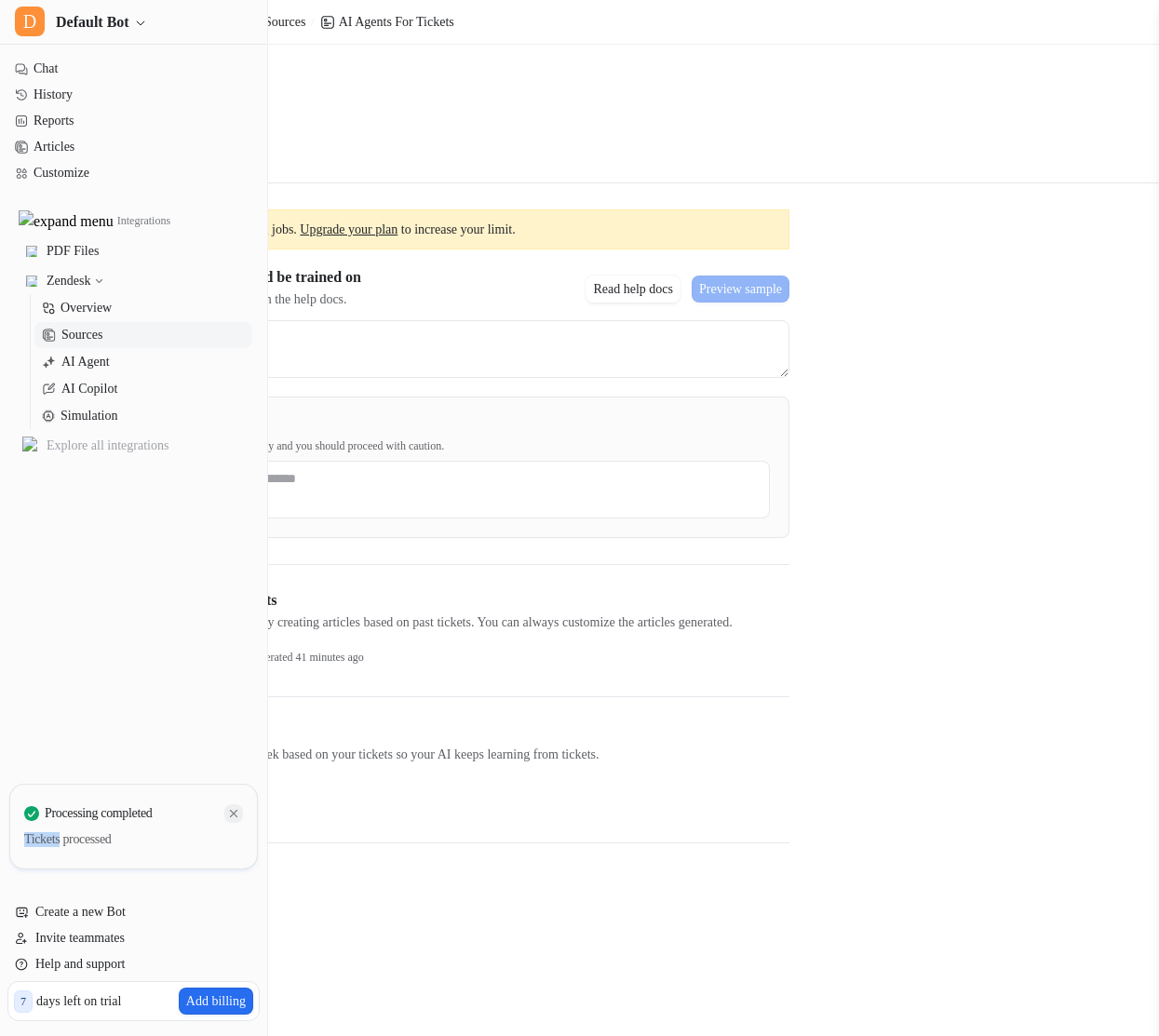 click 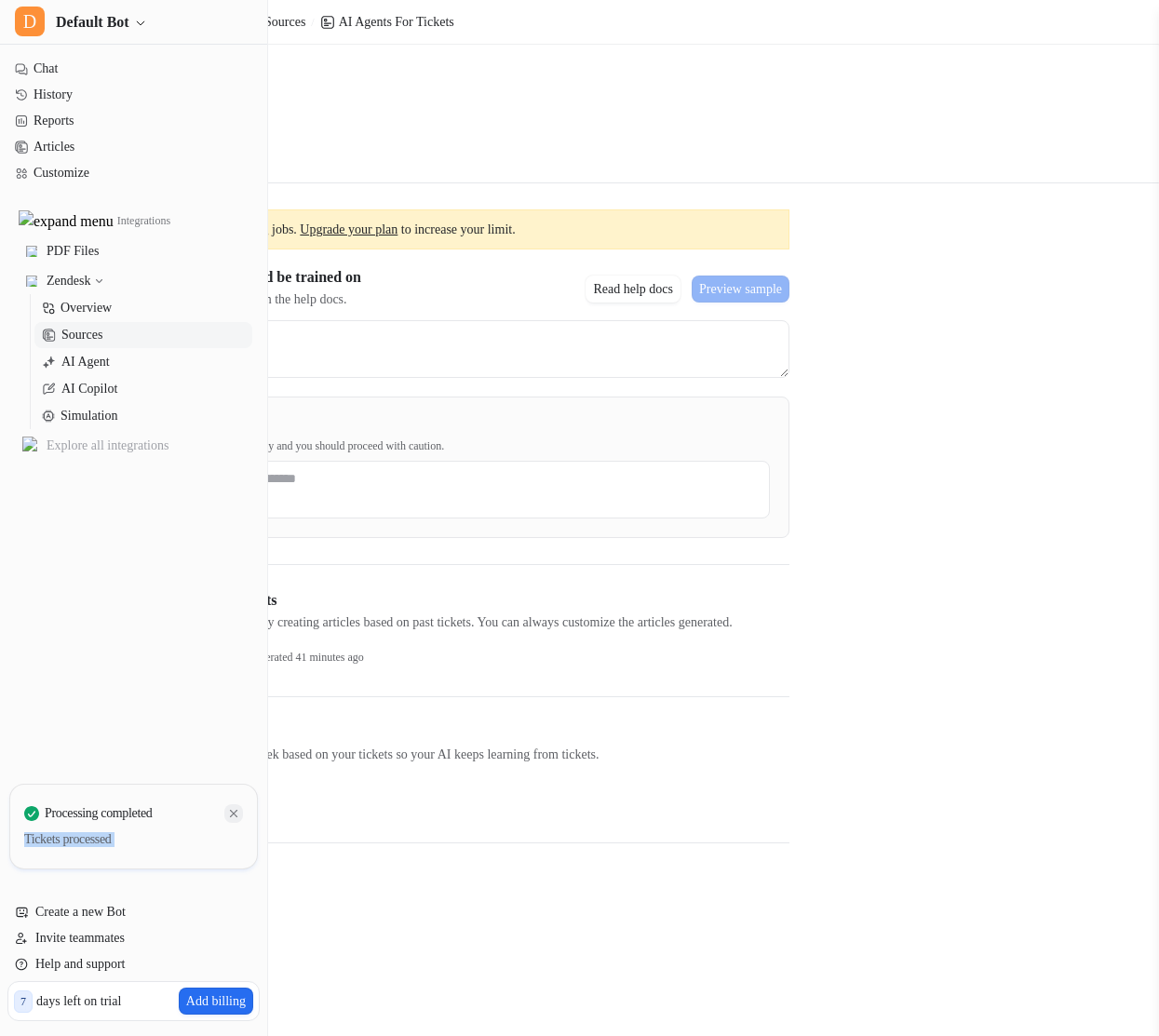 click 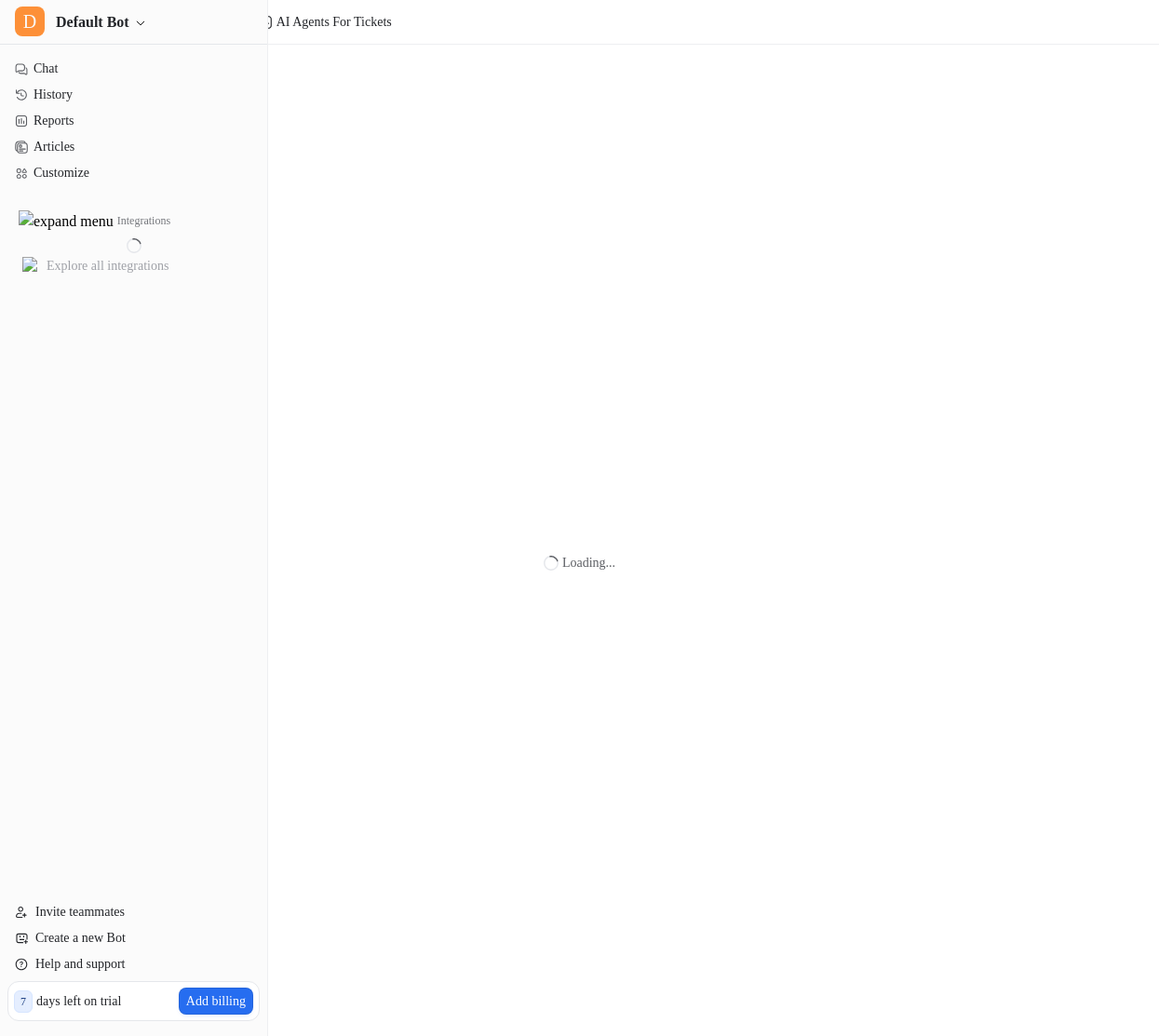 scroll, scrollTop: 0, scrollLeft: 0, axis: both 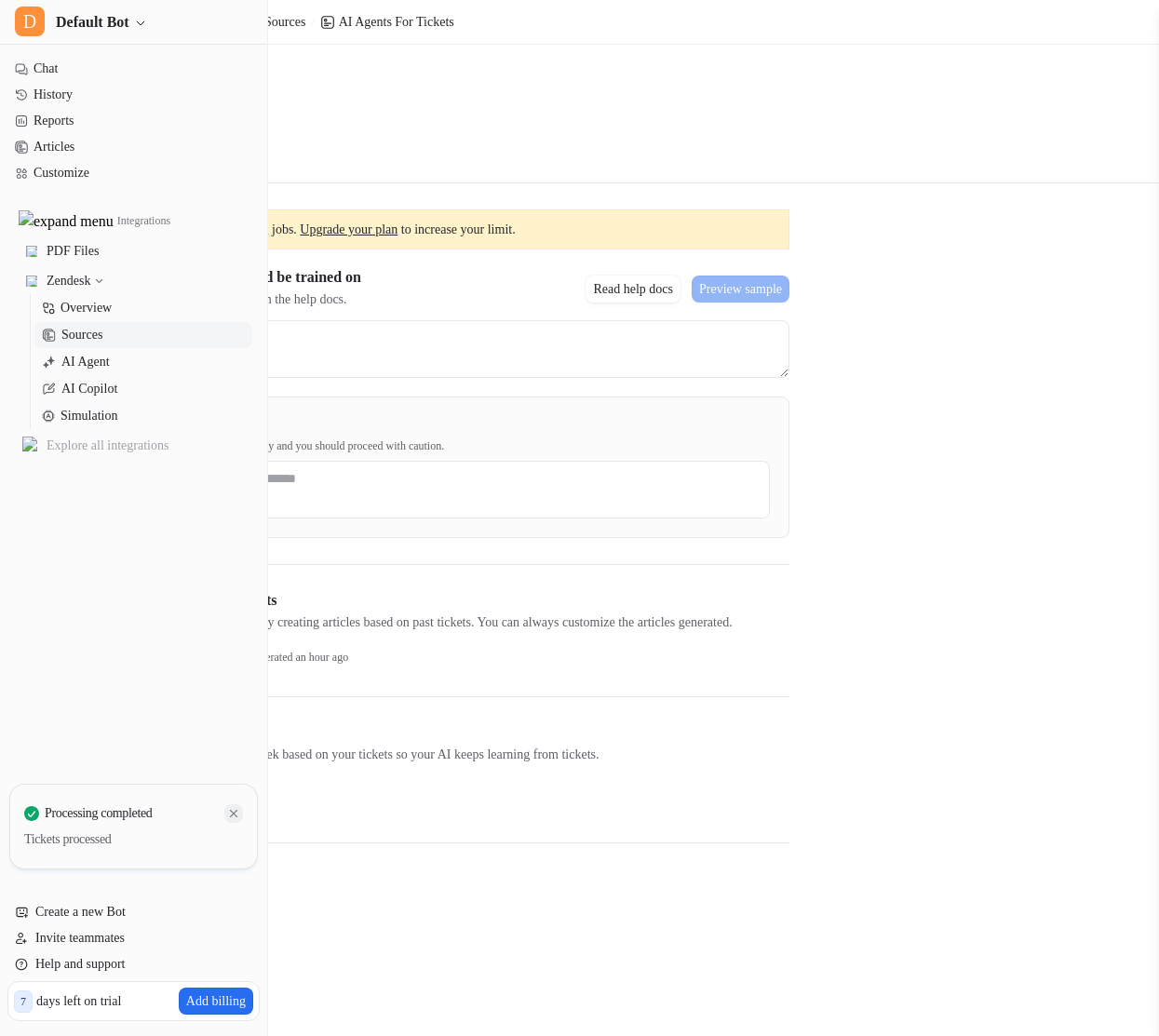click 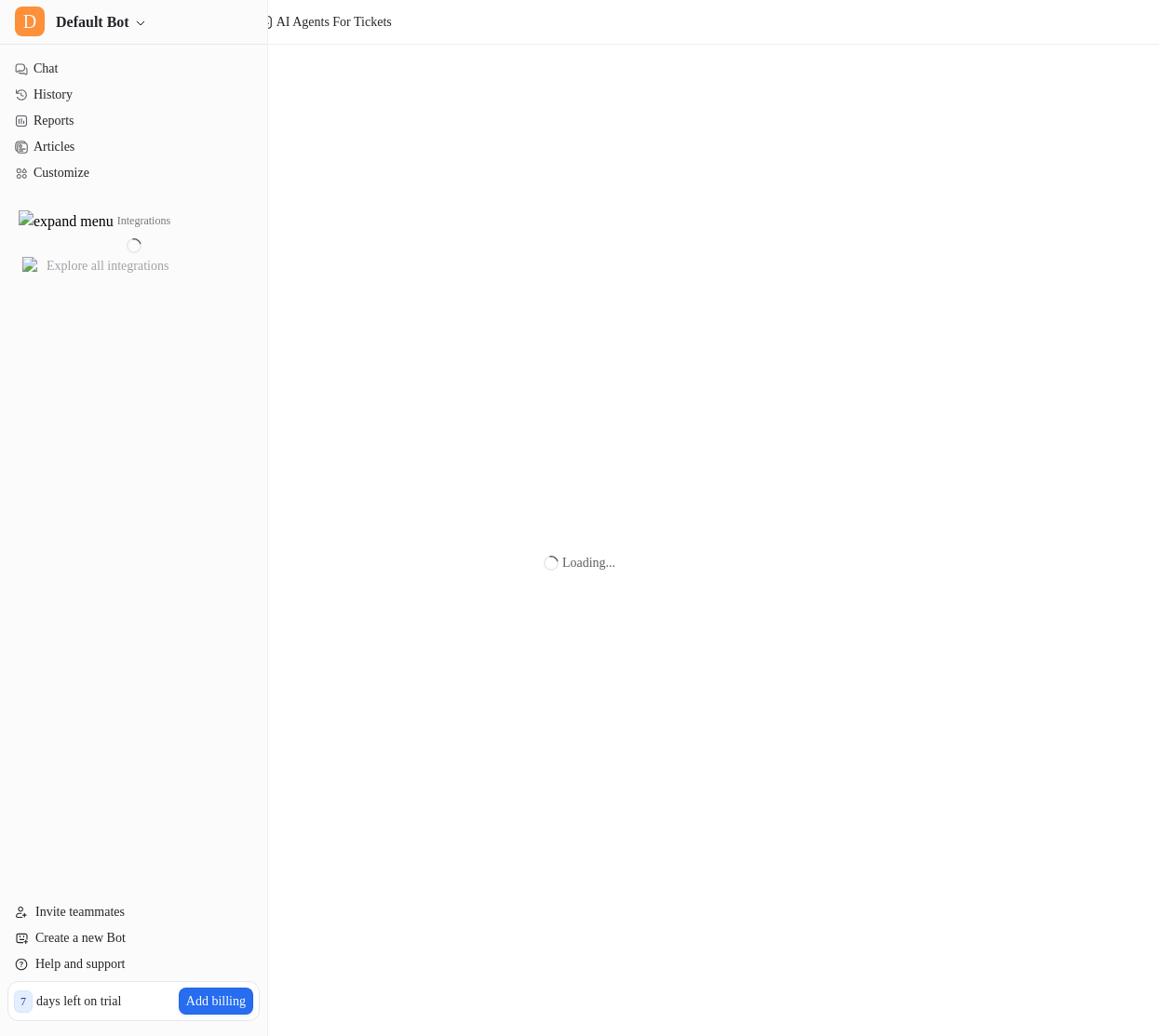 scroll, scrollTop: 0, scrollLeft: 0, axis: both 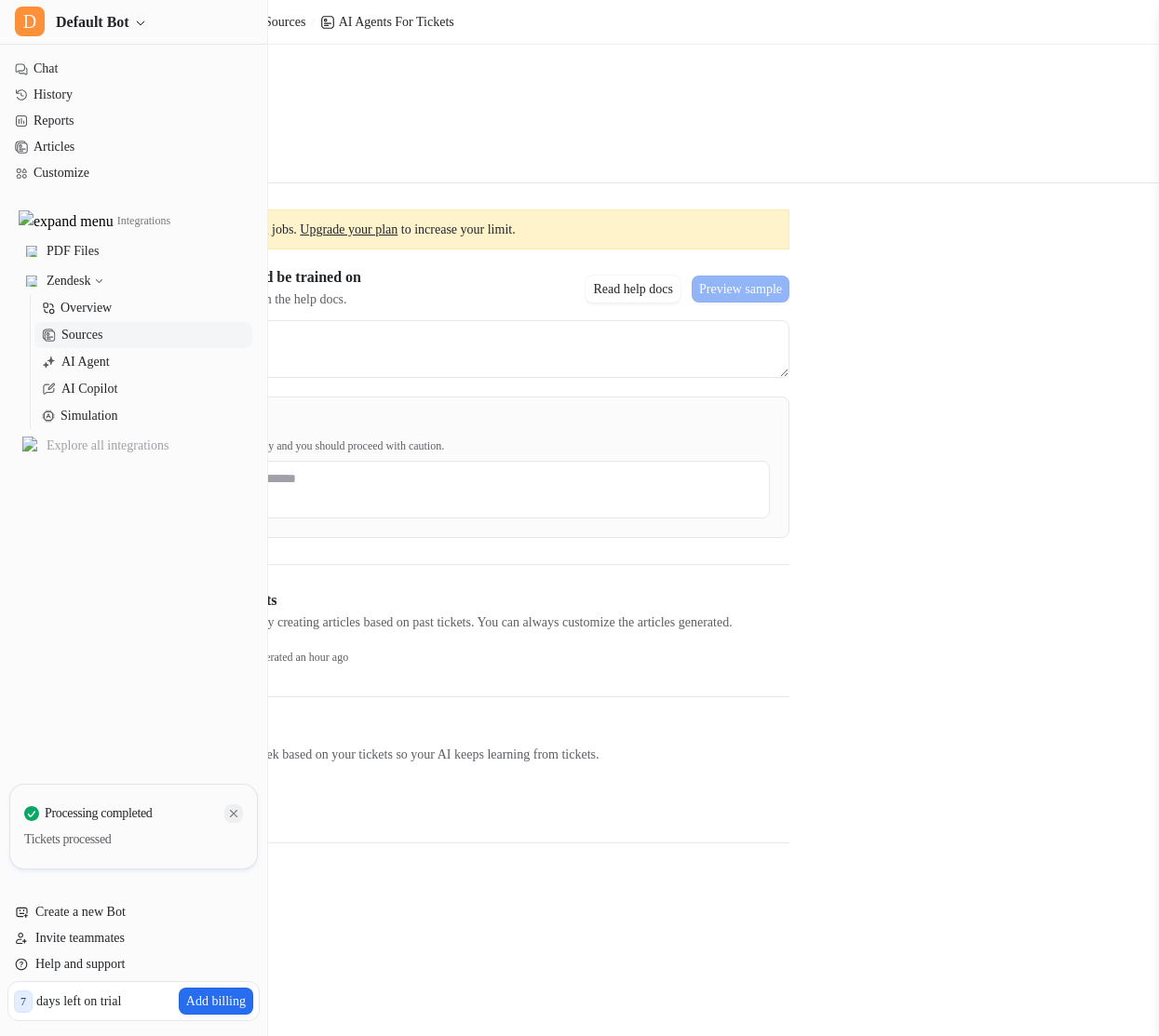click 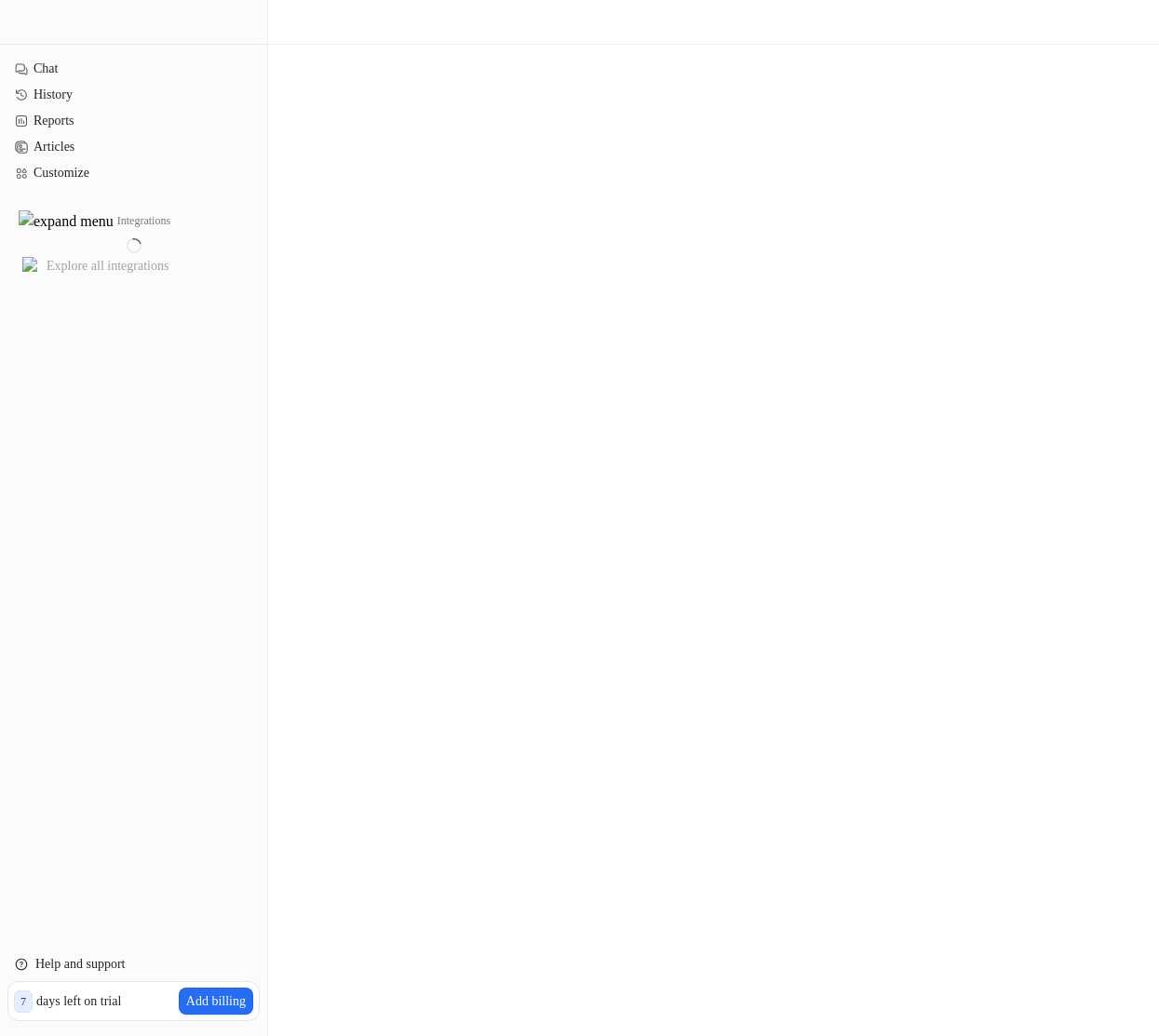 scroll, scrollTop: 0, scrollLeft: 0, axis: both 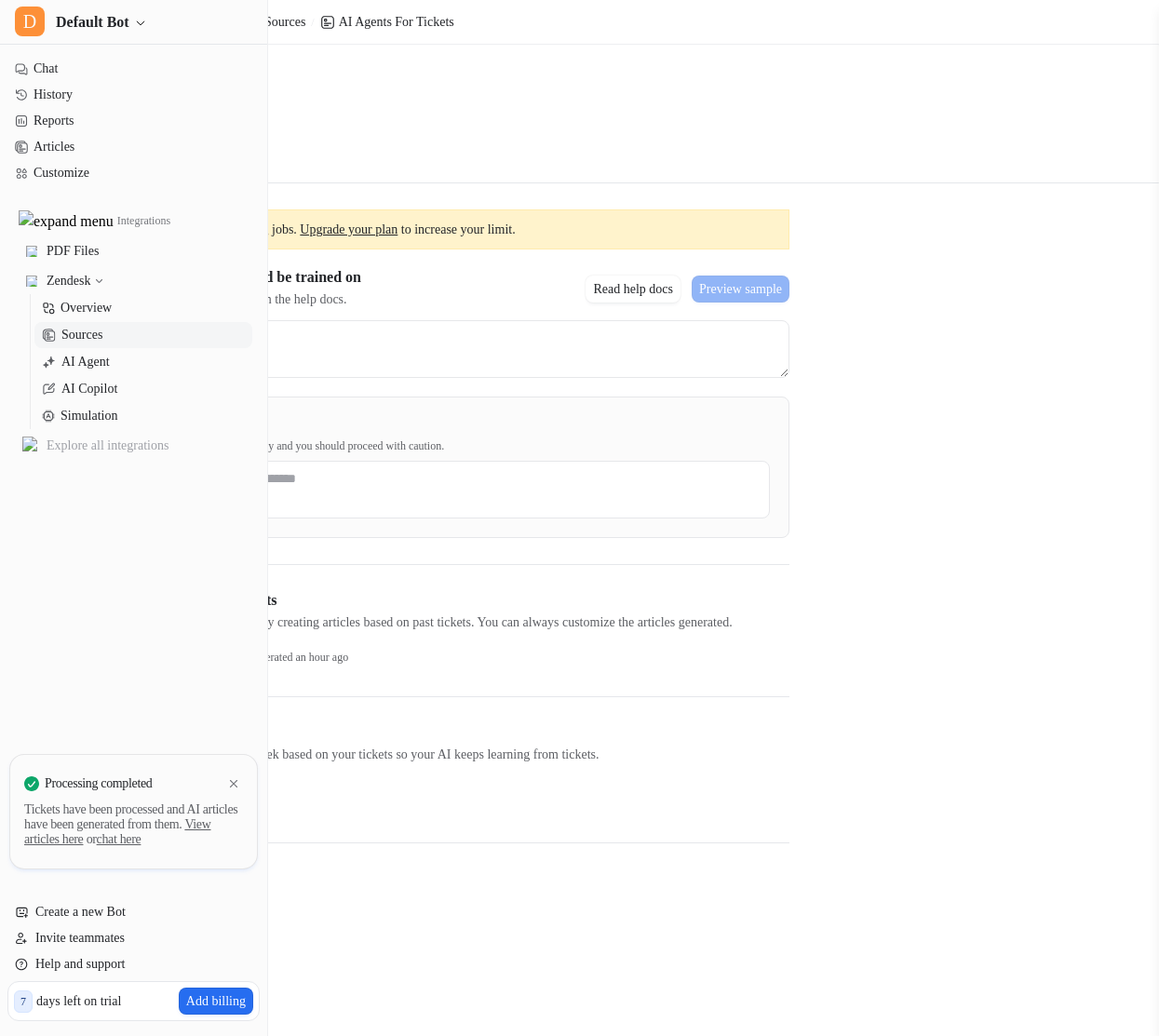 click on "View articles here" at bounding box center (117, 831) 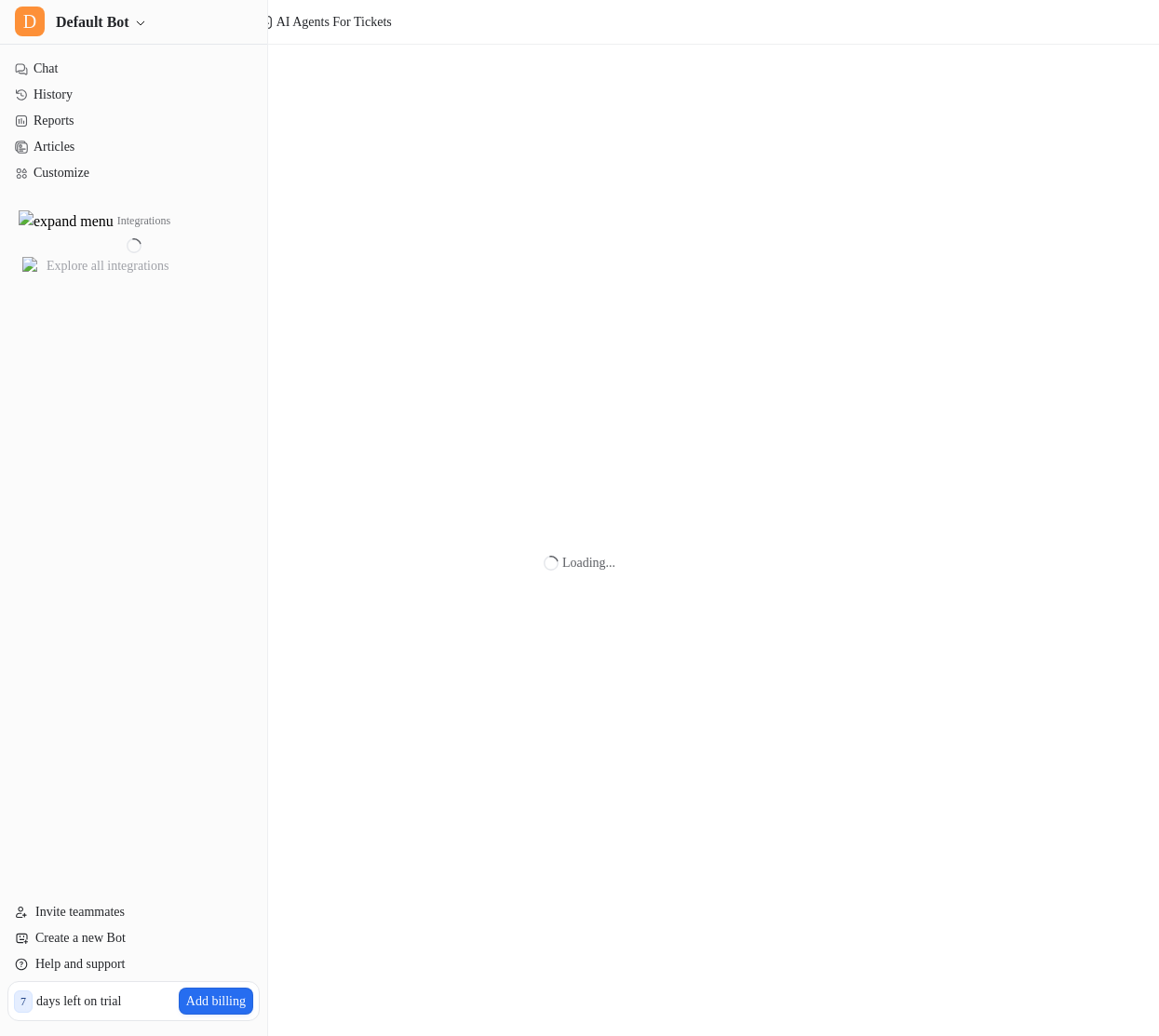 scroll, scrollTop: 0, scrollLeft: 0, axis: both 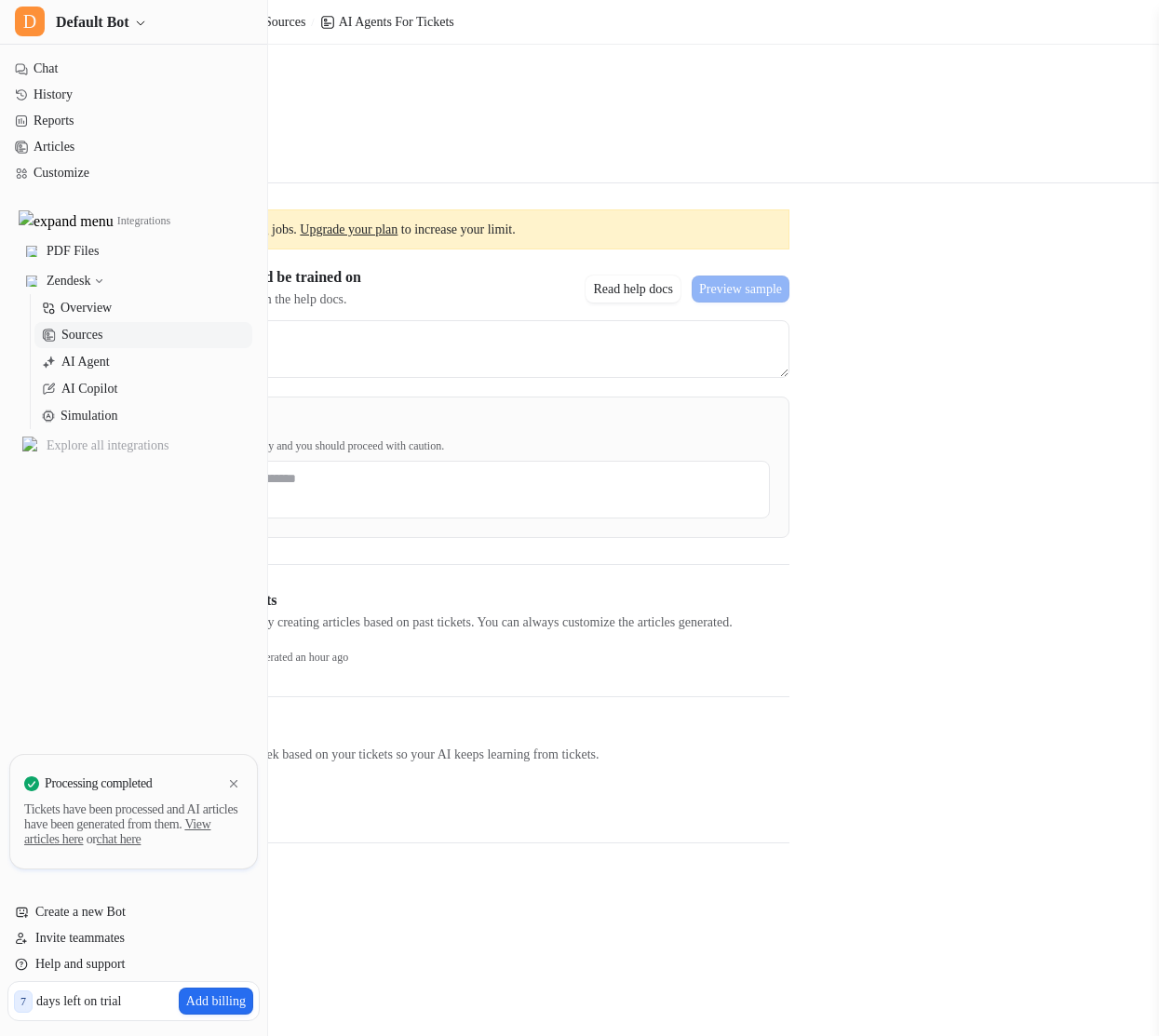 click on "View articles here" at bounding box center (117, 831) 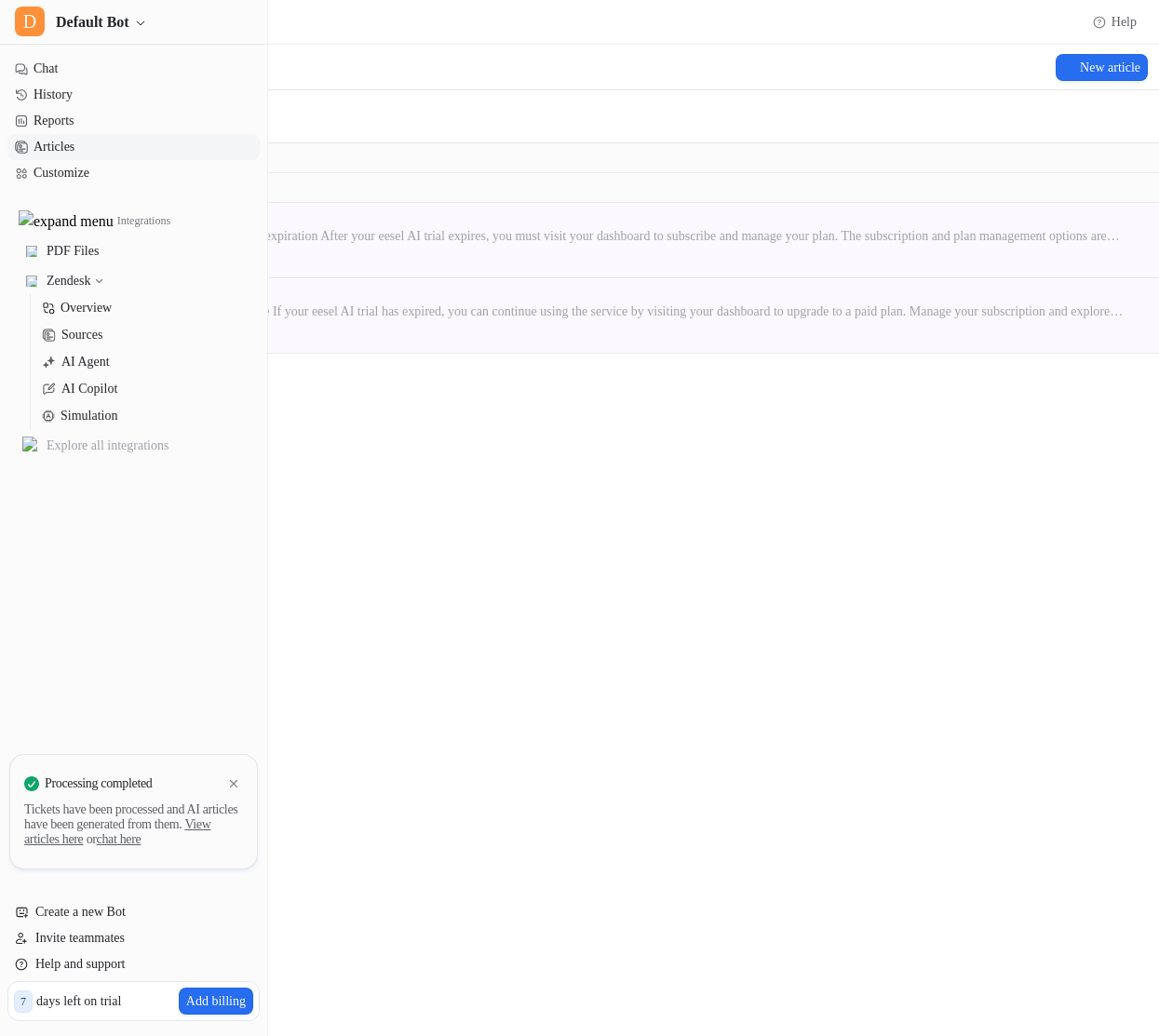 click on "chat here" at bounding box center [119, 839] 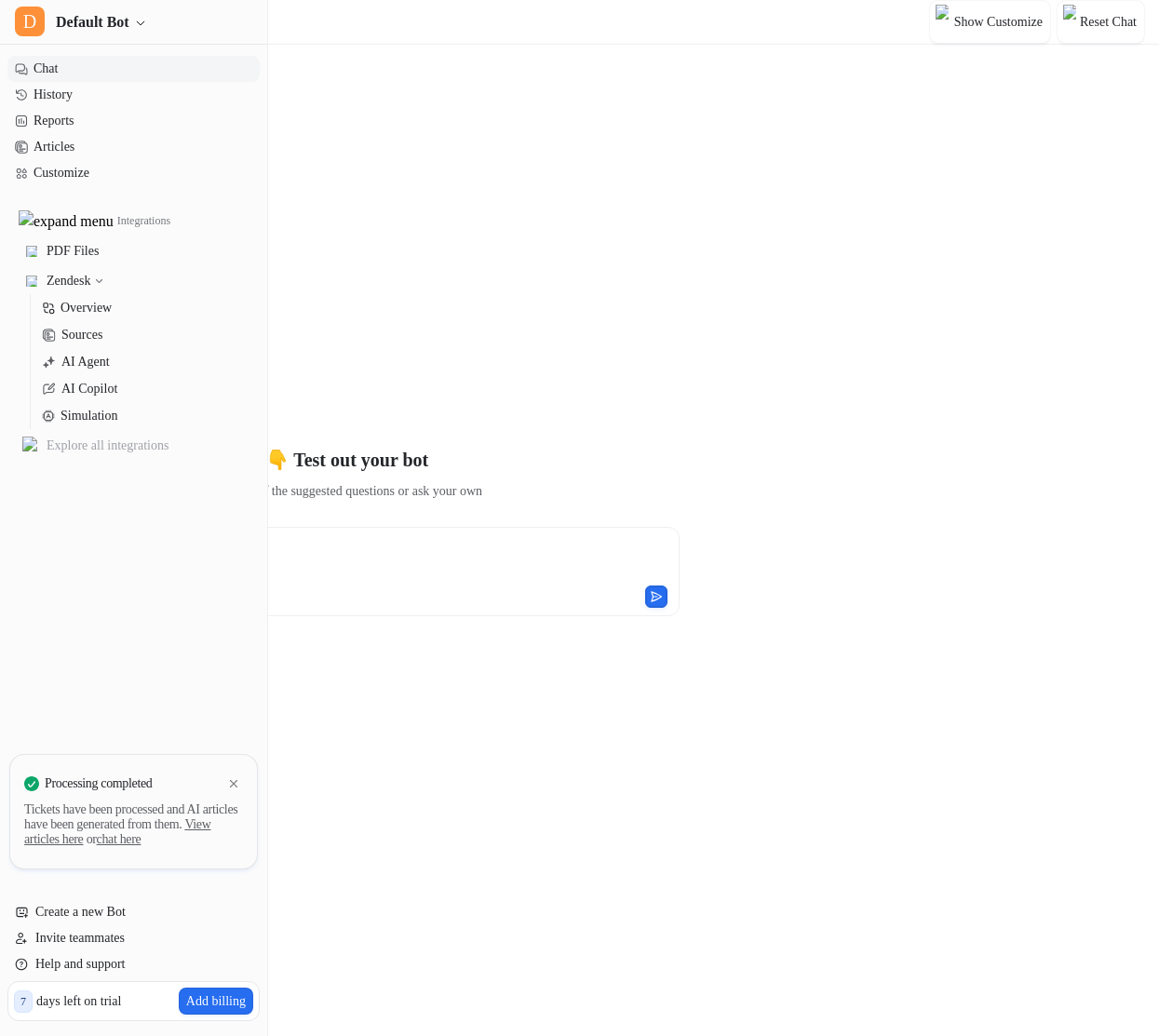 click on "View articles here" at bounding box center (117, 831) 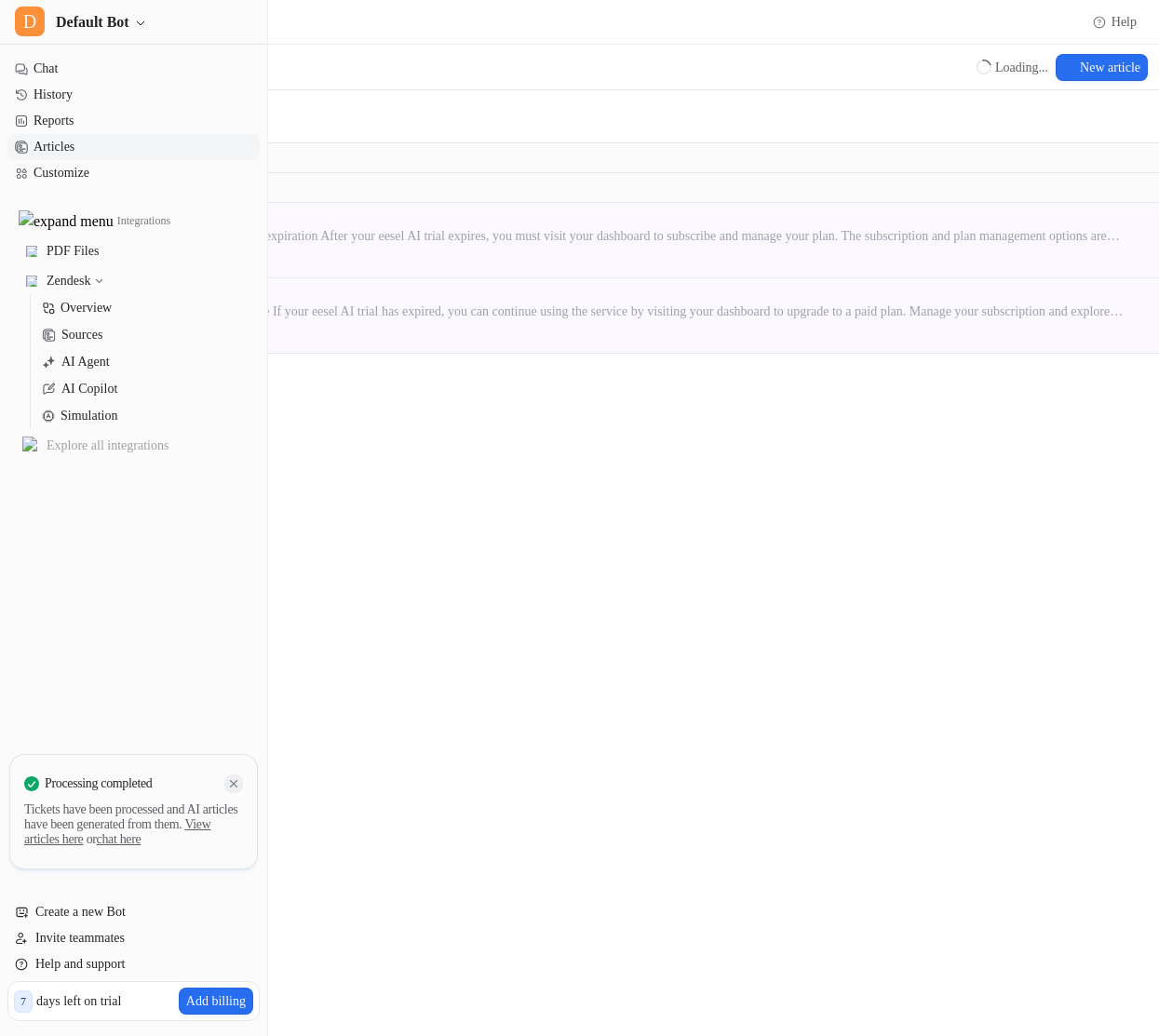 click 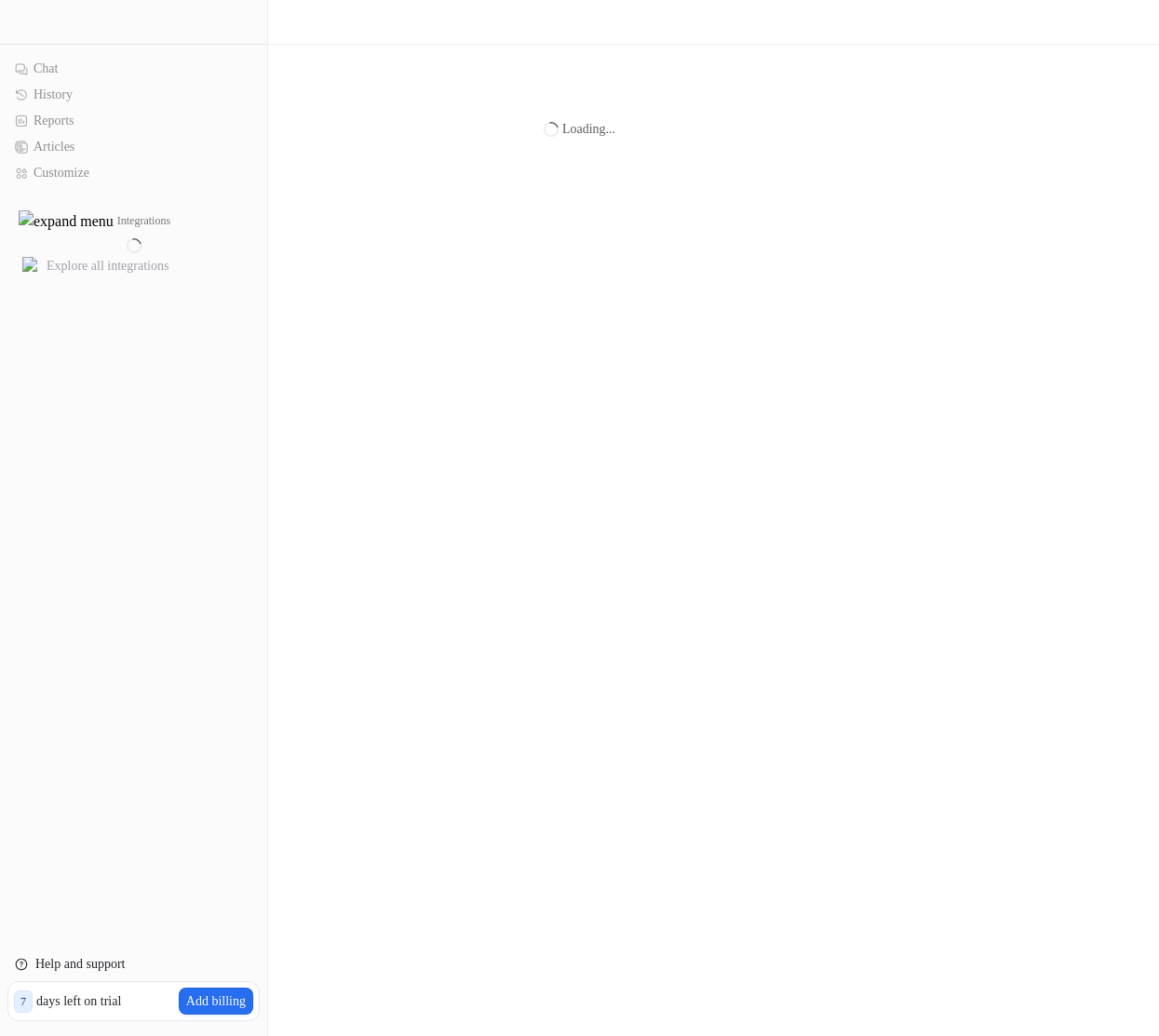 scroll, scrollTop: 0, scrollLeft: 0, axis: both 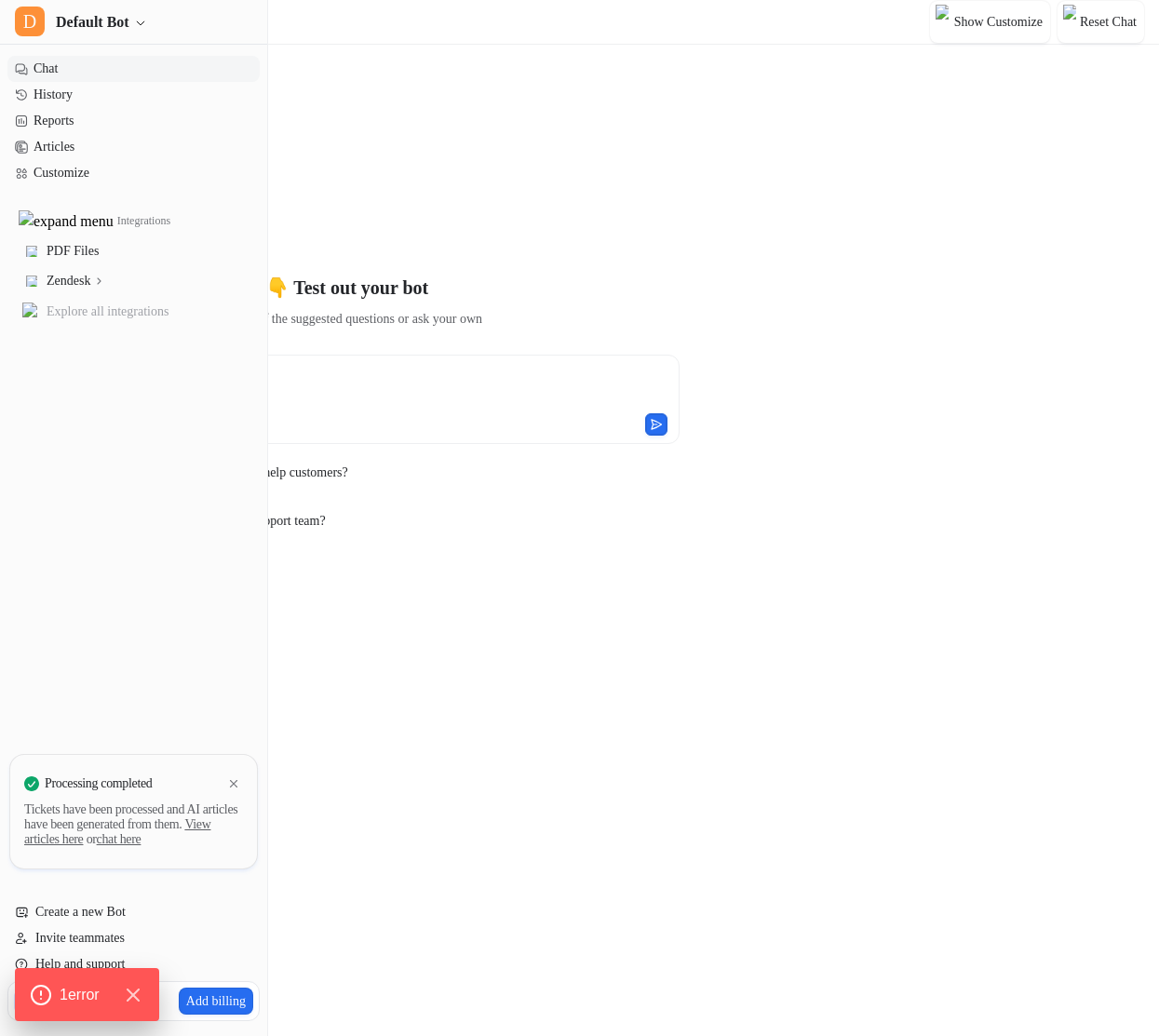 type on "**********" 